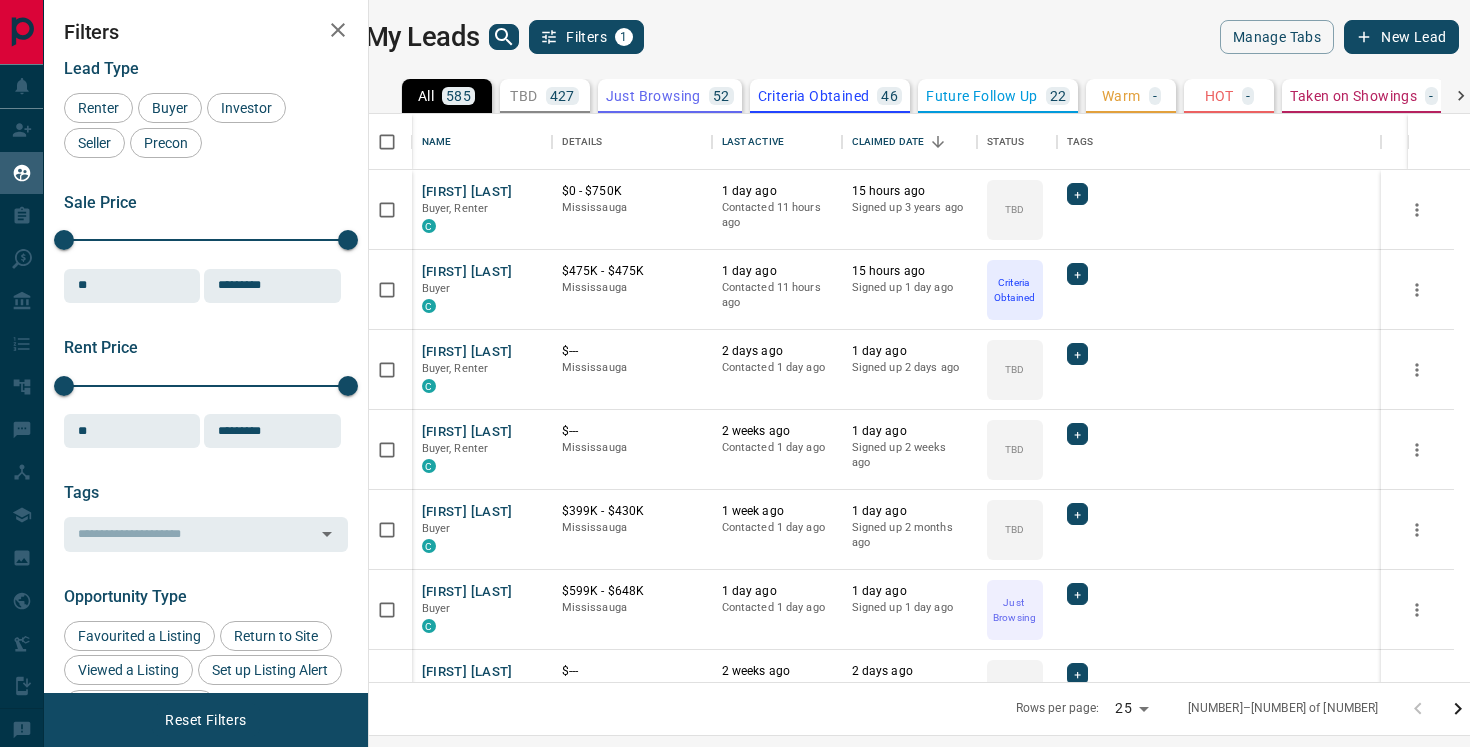 scroll, scrollTop: 0, scrollLeft: 0, axis: both 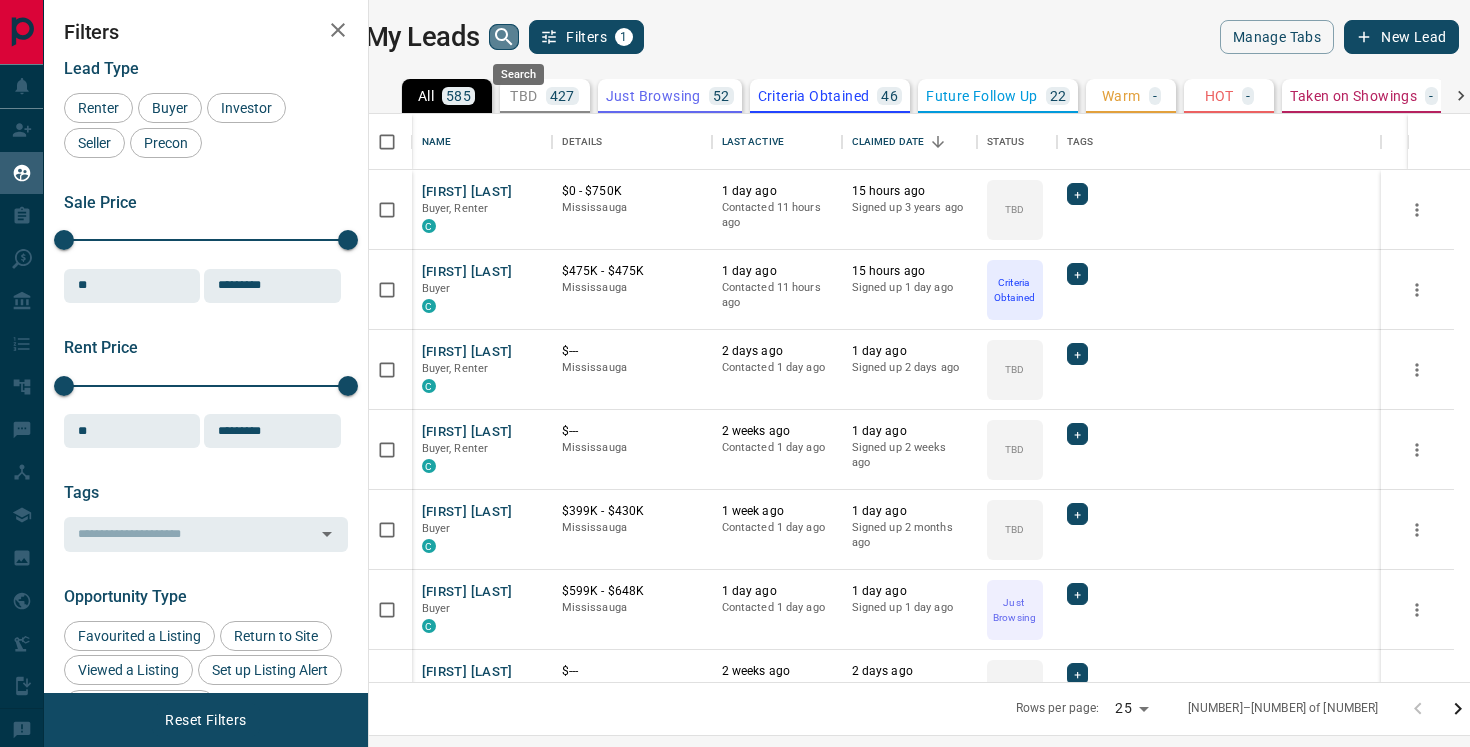 click 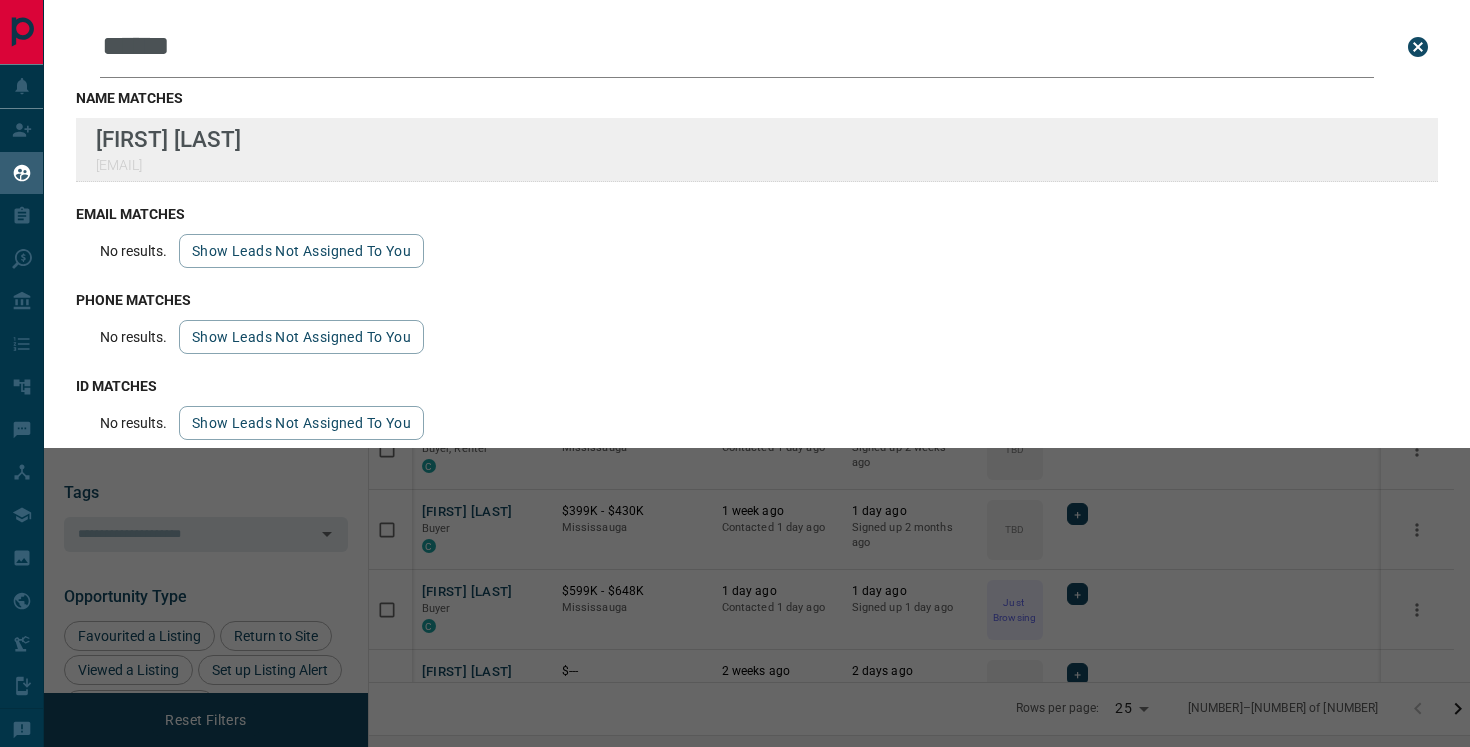 click on "Filters 1 Manage Tabs New Lead All TBD Do Not Contact - Not Responsive Bogus Just Browsing Criteria Obtained Future Follow Up Warm - HOT - Taken on Showings - Submitted Offer - Client 1 Name Details Last Active Claimed Date Status Tags [FIRST] [LAST] Buyer, Renter C $0 - $750K [CITY] 1 day ago Contacted 11 hours ago 15 hours ago Signed up 3 years ago TBD + [FIRST] [LAST] C $---" at bounding box center (735, 361) 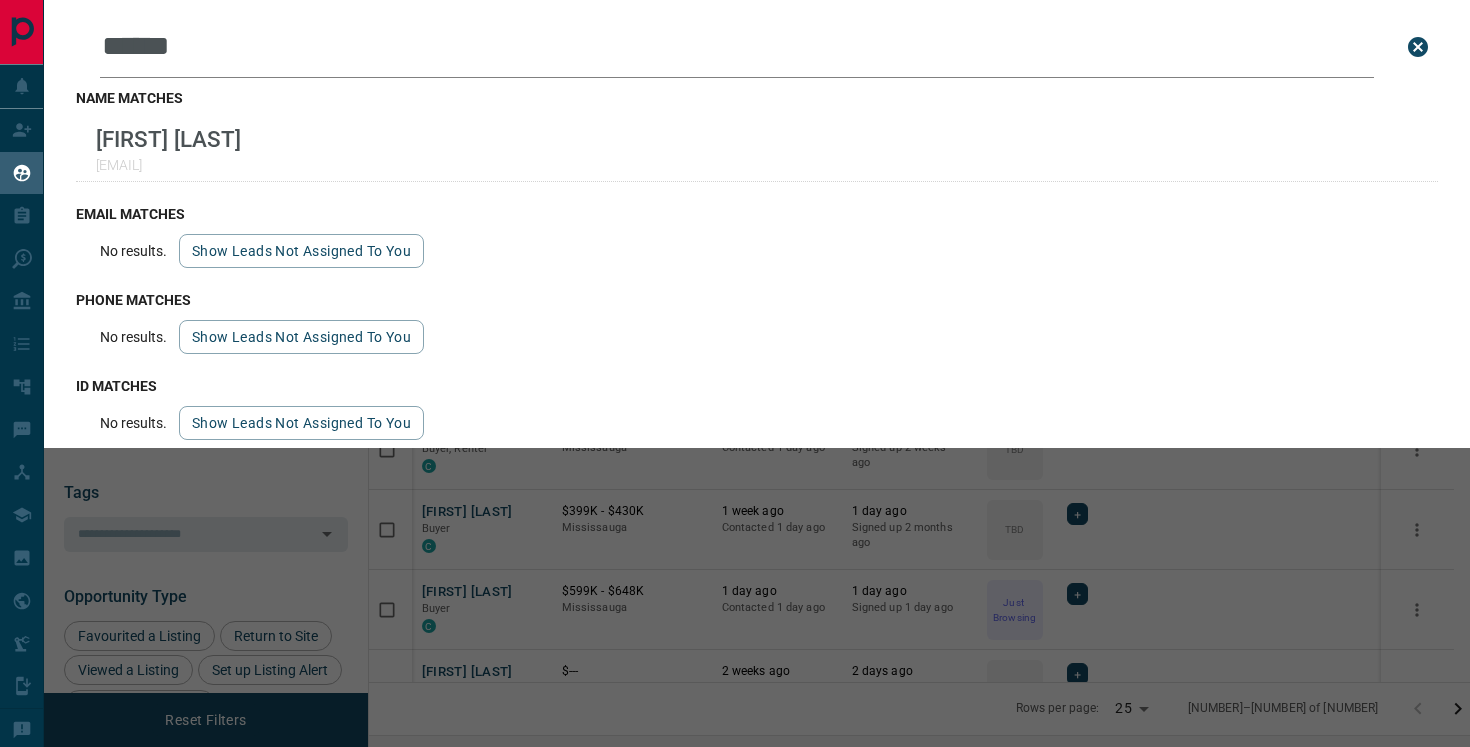 drag, startPoint x: 229, startPoint y: 60, endPoint x: 103, endPoint y: 46, distance: 126.77539 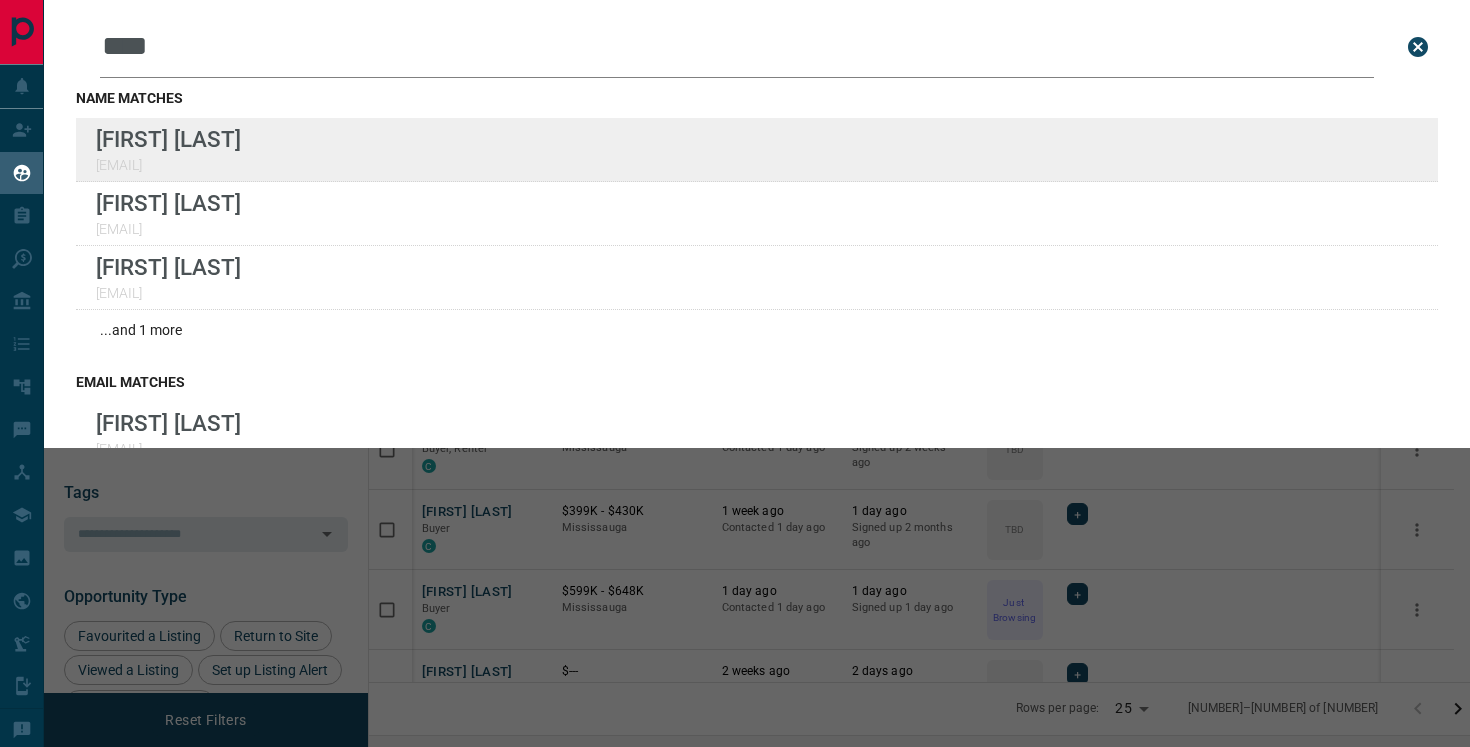 click on "Filters 1 Manage Tabs New Lead All TBD Do Not Contact - Not Responsive Bogus Just Browsing Criteria Obtained Future Follow Up Warm - HOT - Taken on Showings - Submitted Offer - Client 1 Name Details Last Active Claimed Date Status Tags [FIRST] [LAST] Buyer, Renter C $0 - $750K [CITY] 1 day ago Contacted 11 hours ago 15 hours ago Signed up 3 years ago TBD + [FIRST] [LAST] Buyer C $475K - $475K [CITY] 1 day ago Contacted 11 hours ago + C $---" at bounding box center (735, 361) 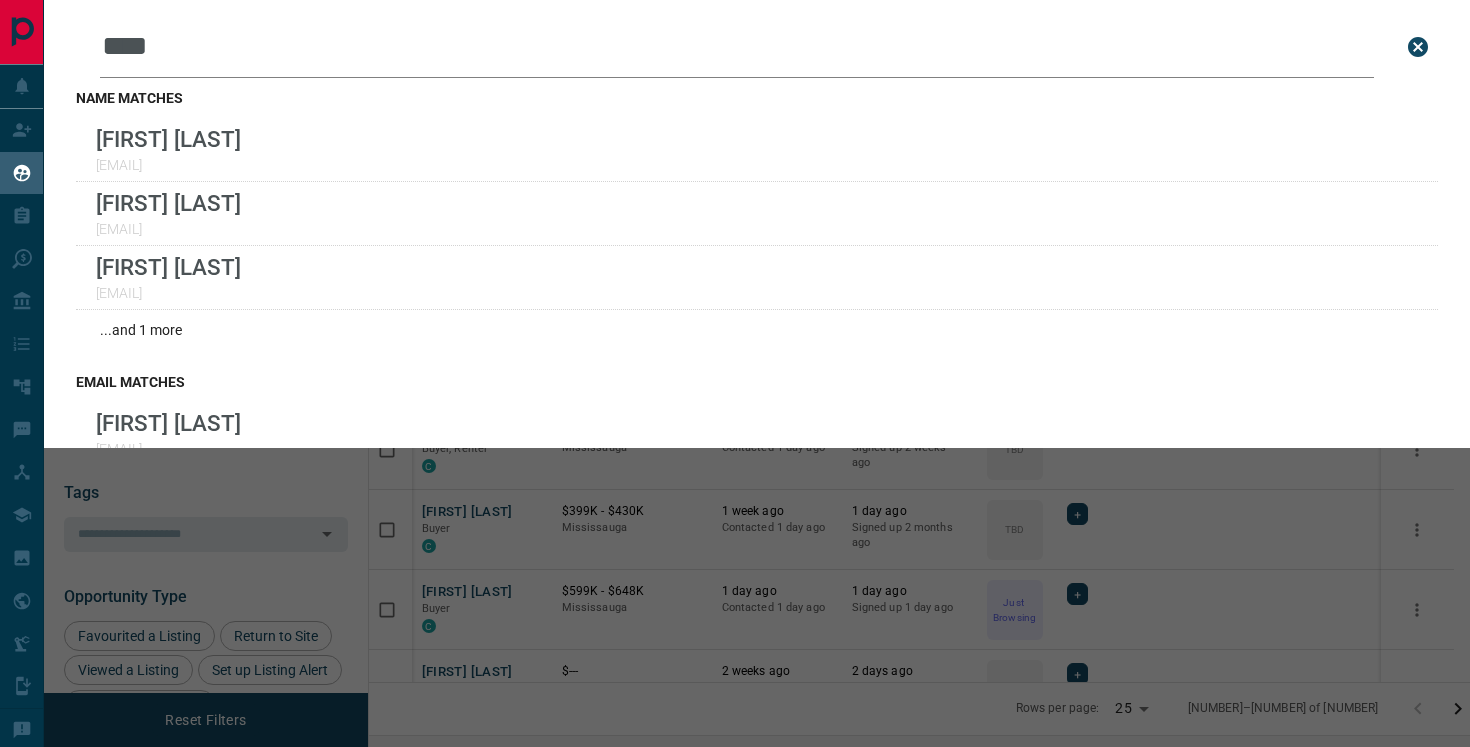 drag, startPoint x: 260, startPoint y: 49, endPoint x: 78, endPoint y: 40, distance: 182.2224 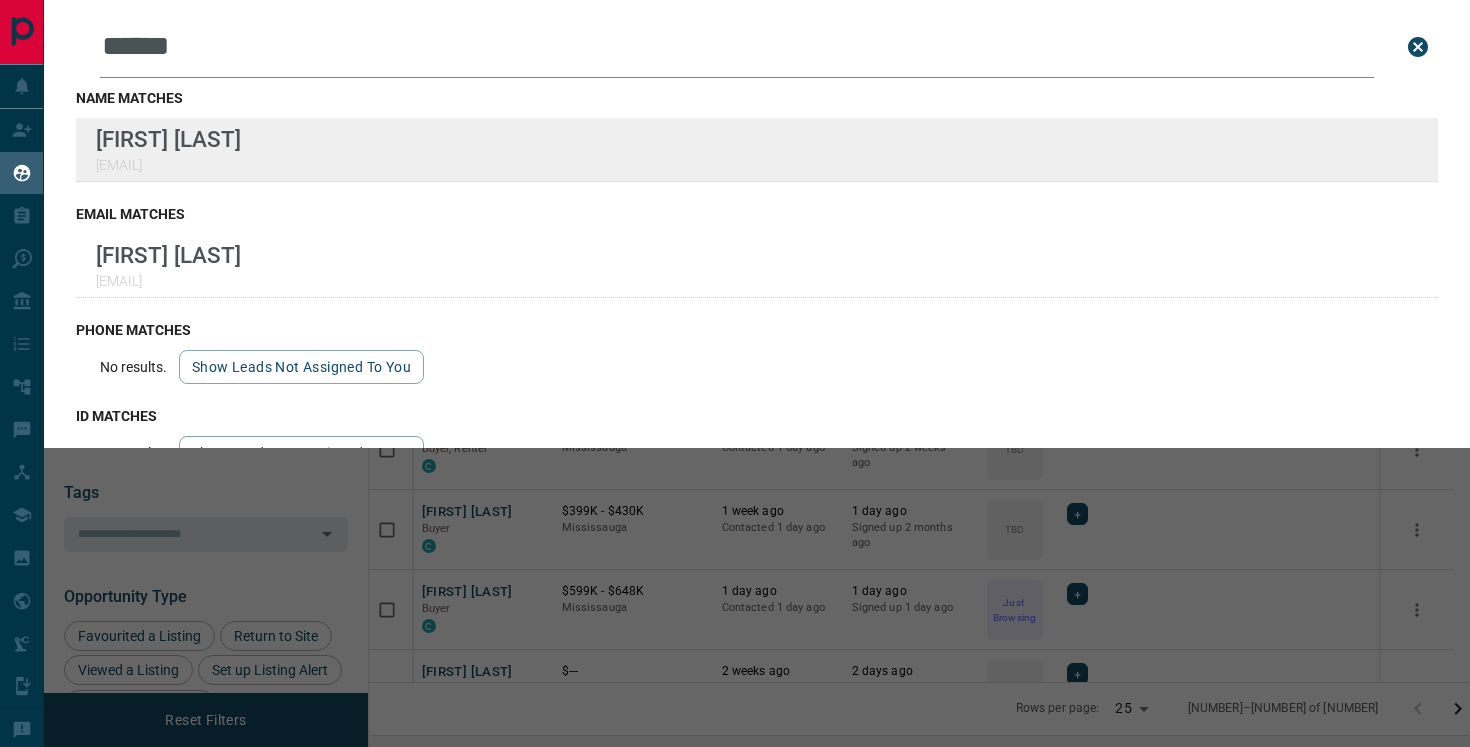 click on "My Leads Filters [NUMBER] Manage Tabs New Lead All [NUMBER] TBD [NUMBER] Do Not Contact - Not Responsive [NUMBER] Bogus [NUMBER] Just Browsing [NUMBER] Criteria Obtained [NUMBER] Future Follow Up [NUMBER] Warm - HOT - Taken on Showings - Submitted Offer - Client [NUMBER] Name Details Last Active Claimed Date Status Tags [FIRST] [LAST] Buyer, Renter C $[PRICE] - $[PRICE] [CITY] [NUMBER] day ago Contacted [NUMBER] hours ago [NUMBER] hours ago Signed up [NUMBER] years ago TBD + [FIRST] [LAST] Buyer C $[PRICE] - $[PRICE] [CITY] [NUMBER] day ago Contacted [NUMBER] hours ago [NUMBER] hours ago Signed up [NUMBER] day ago Criteria Obtained + [FIRST] [LAST] Buyer, Renter C $--- TBD" at bounding box center (735, 361) 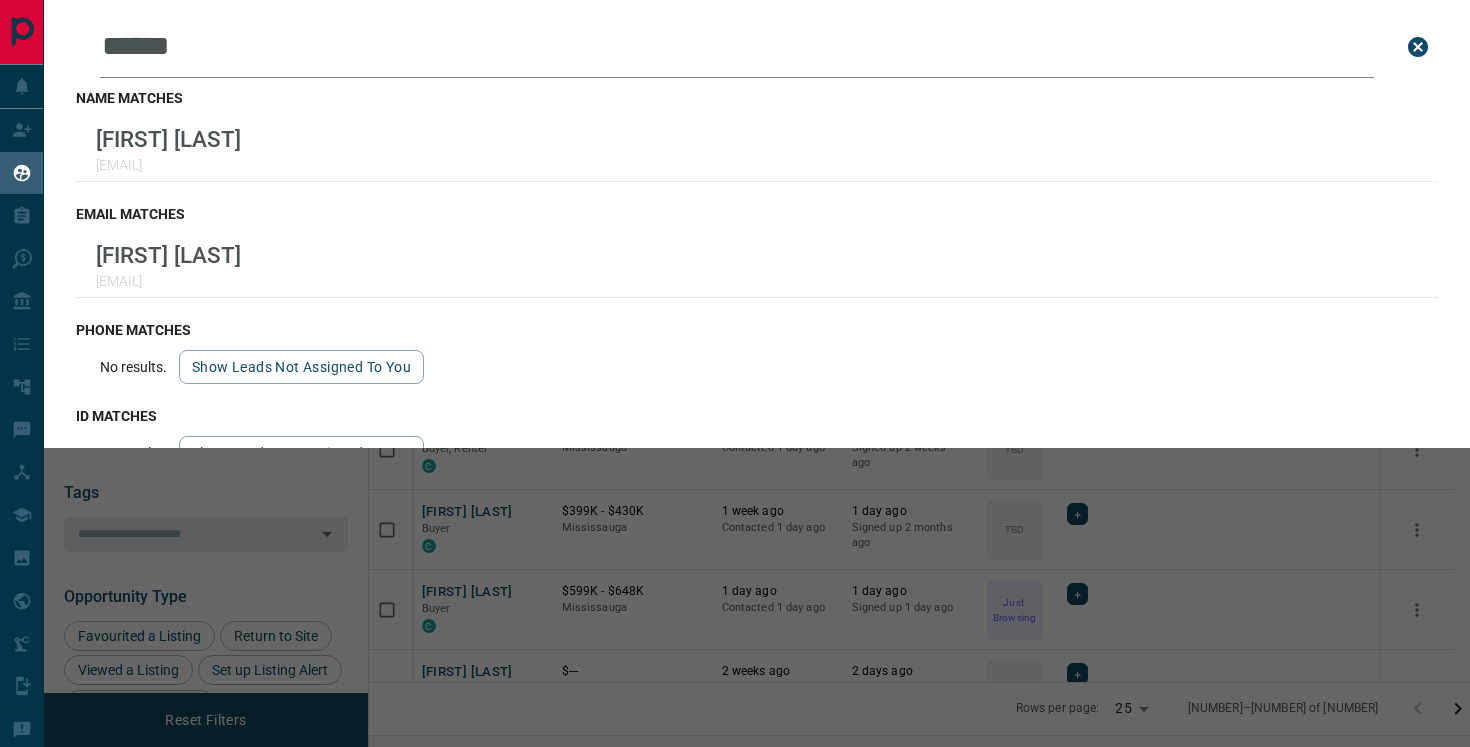drag, startPoint x: 217, startPoint y: 51, endPoint x: 75, endPoint y: 38, distance: 142.59383 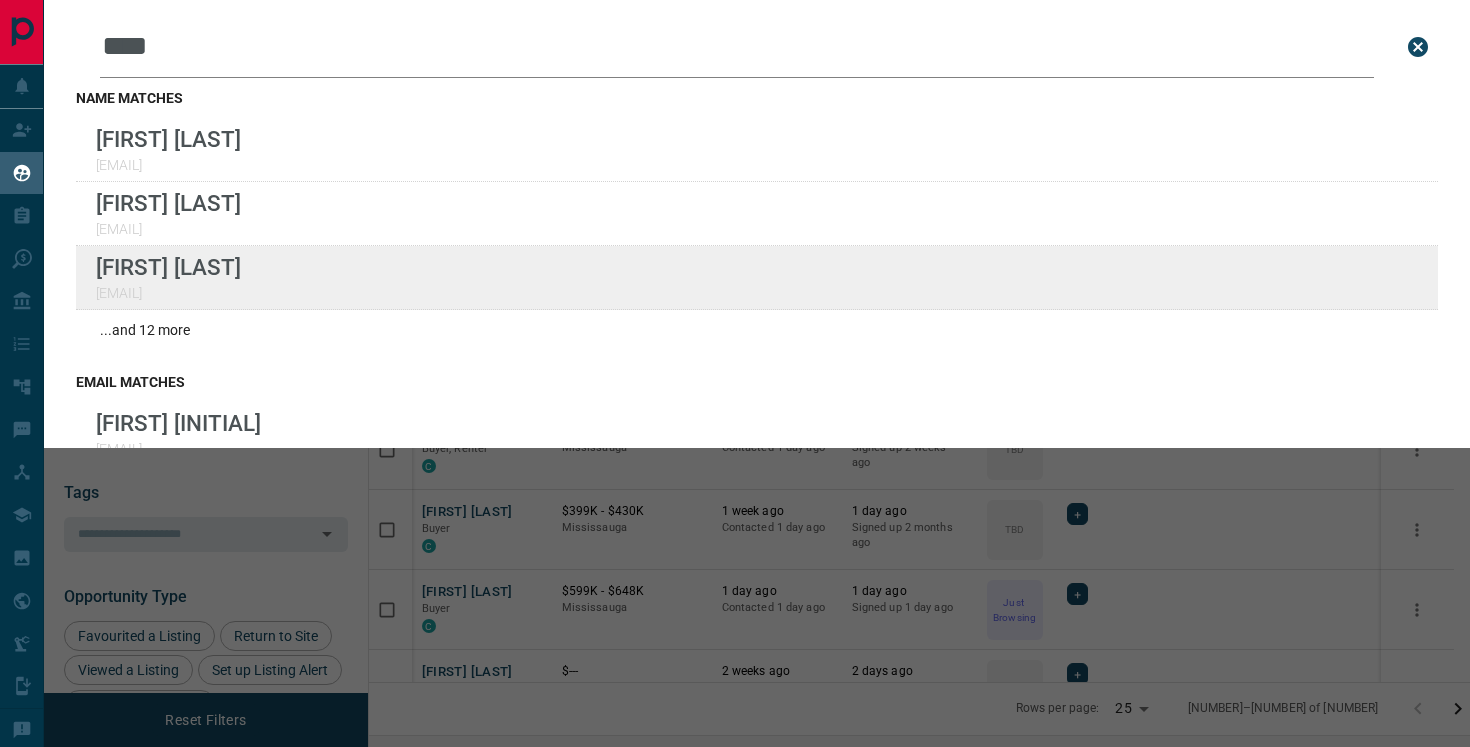 click on "My Leads Filters [NUMBER] Manage Tabs New Lead All [NUMBER] TBD [NUMBER] Do Not Contact - Not Responsive [NUMBER] Bogus [NUMBER] Just Browsing [NUMBER] Criteria Obtained [NUMBER] Future Follow Up [NUMBER] Warm - HOT - Taken on Showings - Submitted Offer - Client [NUMBER] Name Details Last Active Claimed Date Status Tags [FIRST] [LAST] Buyer, Renter C $[PRICE] - $[PRICE] [CITY] [NUMBER] day ago Contacted [NUMBER] hours ago [NUMBER] hours ago Signed up [NUMBER] years ago TBD + [FIRST] [LAST] Buyer C $[PRICE] - $[PRICE] [CITY] [NUMBER] day ago Contacted [NUMBER] hours ago [NUMBER] hours ago Signed up [NUMBER] day ago Criteria Obtained + [FIRST] [LAST] Buyer C + C +" at bounding box center (735, 361) 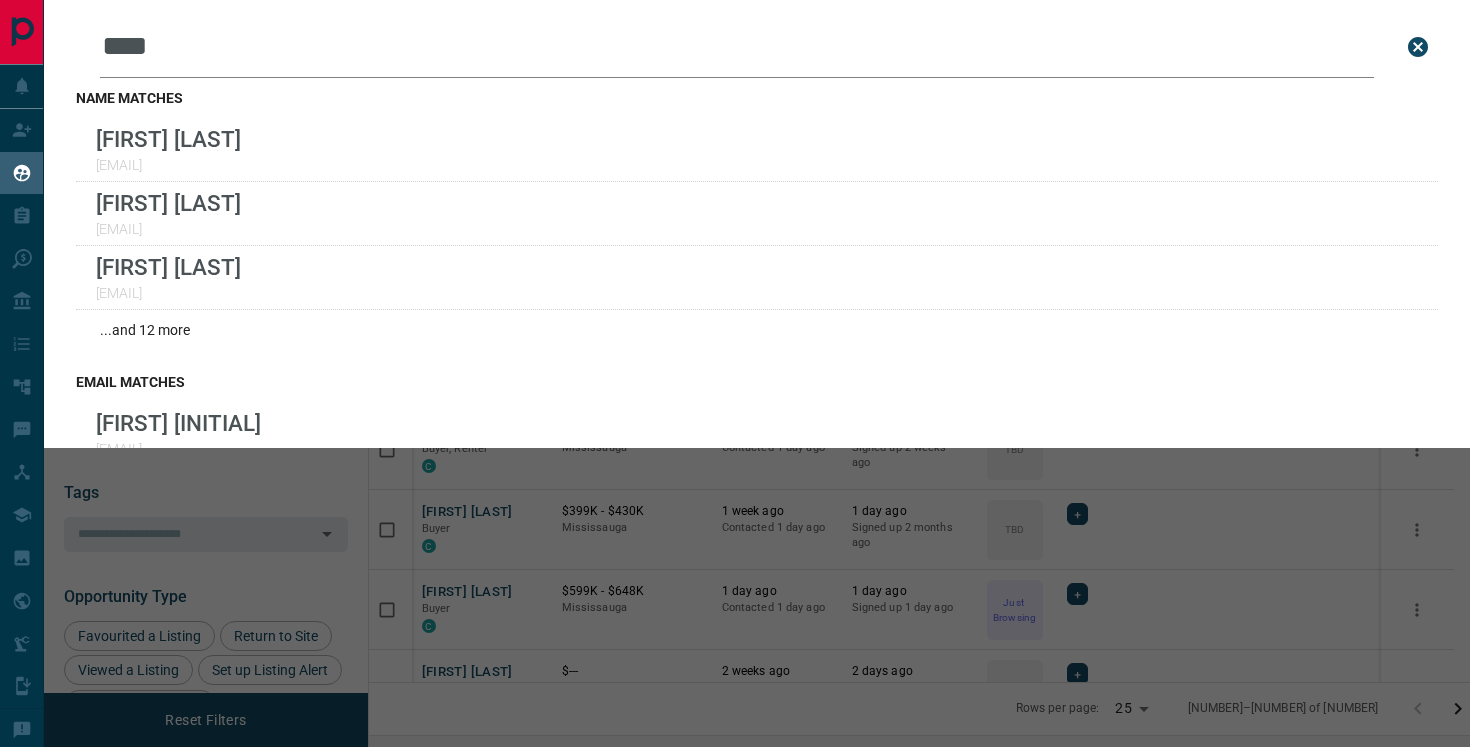 drag, startPoint x: 279, startPoint y: 59, endPoint x: 85, endPoint y: 55, distance: 194.04123 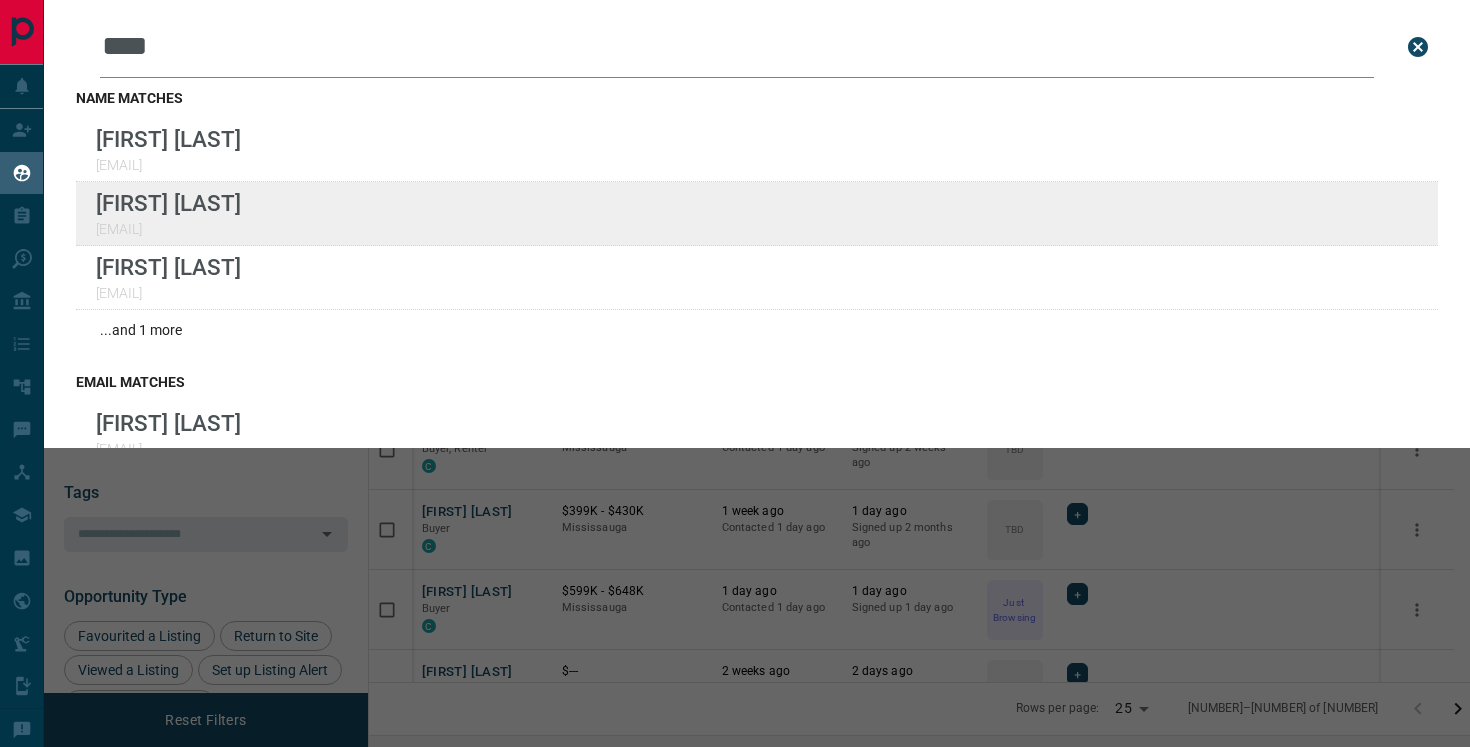 click on "Leads Search Bar **** Search for a lead by name, email, phone, or id name matches [FIRST] [LAST] [EMAIL] Terrence Connoy [EMAIL] Mike Therrien [EMAIL] ...and 1 more email matches Mike Therrien [EMAIL] phone matches No results. Show leads not assigned to you id matches No results. Show leads not assigned to you Filters 1 Manage Tabs New Lead All 585 TBD 427 Do Not Contact - Not Responsive 8 Bogus 29 Just Browsing 52 Criteria Obtained 46 Future Follow Up 22 Warm - HOT - Taken on Showings - Submitted Offer - Client 1 Name Details Last Active Claimed Date Status Tags Jashan Jot Singh Buyer, Renter C $0 - $750K [CITY] 1 day ago Contacted 11 hours ago 15 hours ago Signed up 3 years ago TBD + Josh Pacheco Buyer C $475K - $475K [CITY] 1 day ago Contacted 11 hours ago 16 hours ago + C" at bounding box center (735, 361) 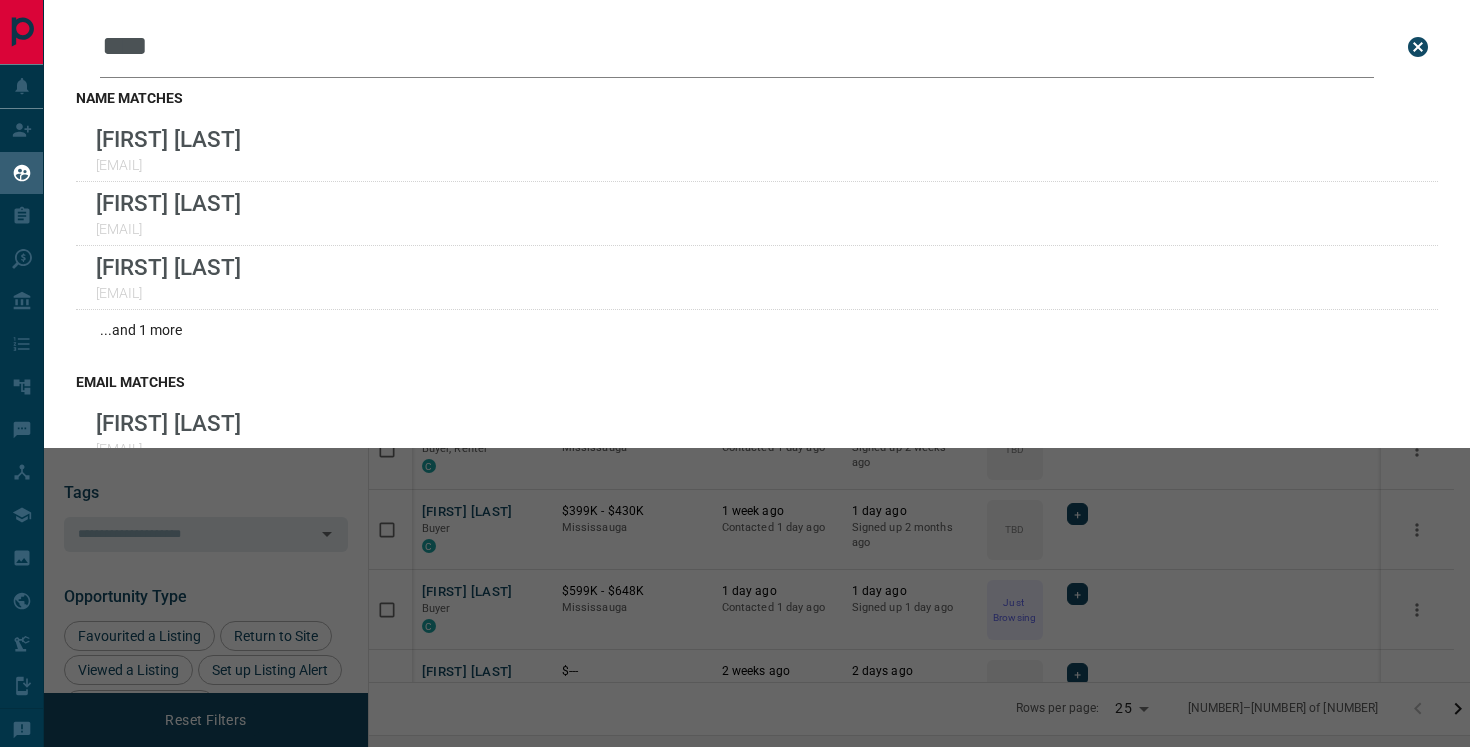 drag, startPoint x: 237, startPoint y: 57, endPoint x: 79, endPoint y: 50, distance: 158.15498 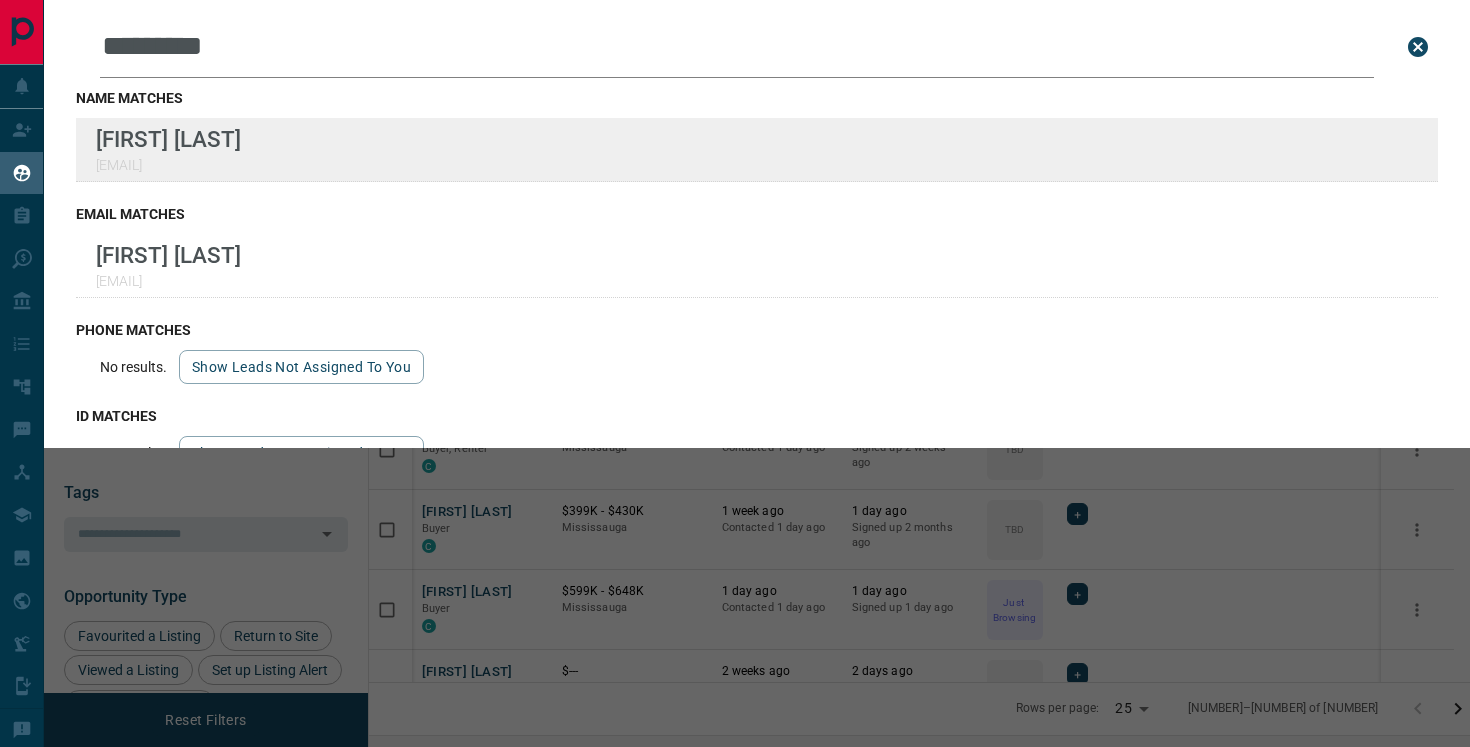 type on "*********" 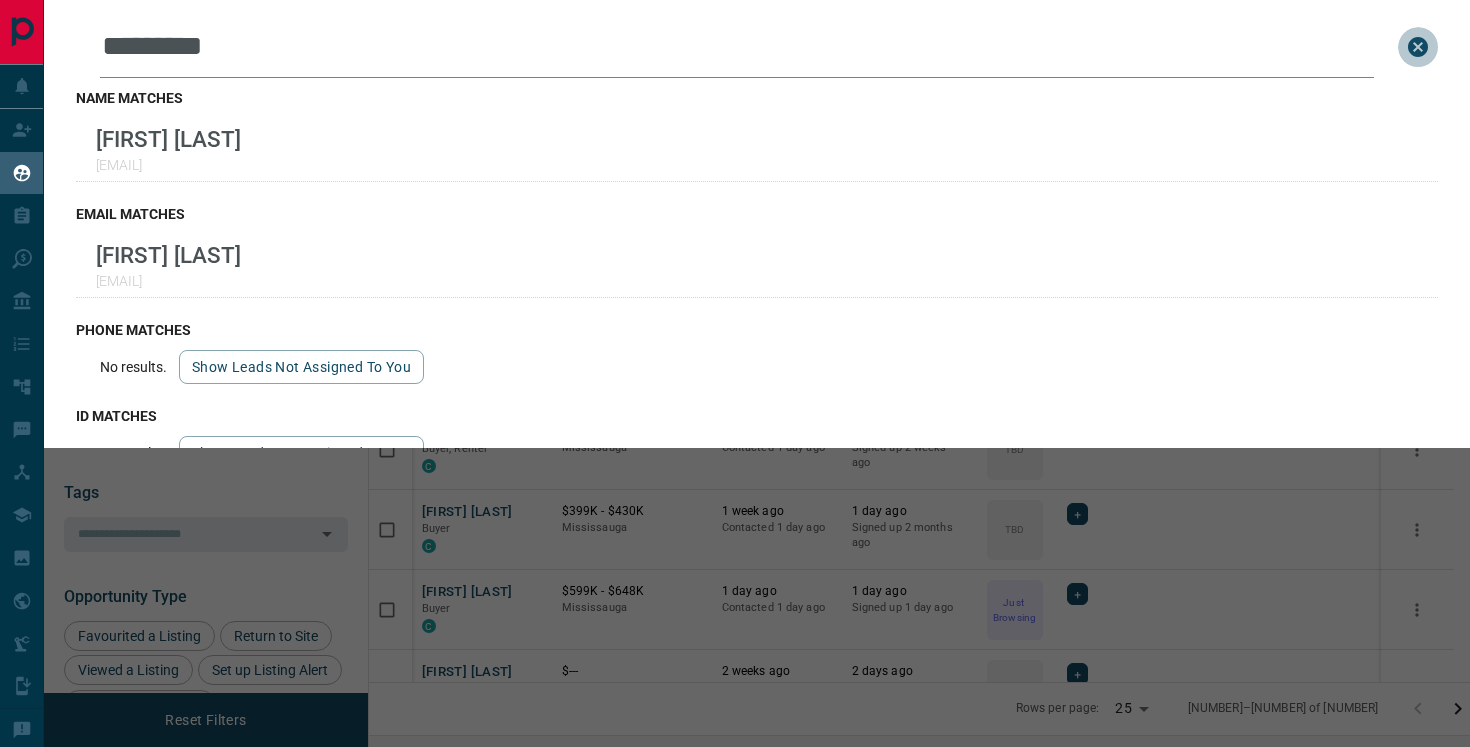 click 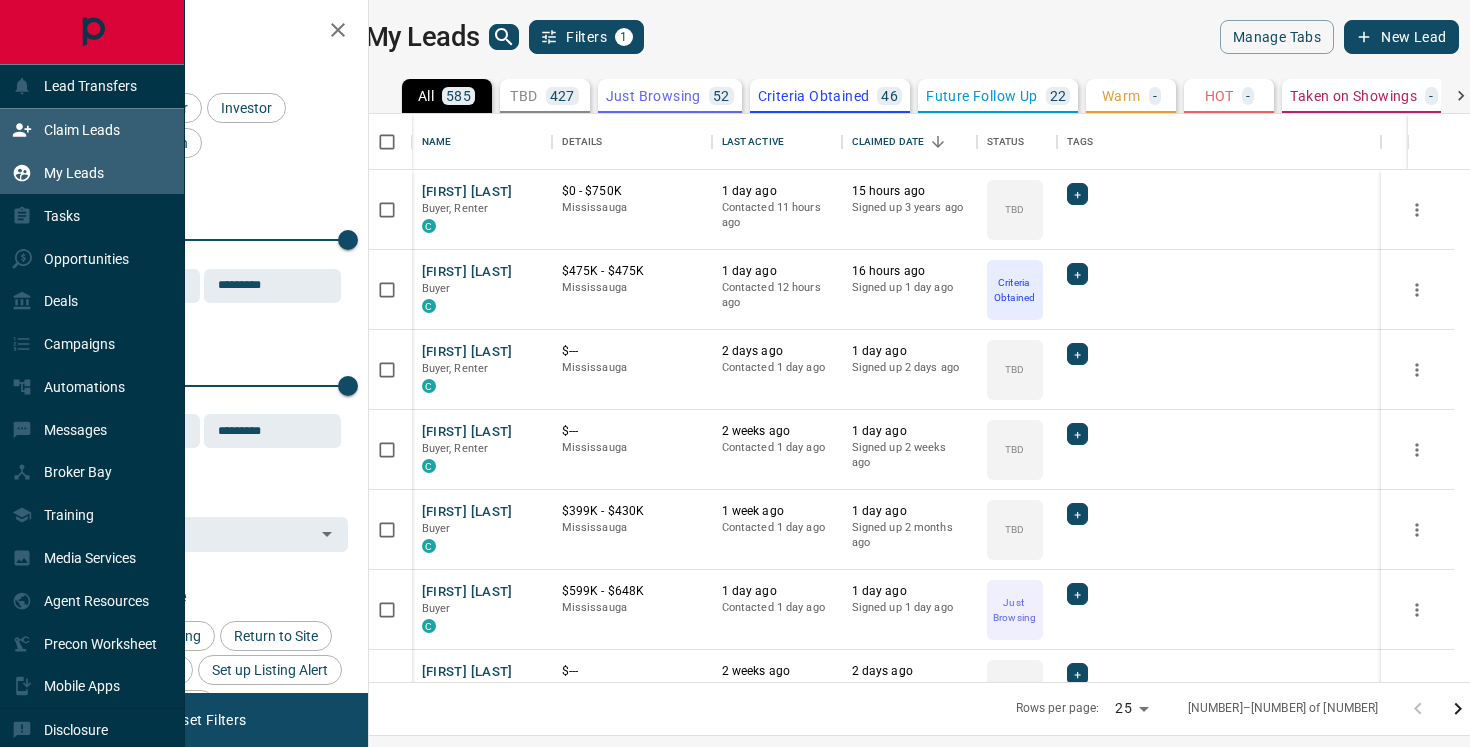 click on "Claim Leads" at bounding box center [82, 130] 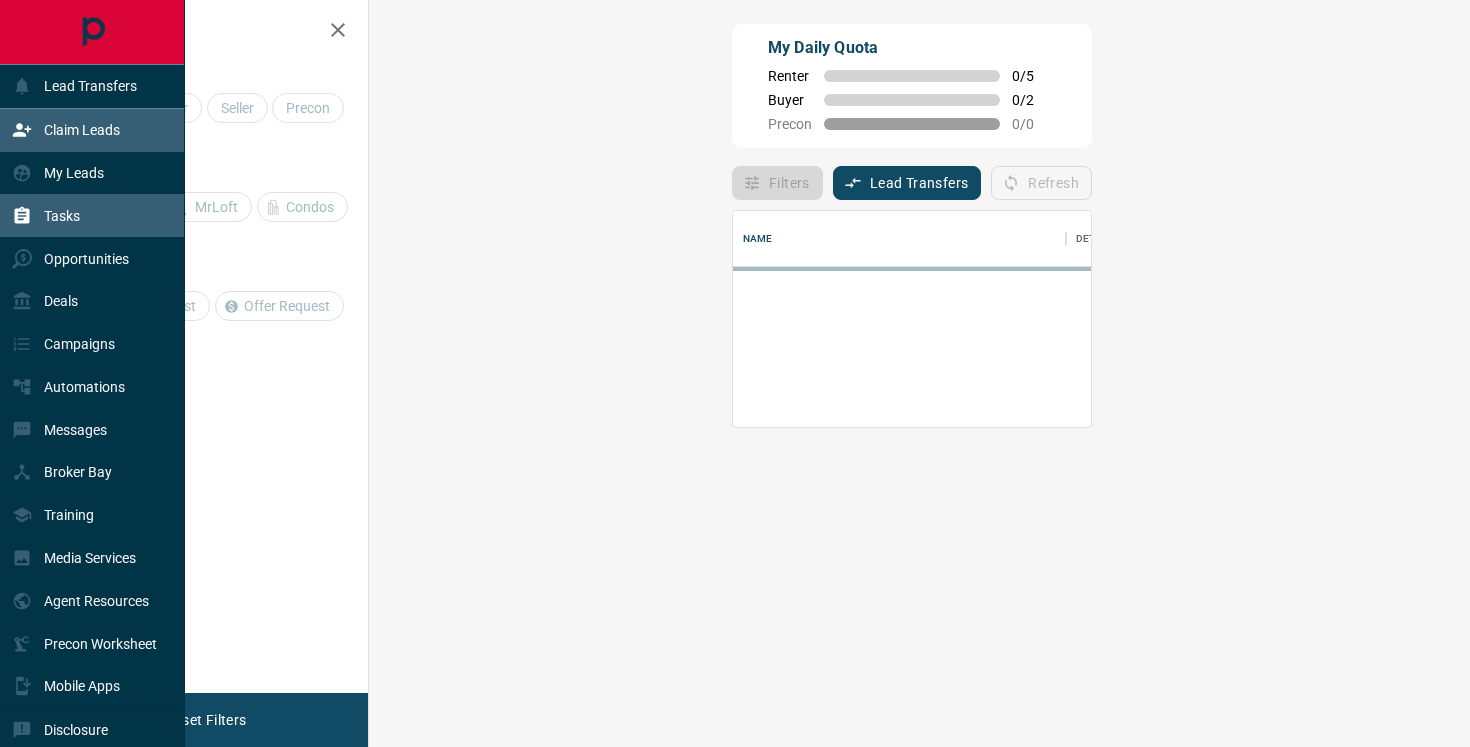 scroll, scrollTop: 1, scrollLeft: 1, axis: both 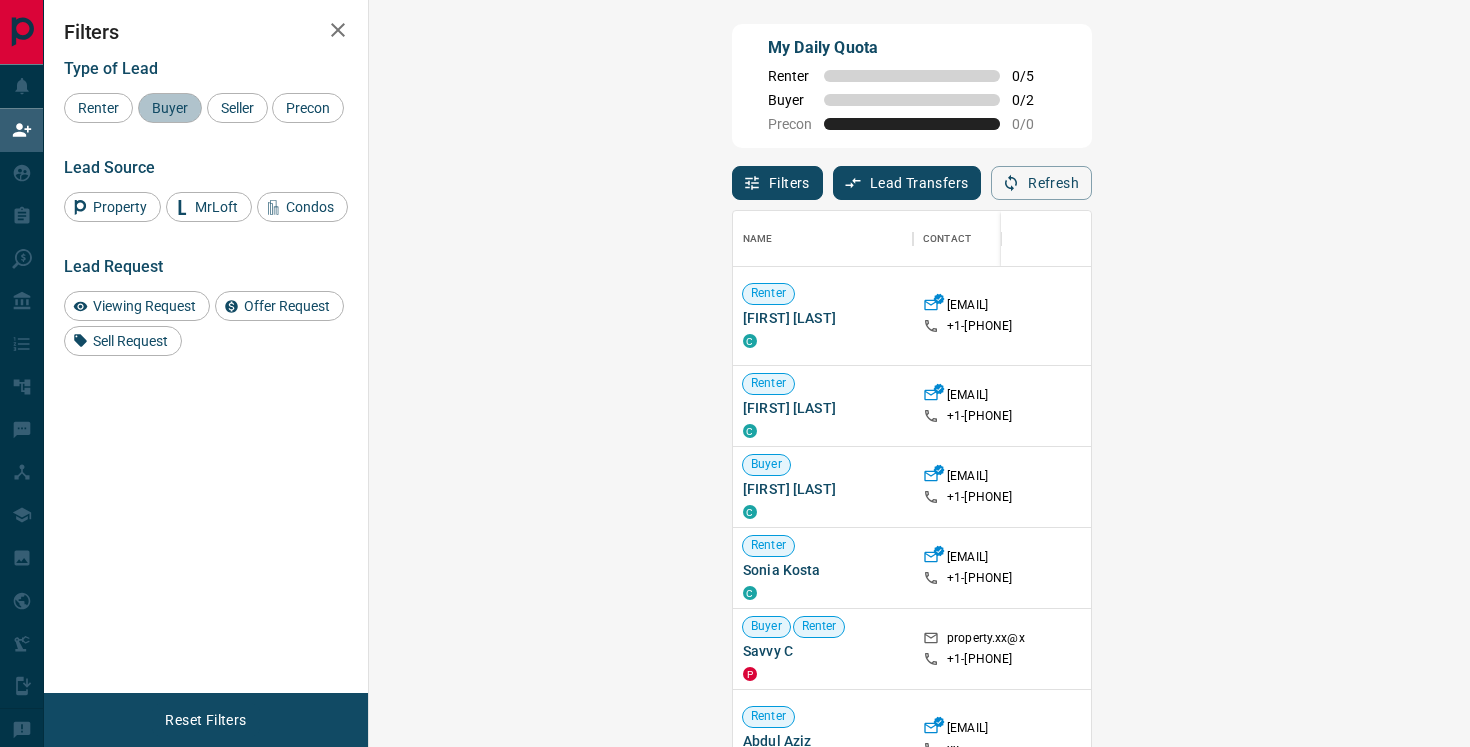 click on "Buyer" at bounding box center (170, 108) 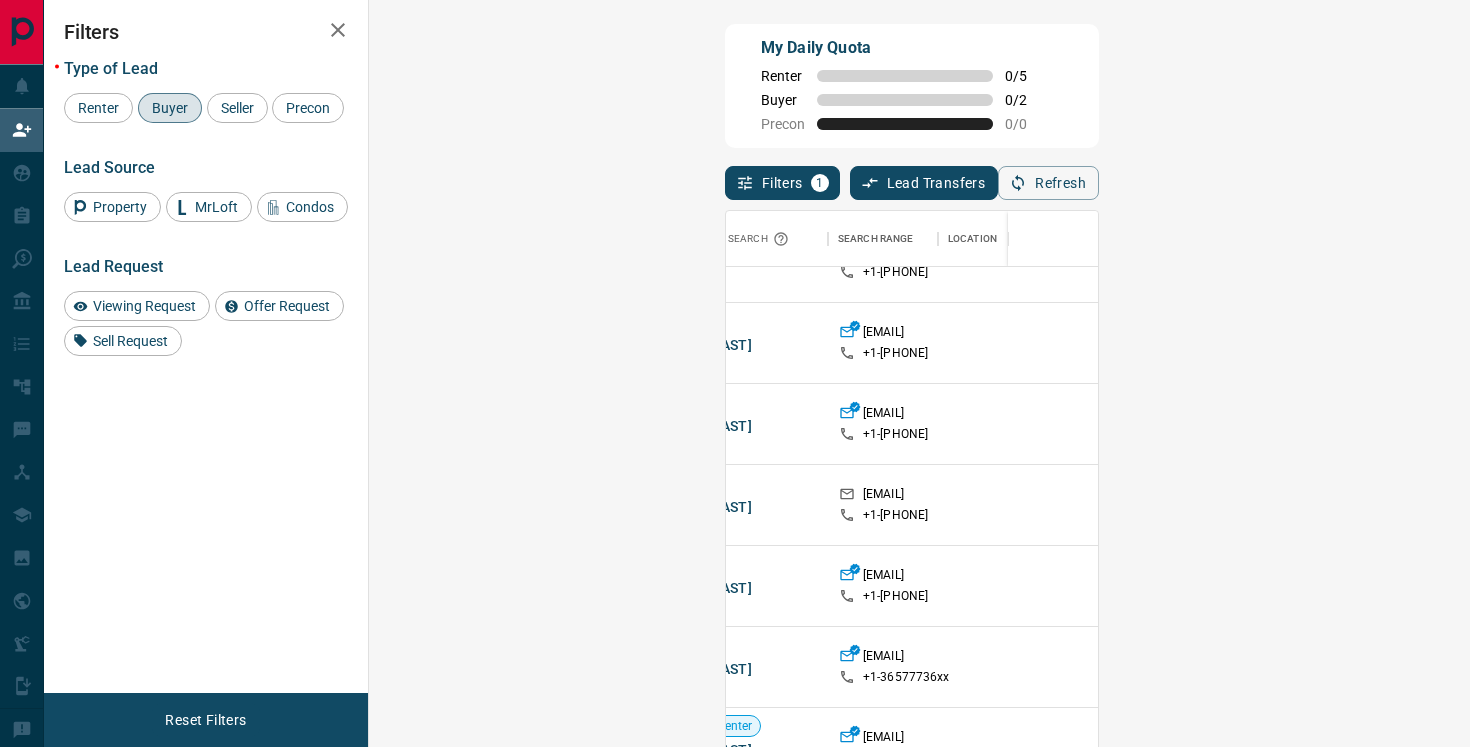 scroll, scrollTop: 207, scrollLeft: 0, axis: vertical 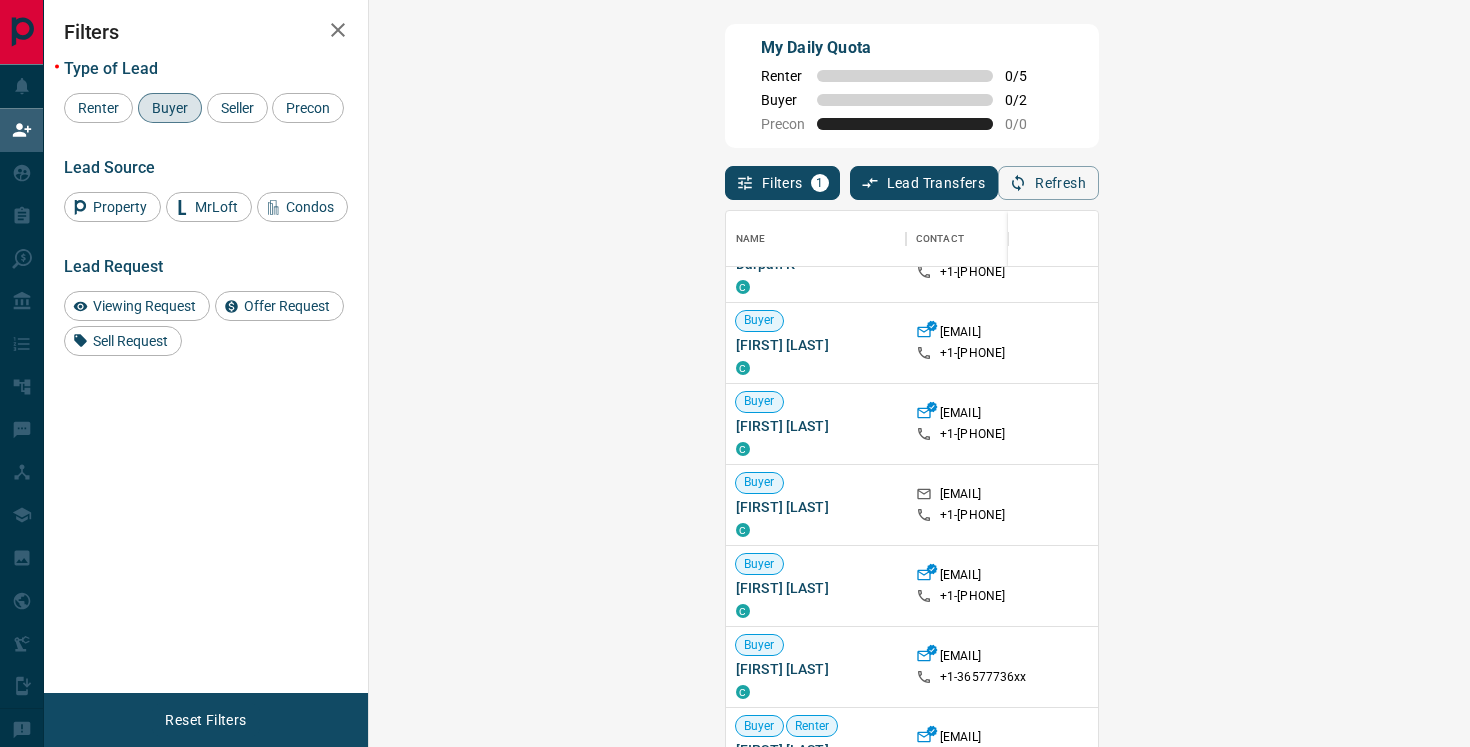 click 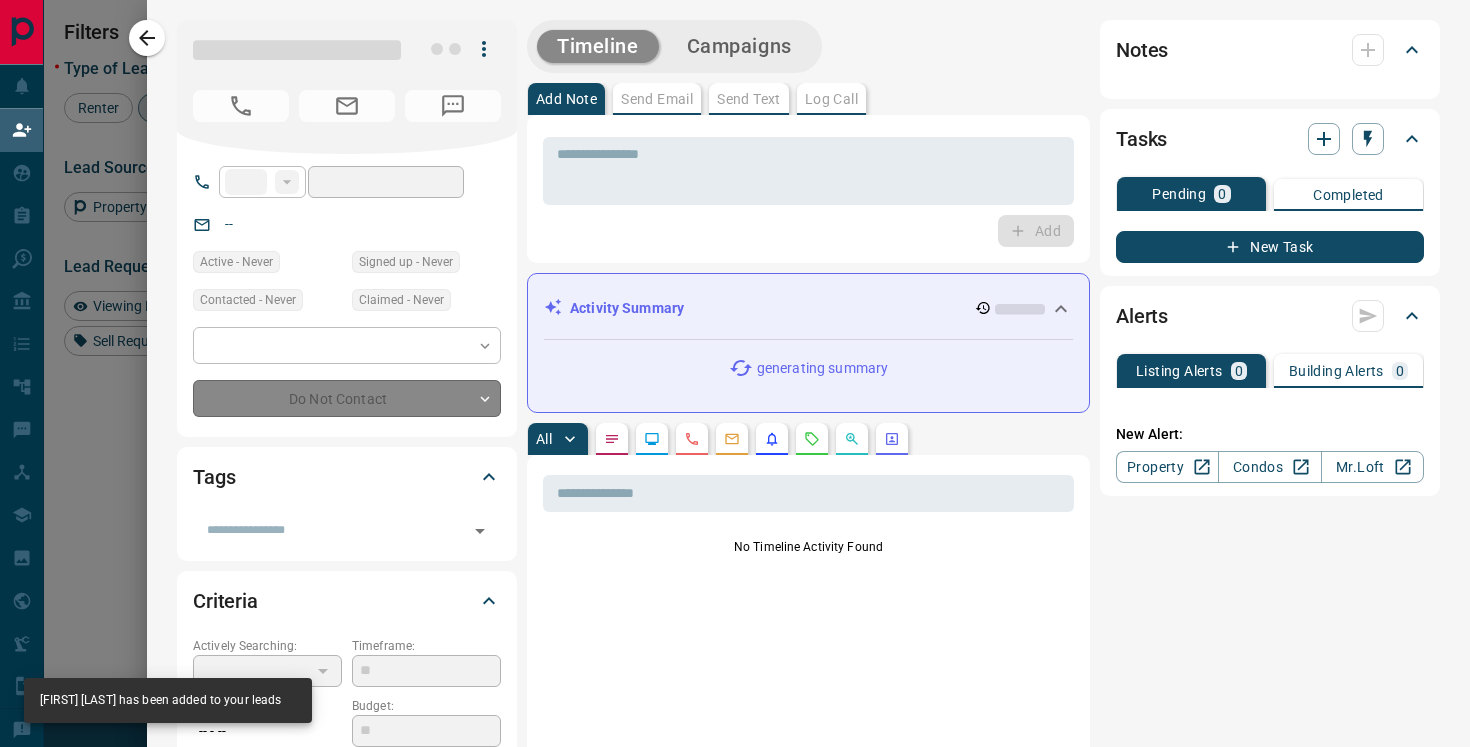type on "**" 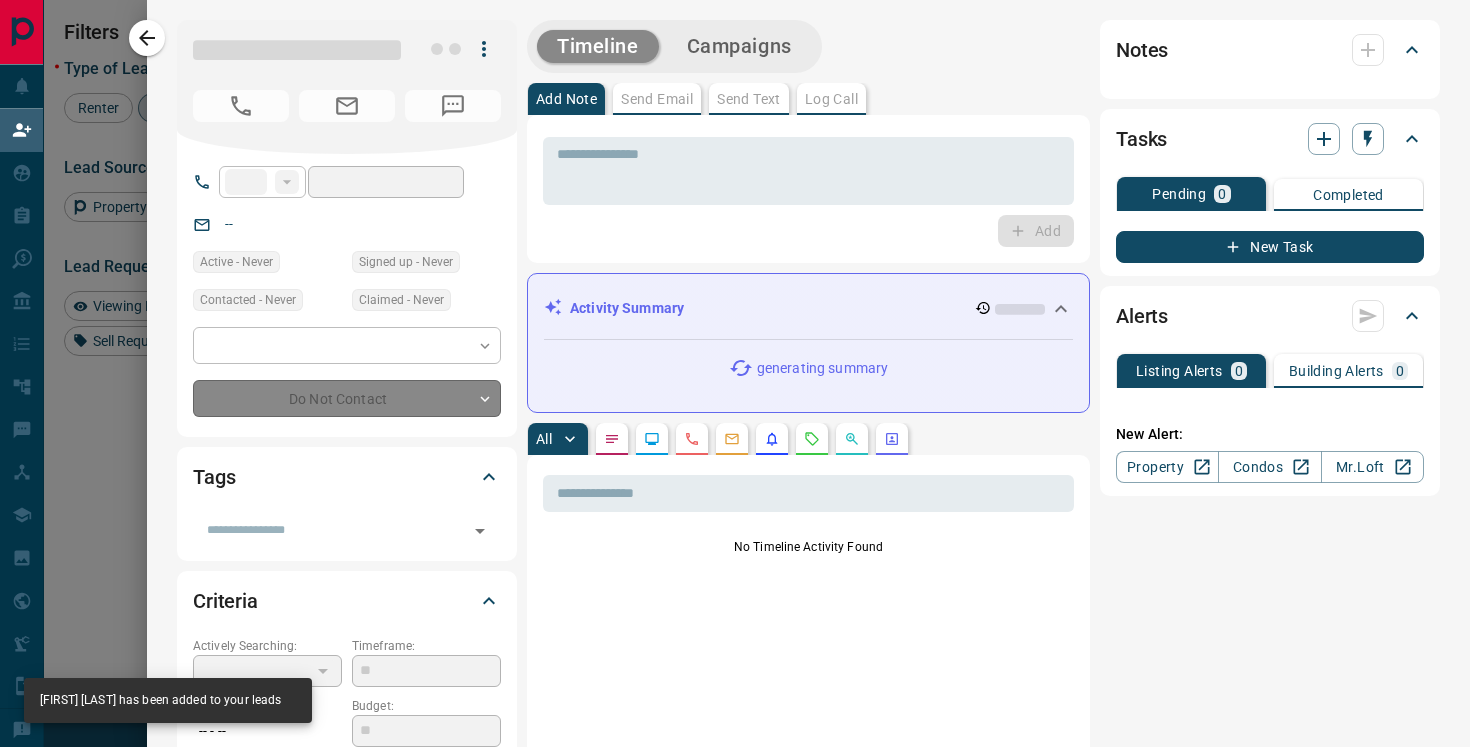 type on "**********" 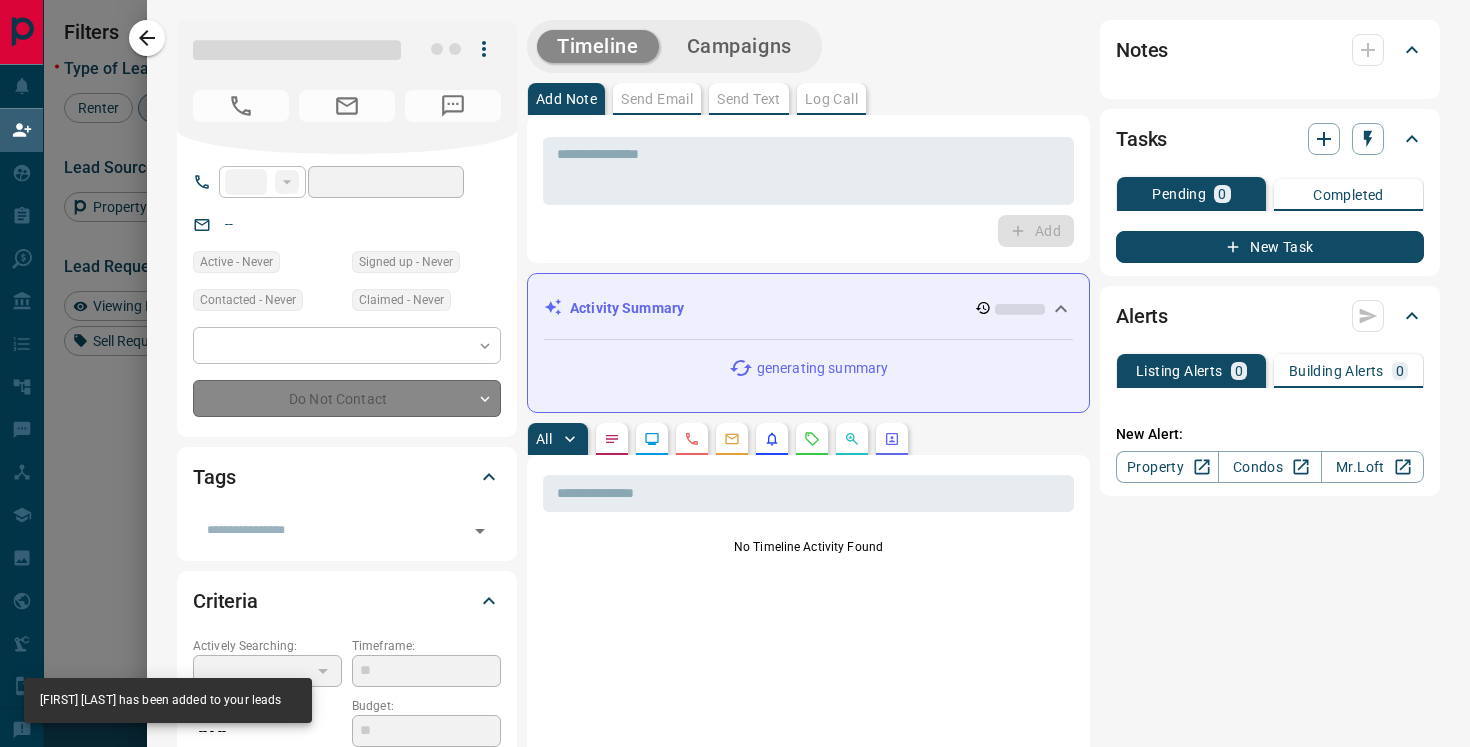 type on "**********" 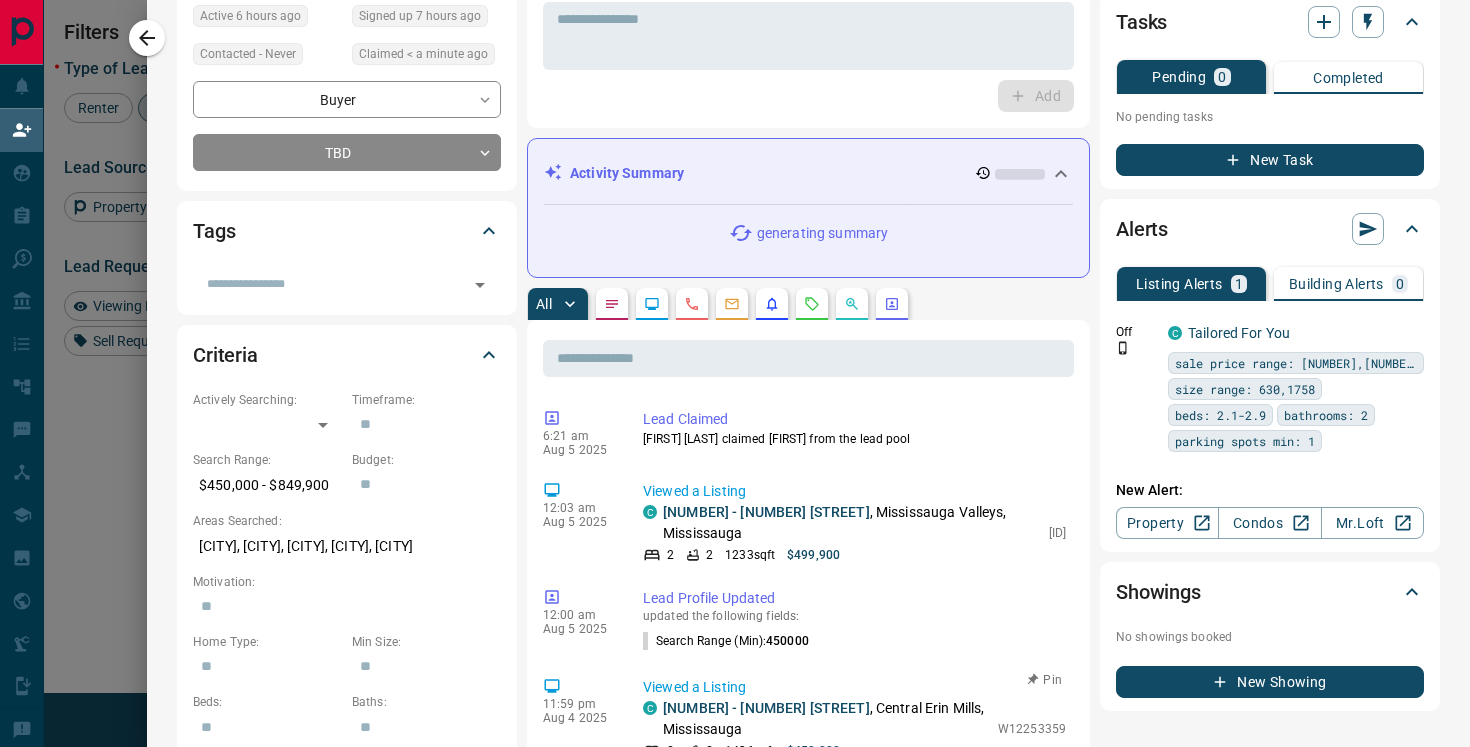 scroll, scrollTop: 0, scrollLeft: 0, axis: both 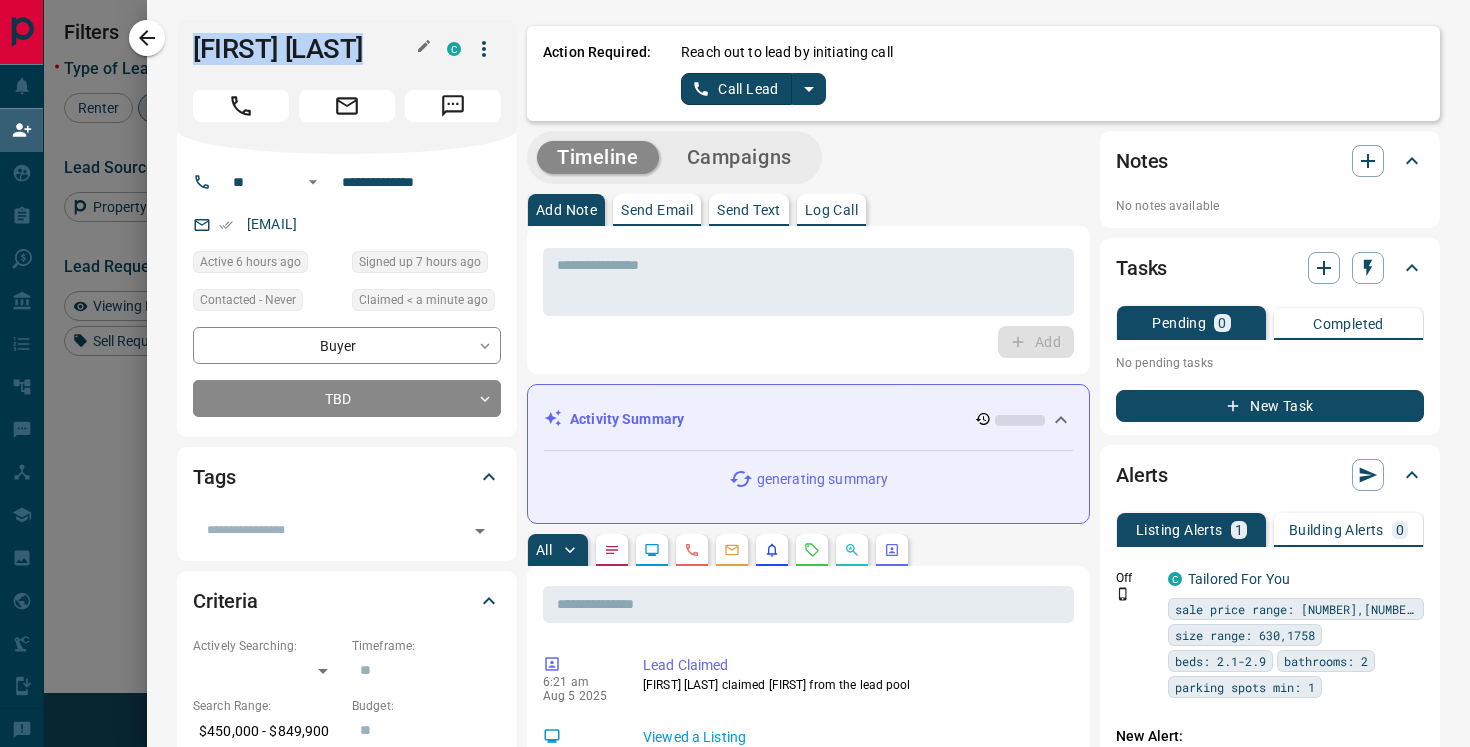 drag, startPoint x: 367, startPoint y: 47, endPoint x: 197, endPoint y: 51, distance: 170.04706 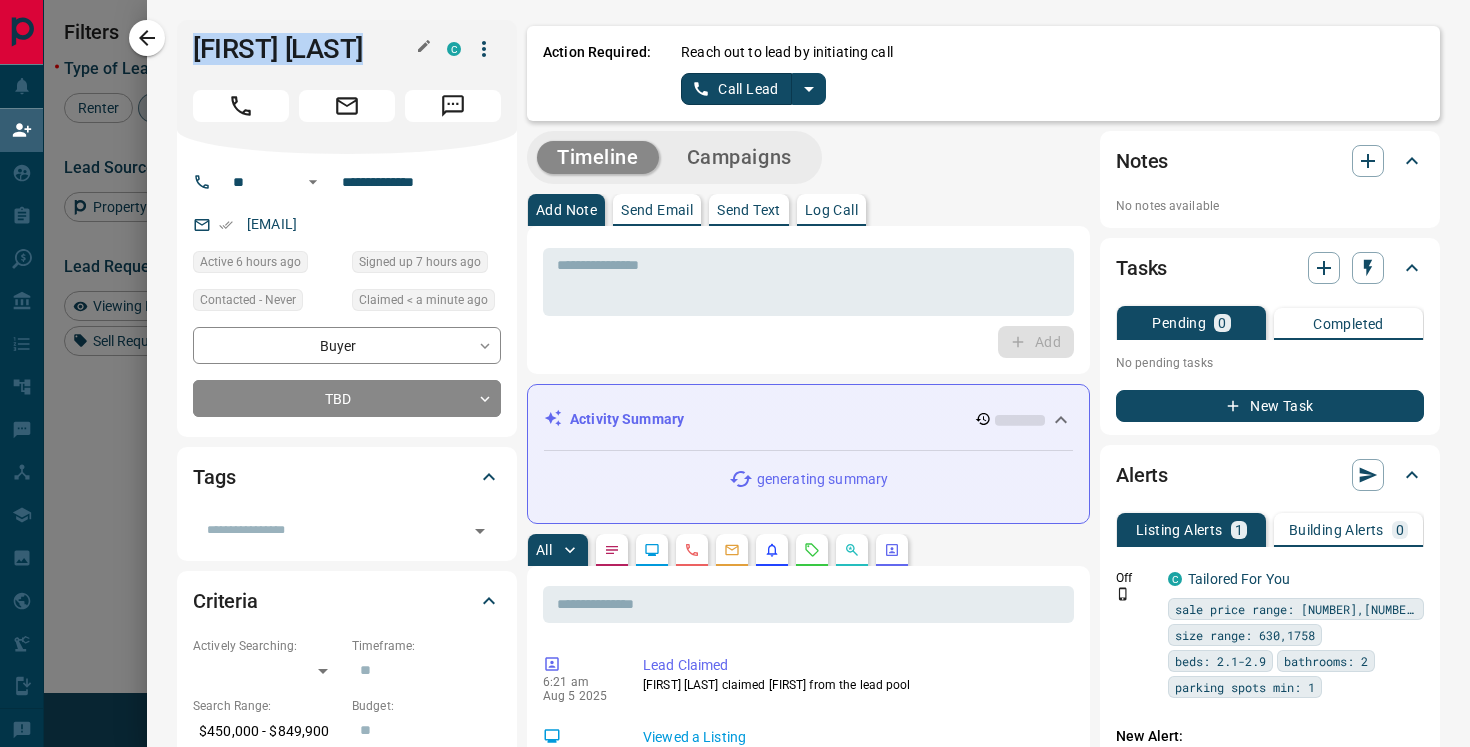 click on "[FIRST] [LAST]" at bounding box center (305, 49) 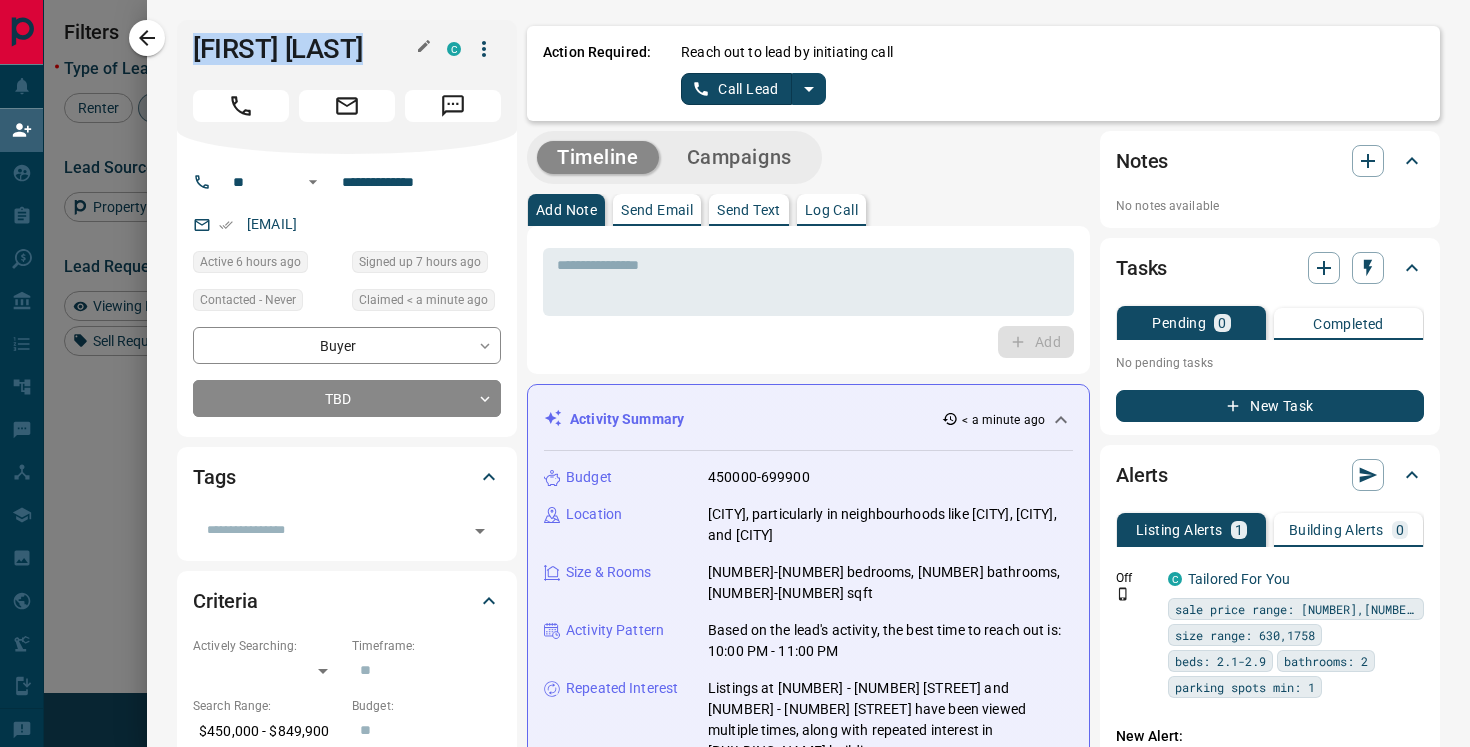 copy on "[FIRST] [LAST]" 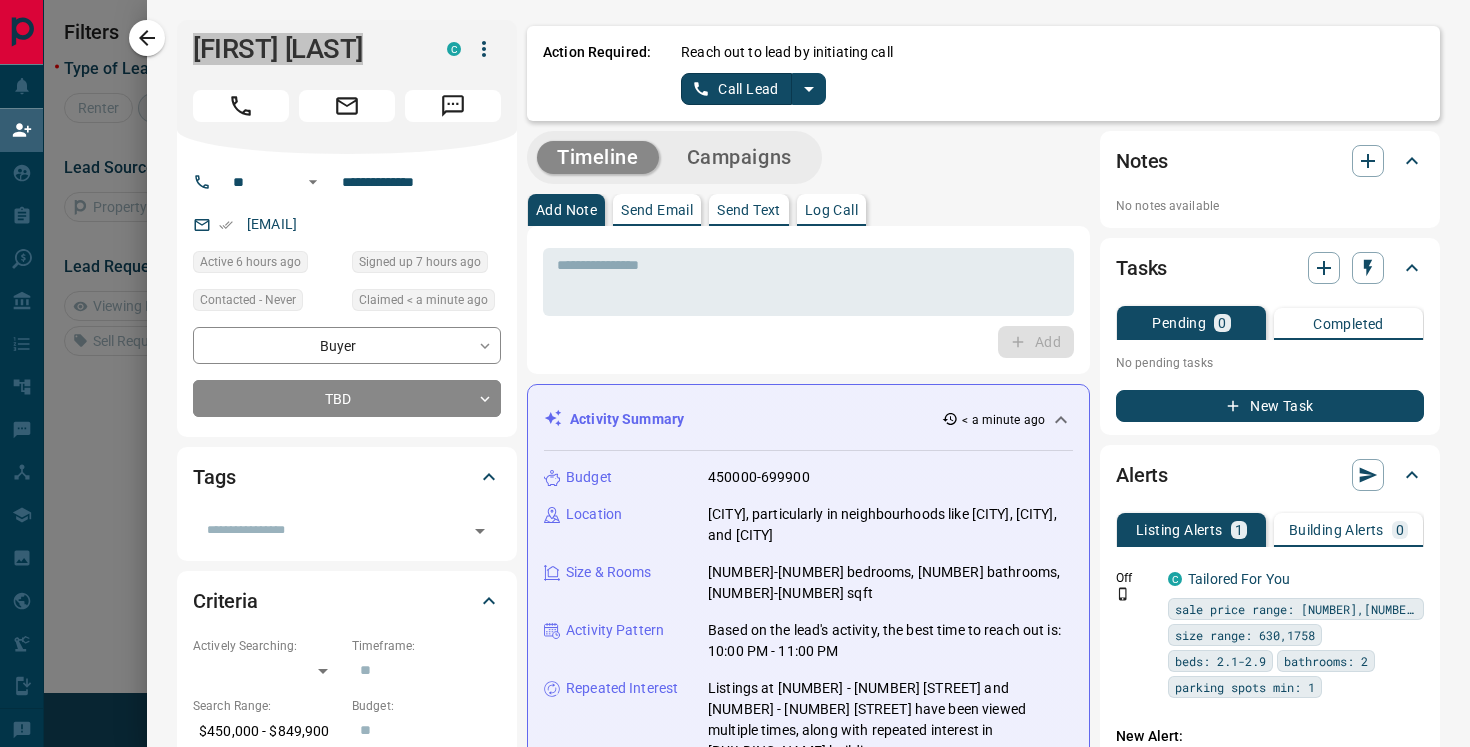scroll, scrollTop: 136, scrollLeft: 1058, axis: both 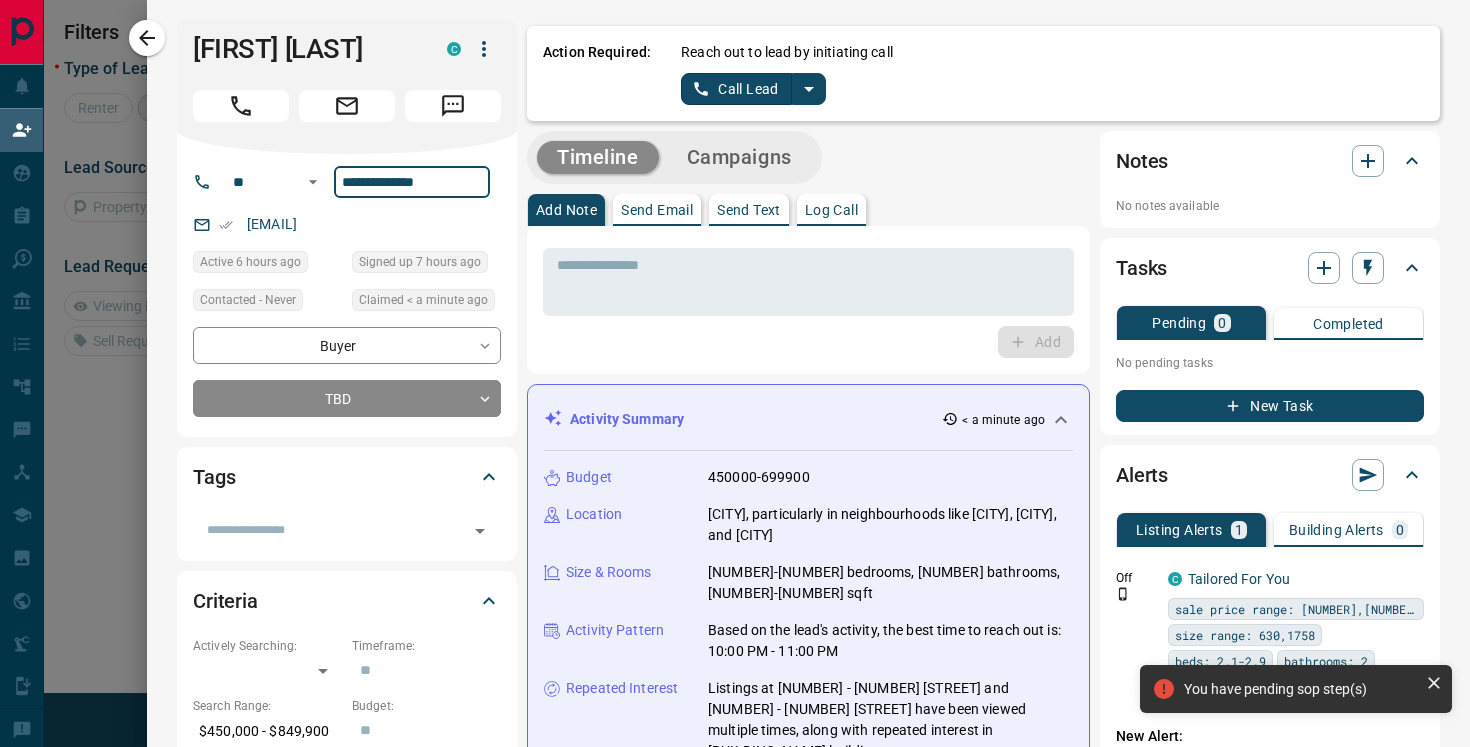 drag, startPoint x: 459, startPoint y: 183, endPoint x: 345, endPoint y: 171, distance: 114.62984 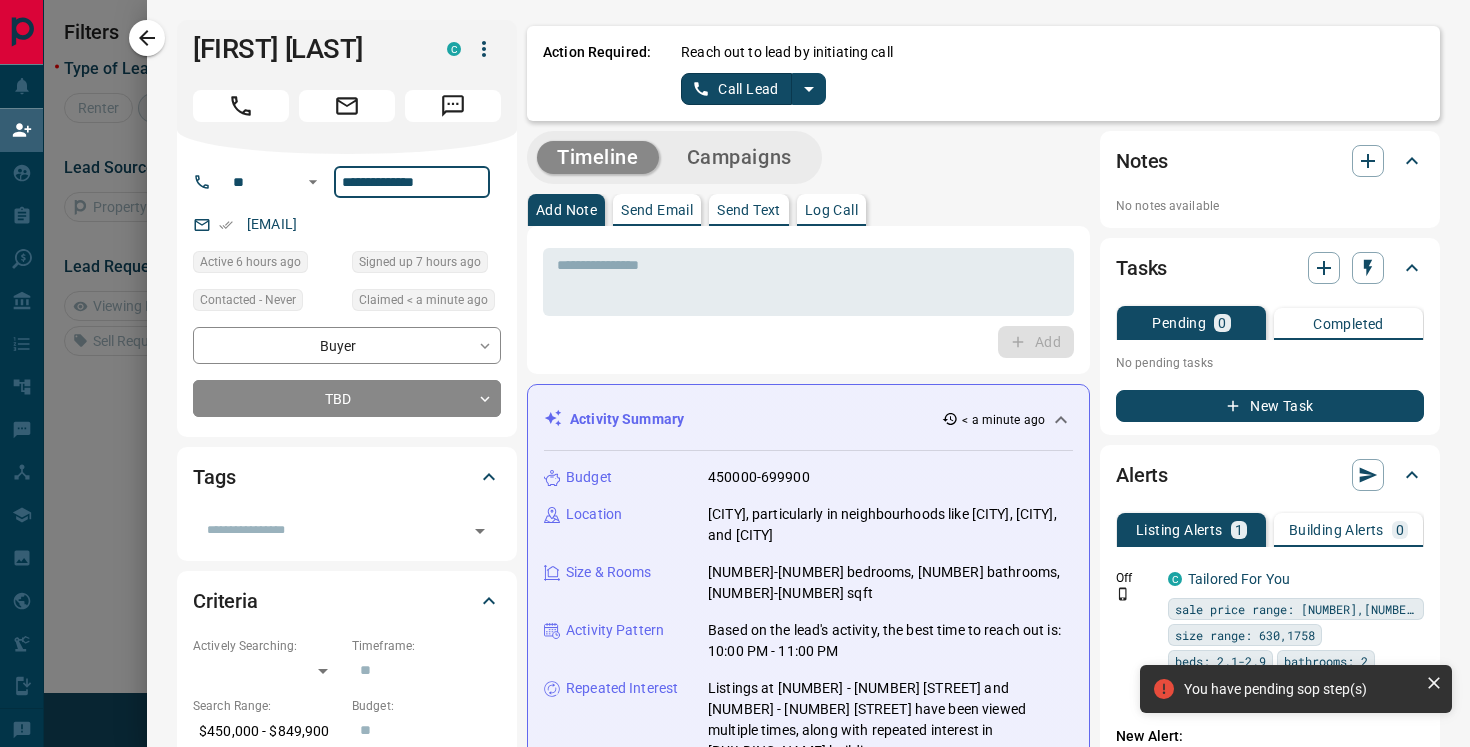 click on "**********" at bounding box center (412, 182) 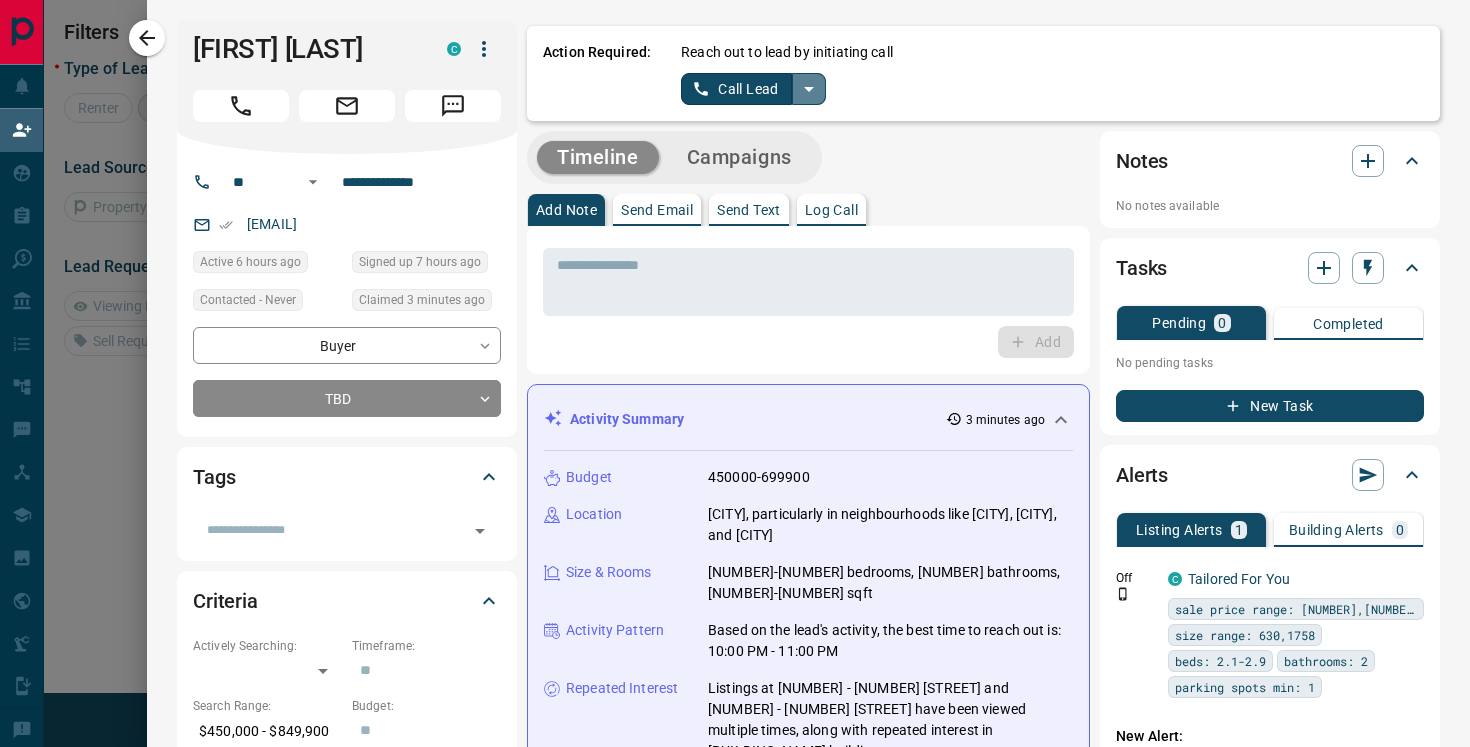 click 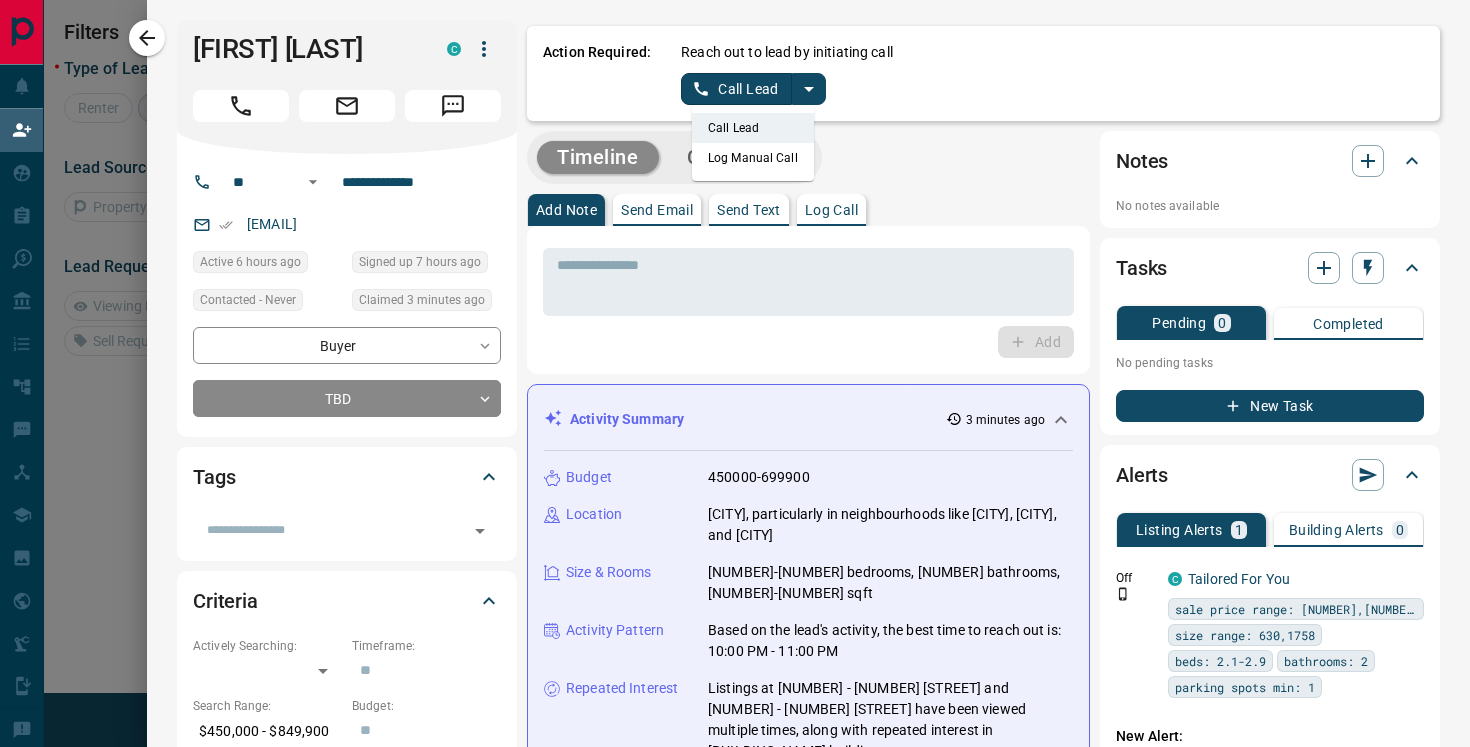 click on "Log Manual Call" at bounding box center [753, 158] 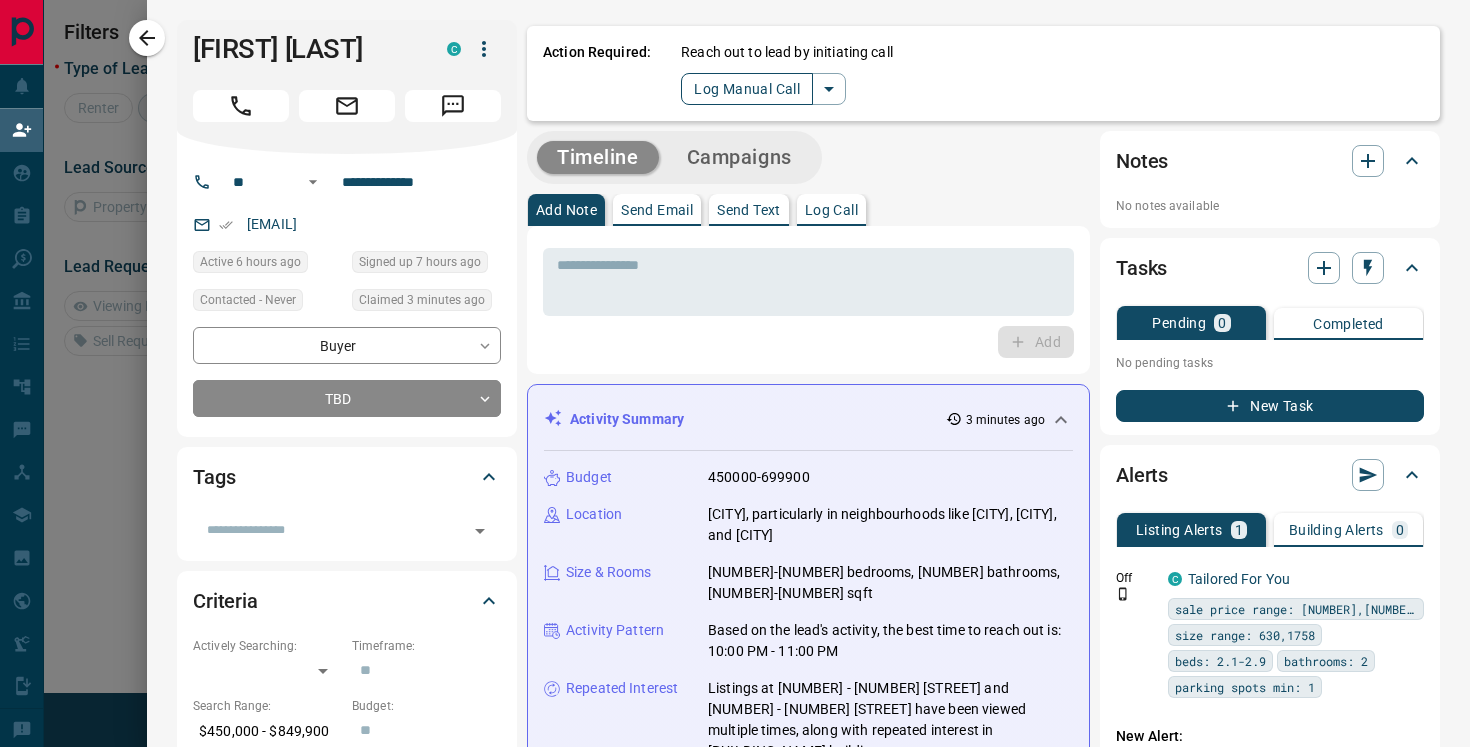 click on "Log Manual Call" at bounding box center [747, 89] 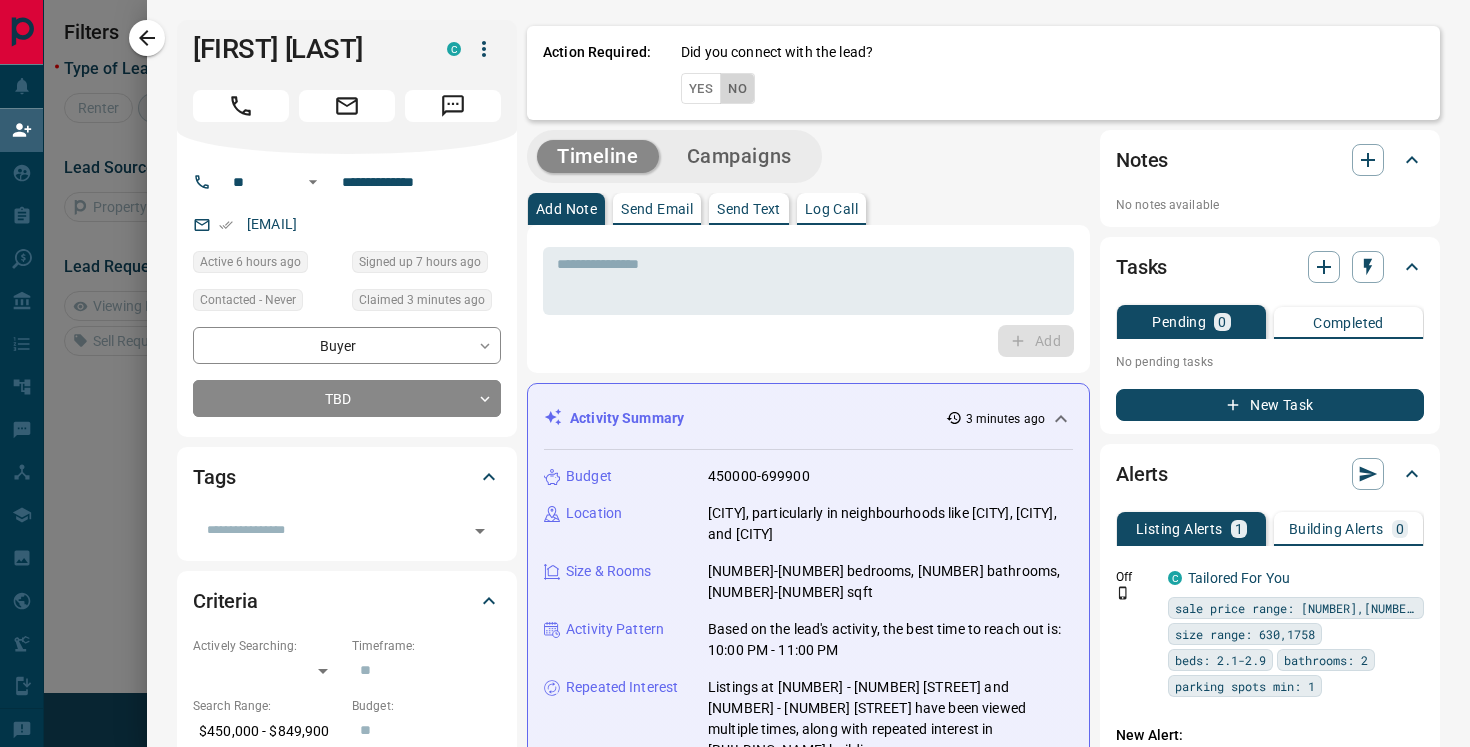 click on "No" at bounding box center [737, 88] 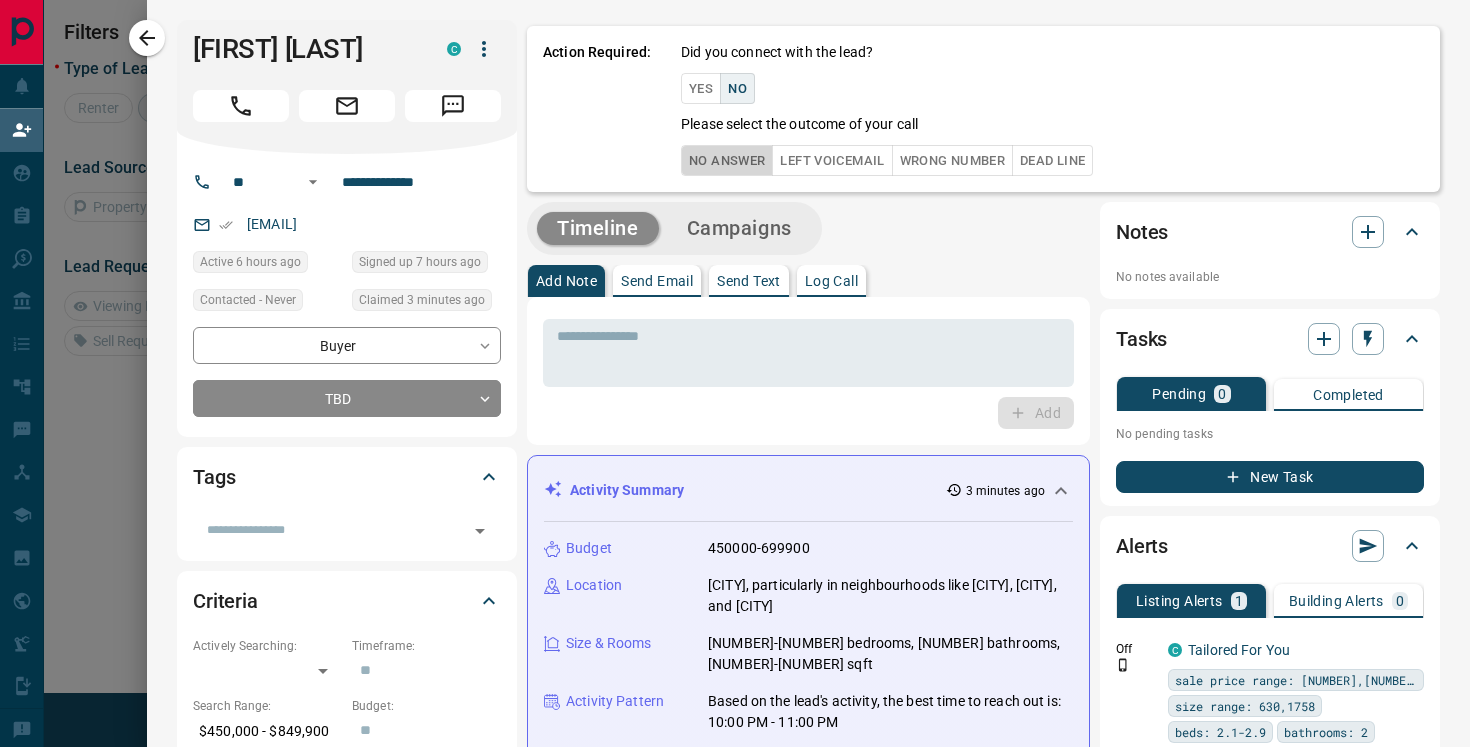 click on "No Answer" at bounding box center [727, 160] 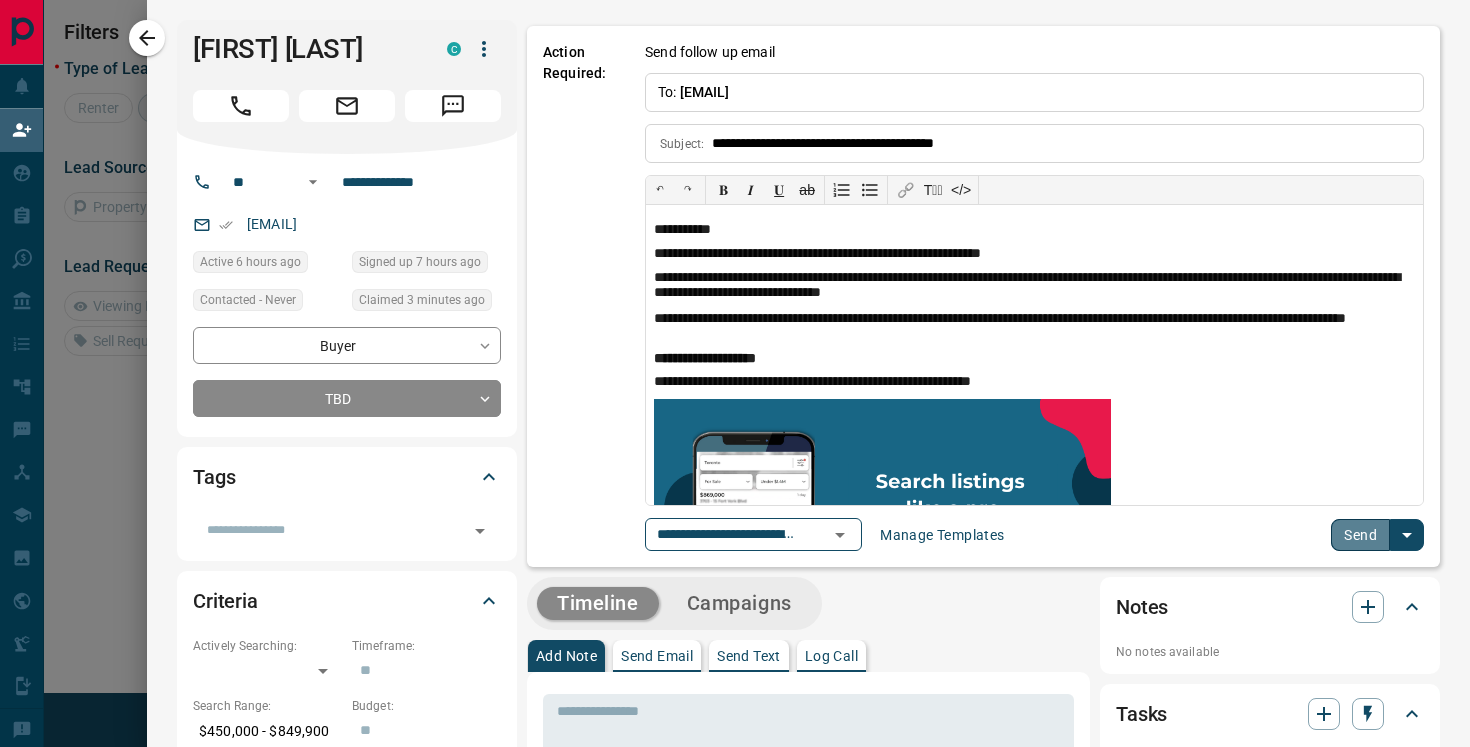 click on "Send" at bounding box center [1360, 535] 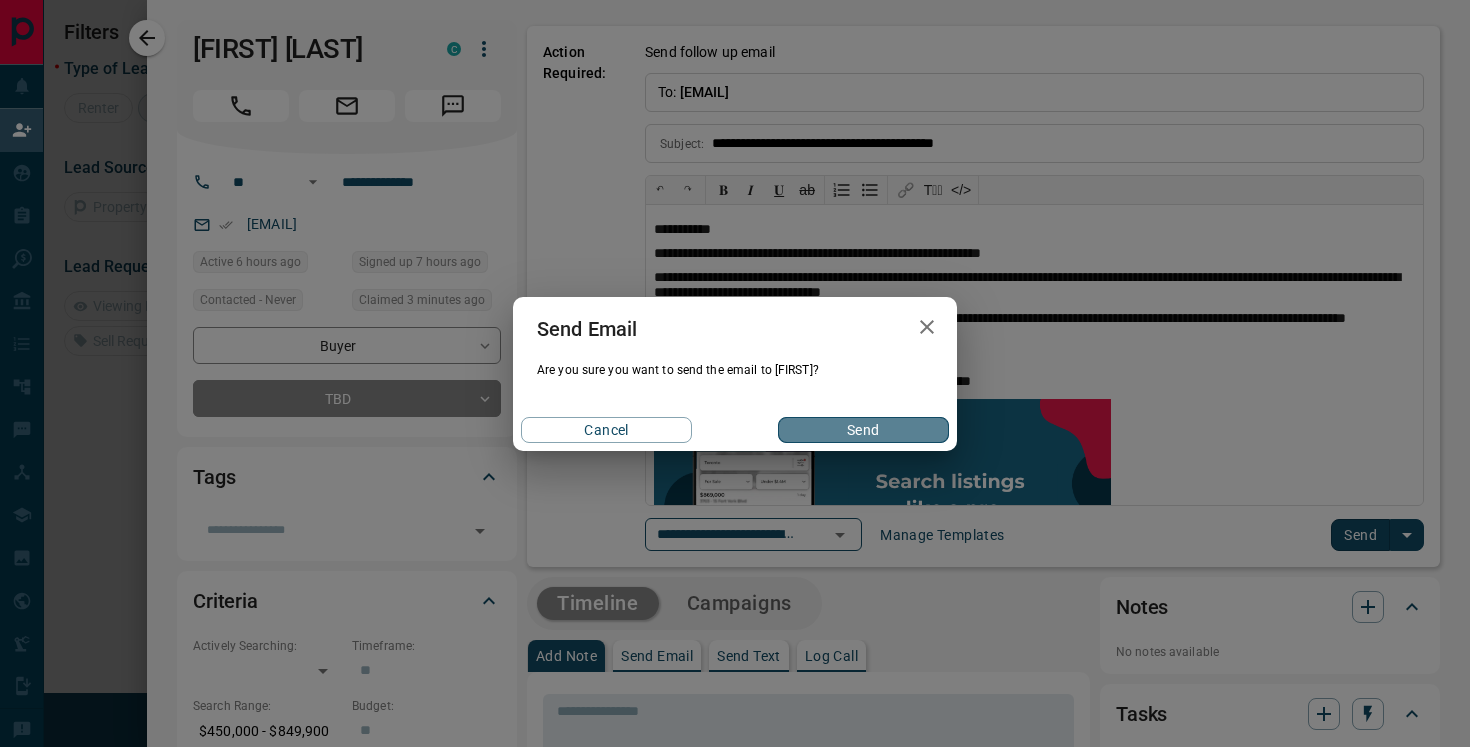 click on "Send" at bounding box center [863, 430] 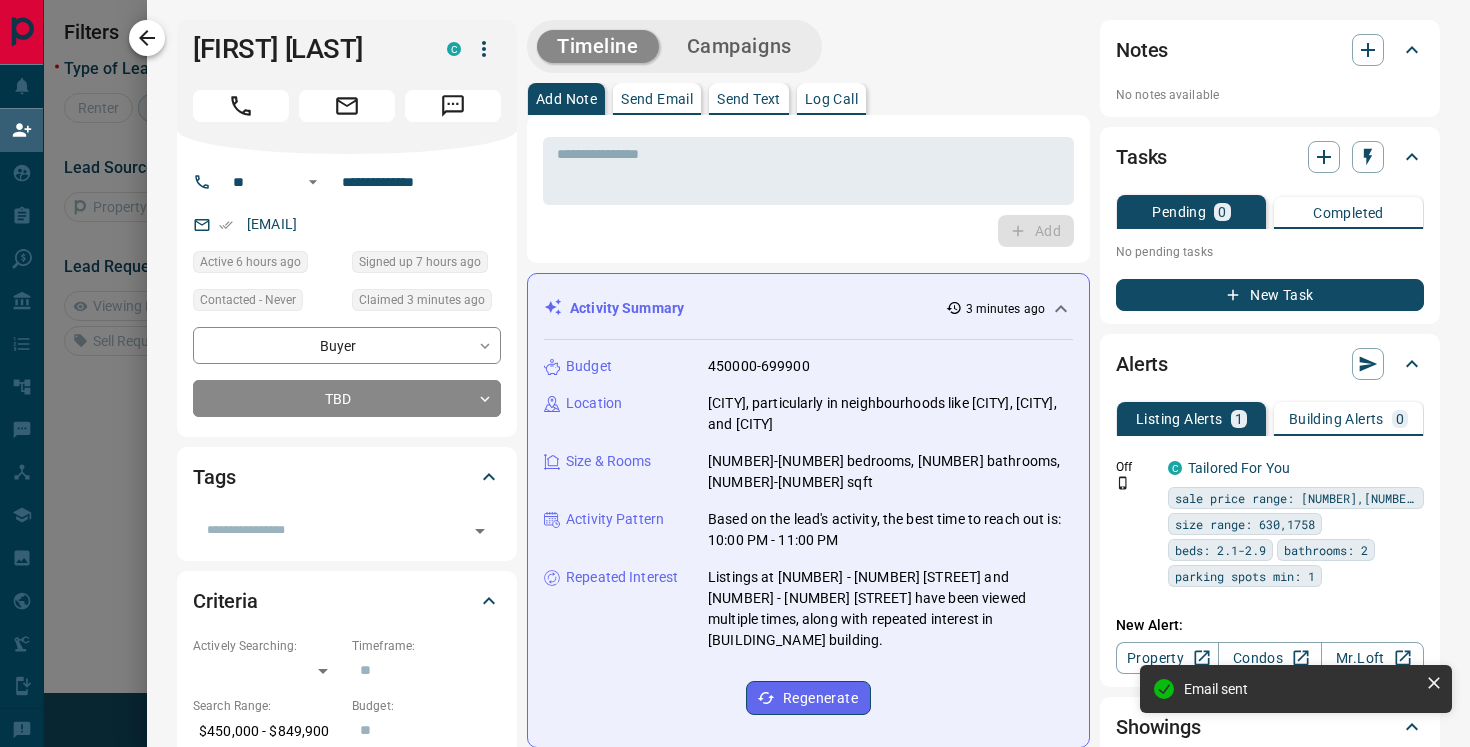click 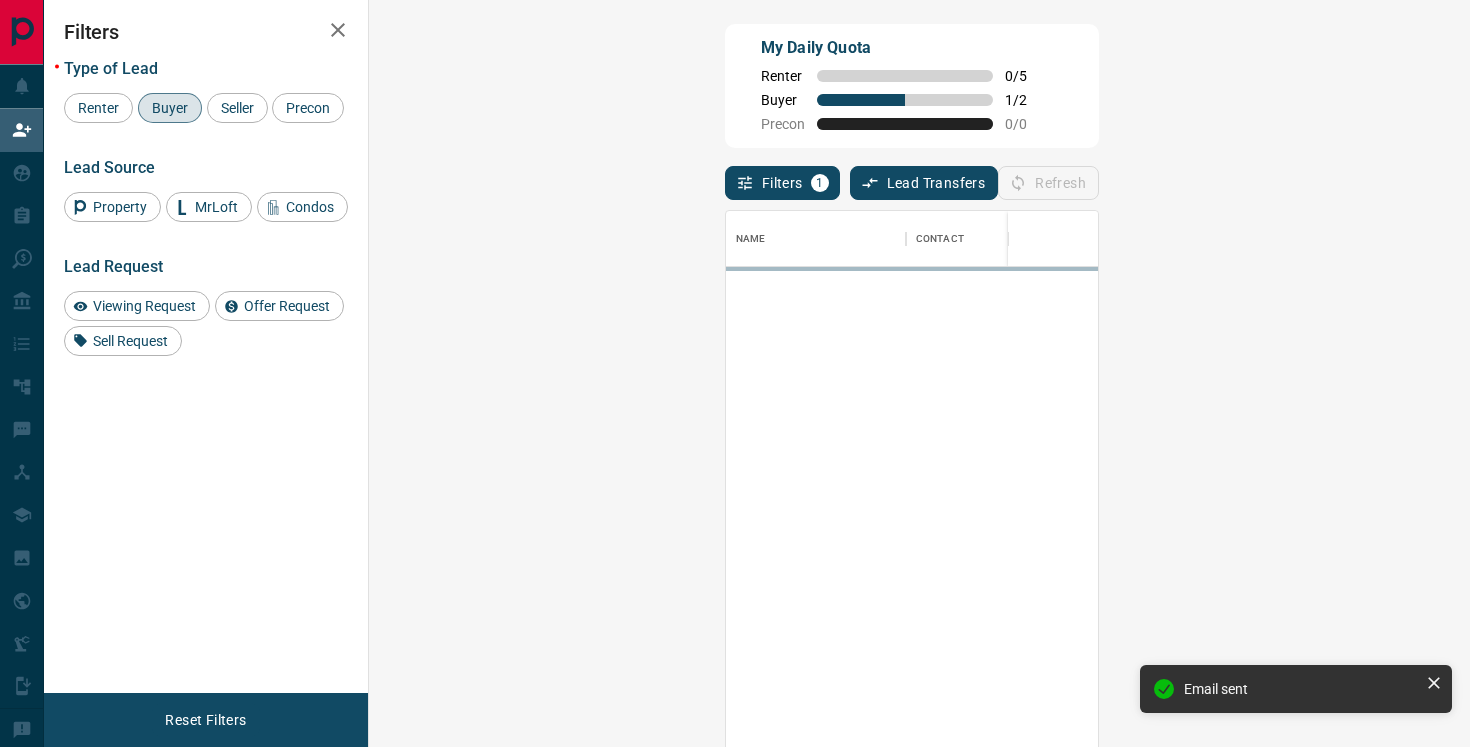 scroll, scrollTop: 1, scrollLeft: 1, axis: both 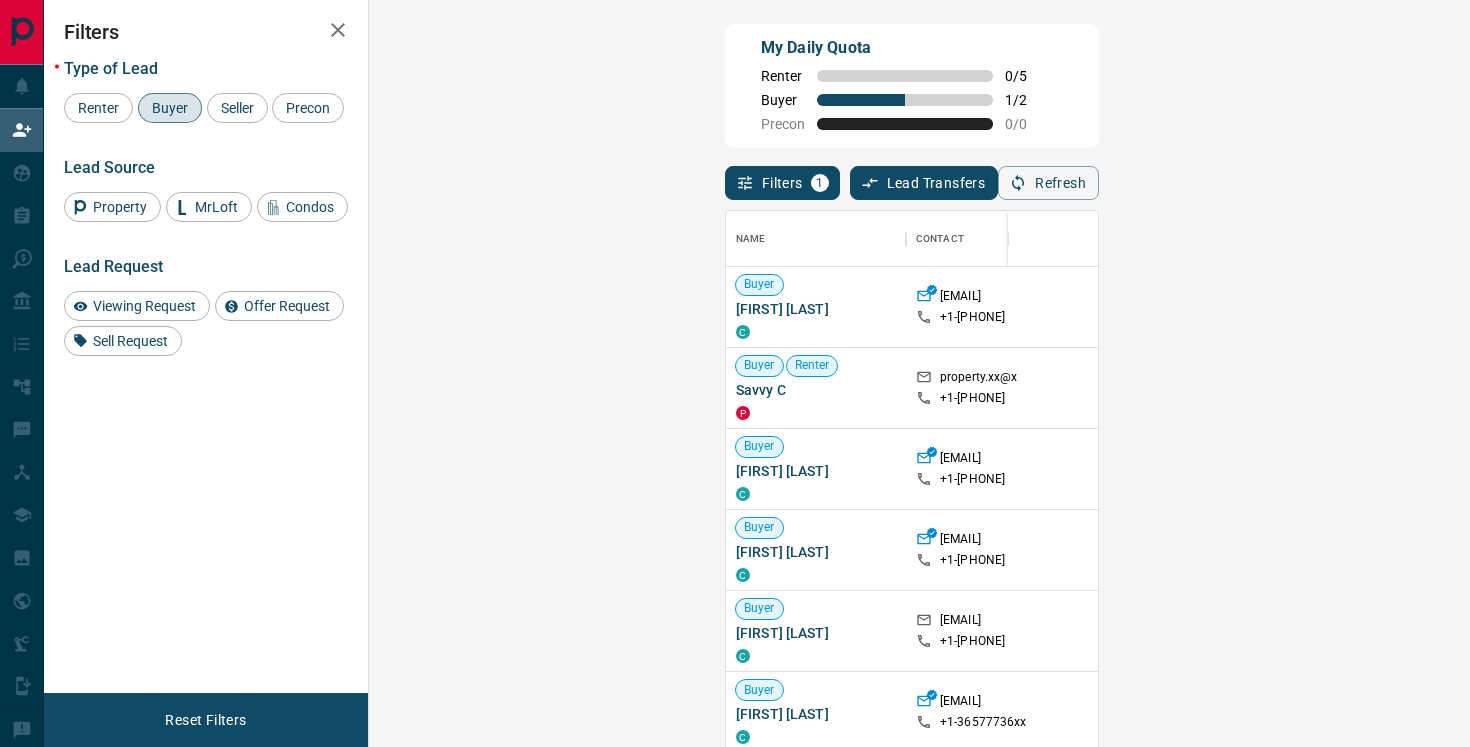 click 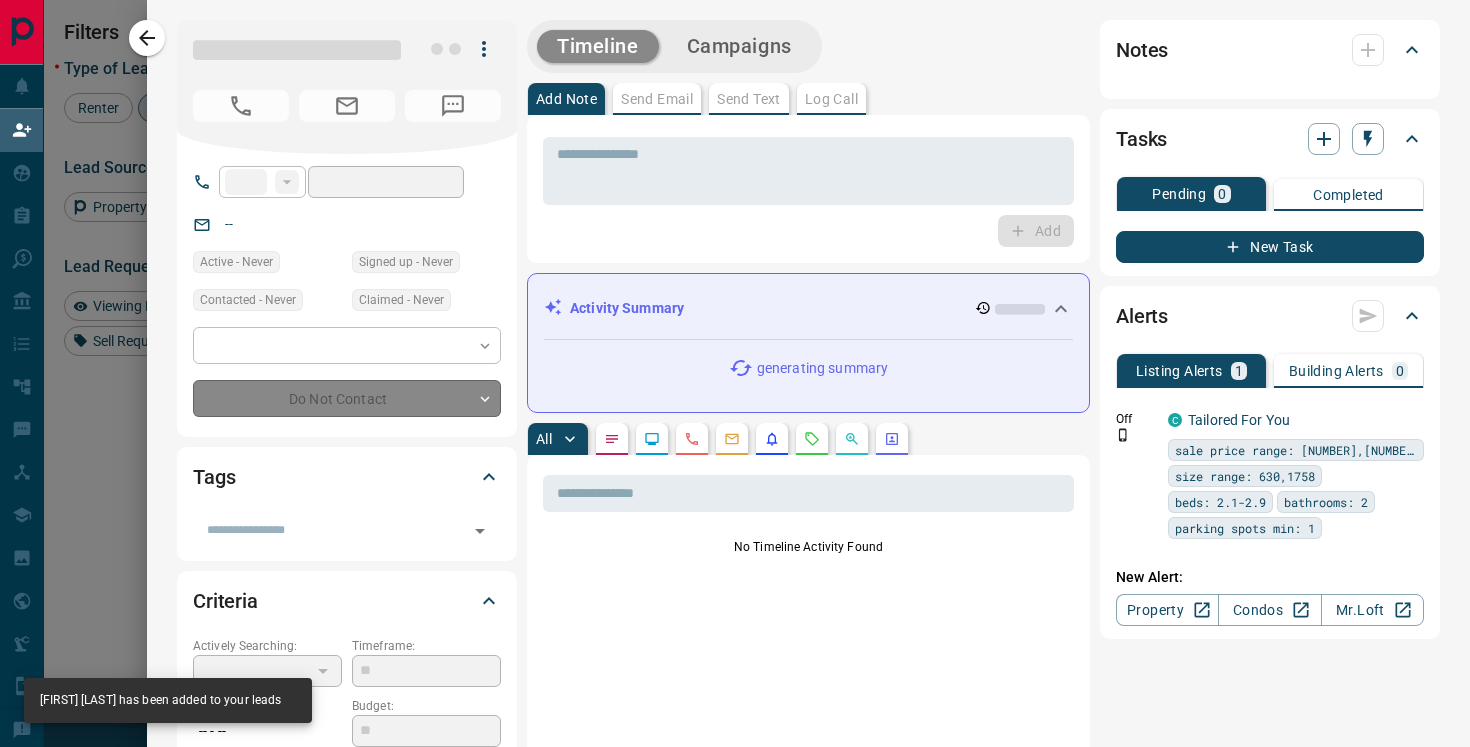 type on "**" 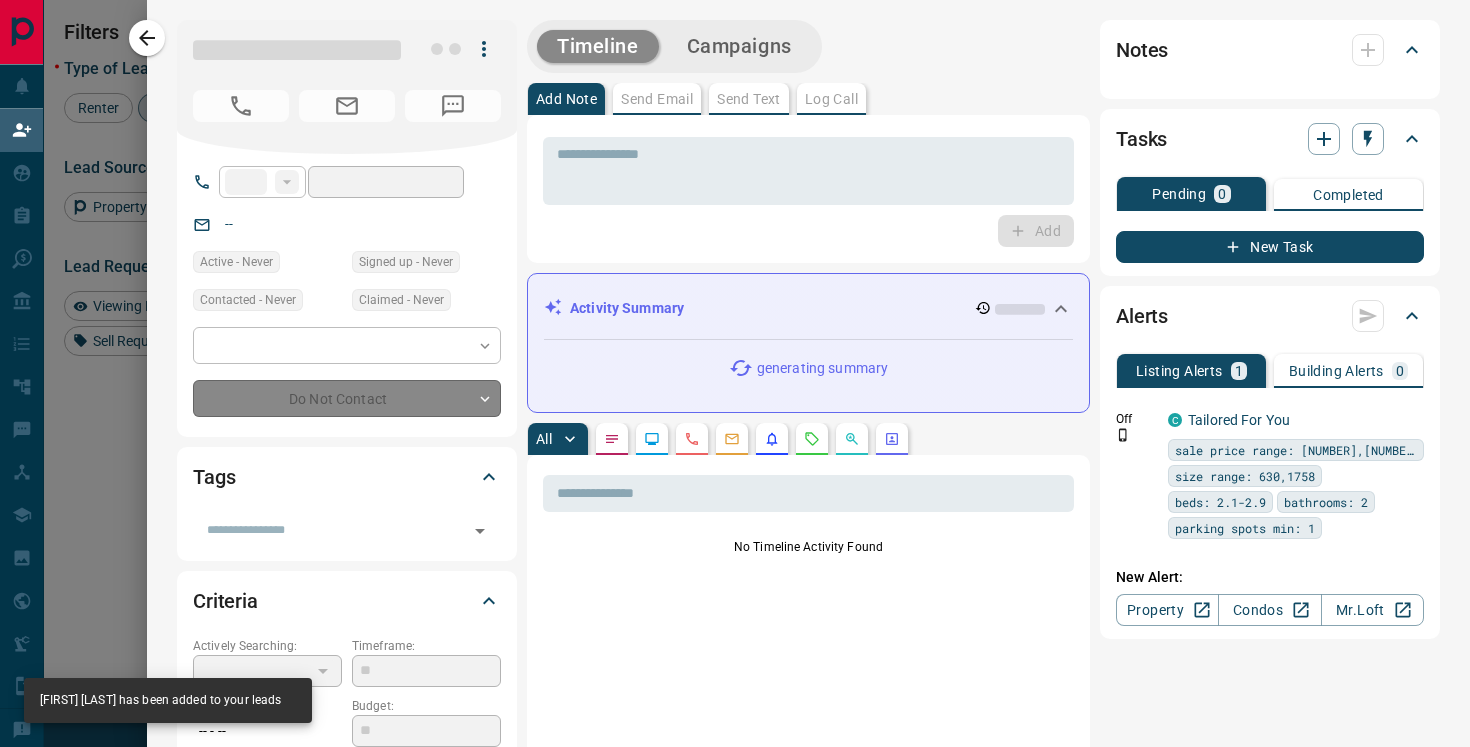 type on "**********" 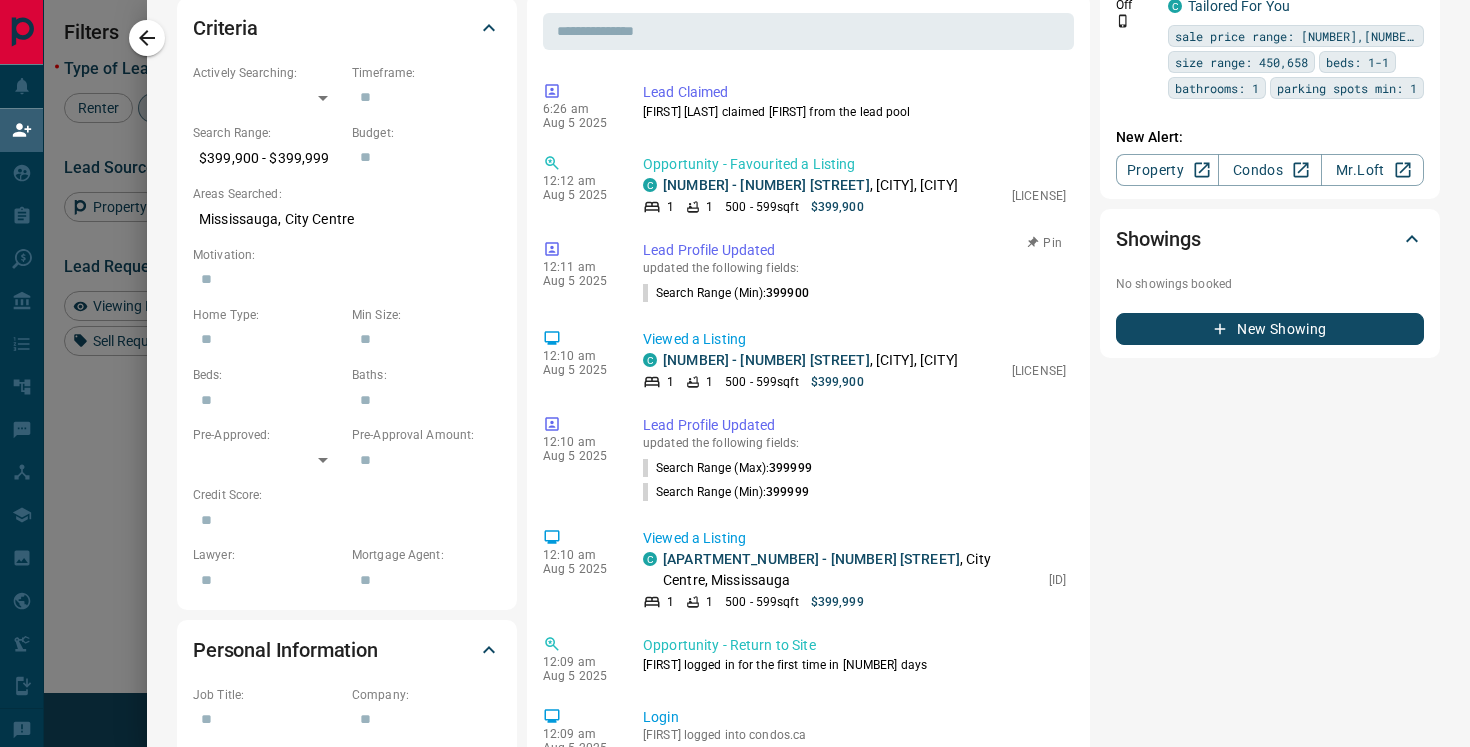 scroll, scrollTop: 0, scrollLeft: 0, axis: both 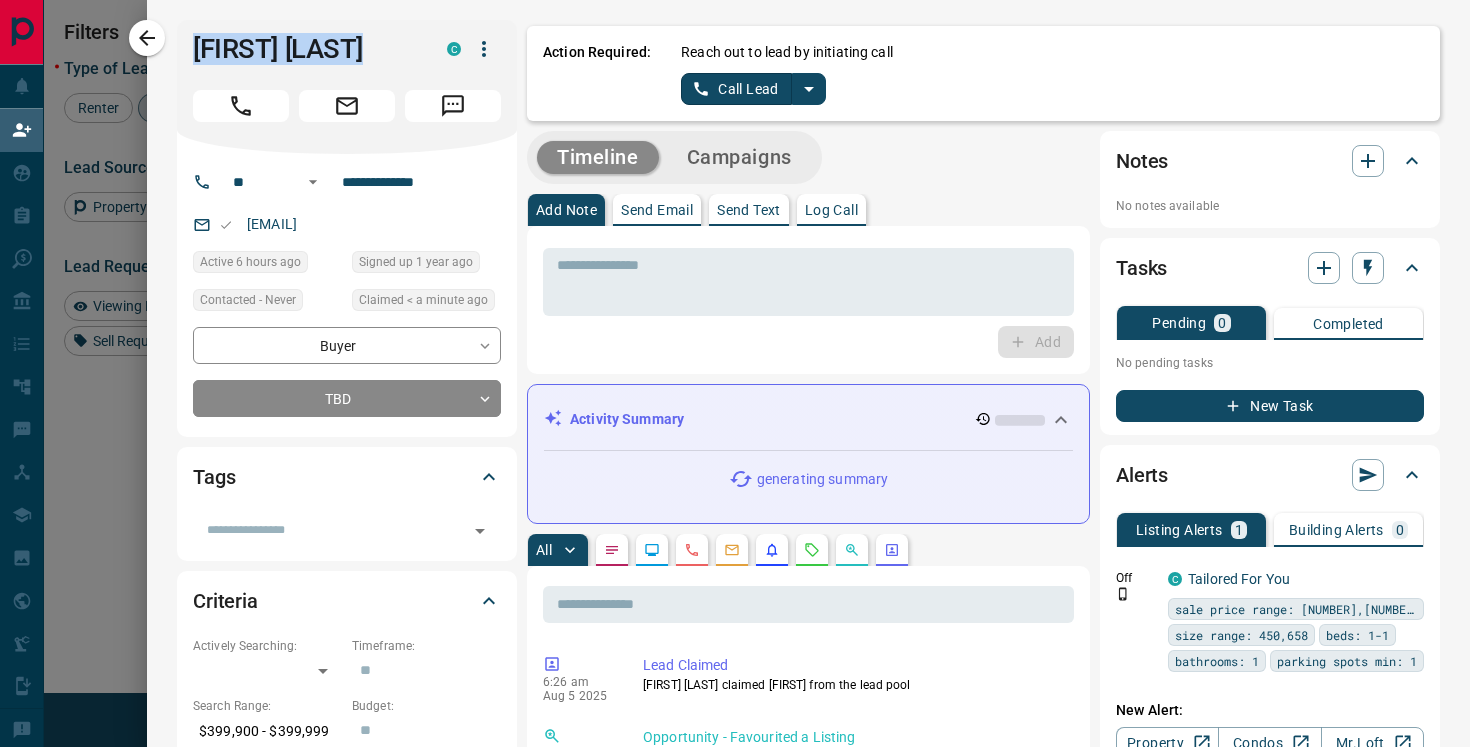 drag, startPoint x: 359, startPoint y: 49, endPoint x: 189, endPoint y: 48, distance: 170.00294 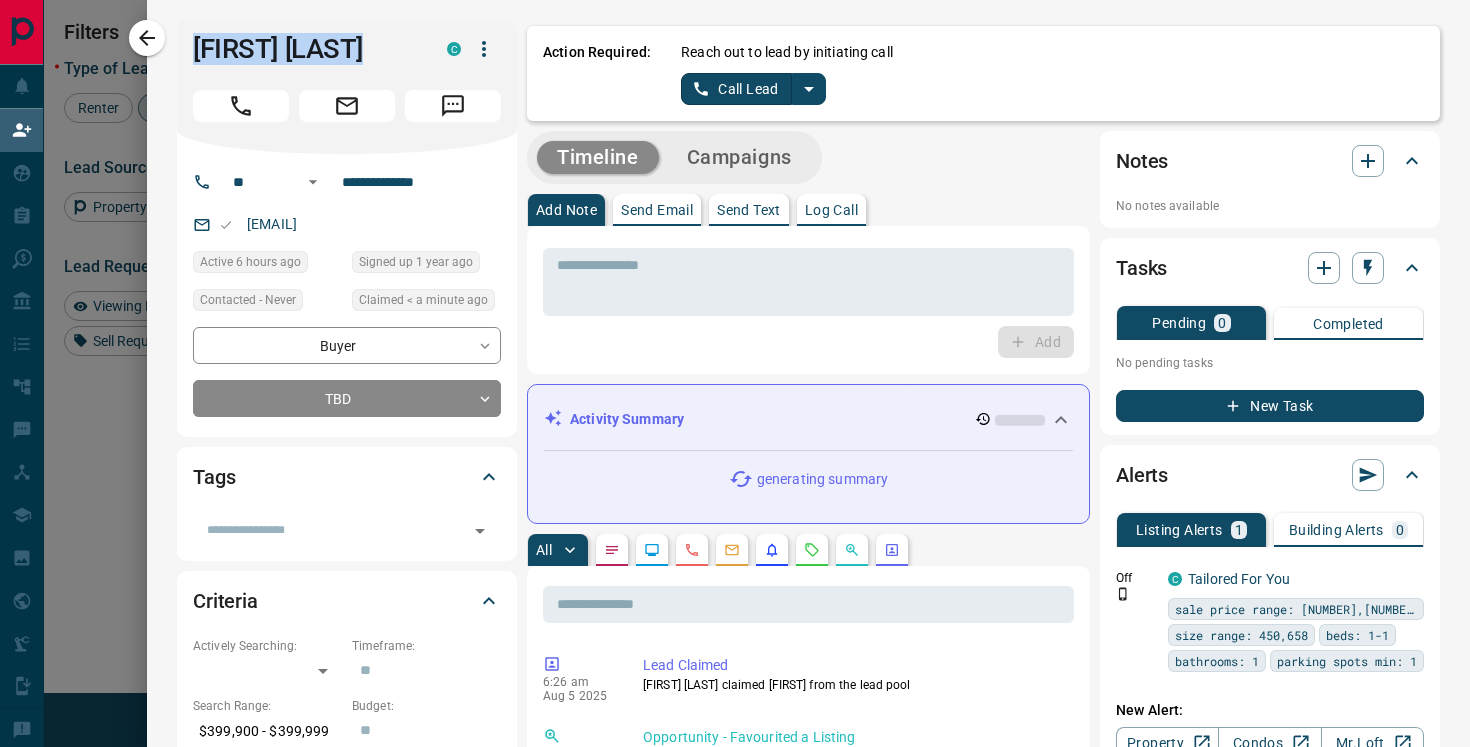 click on "[FIRST] [LAST] C" at bounding box center [347, 87] 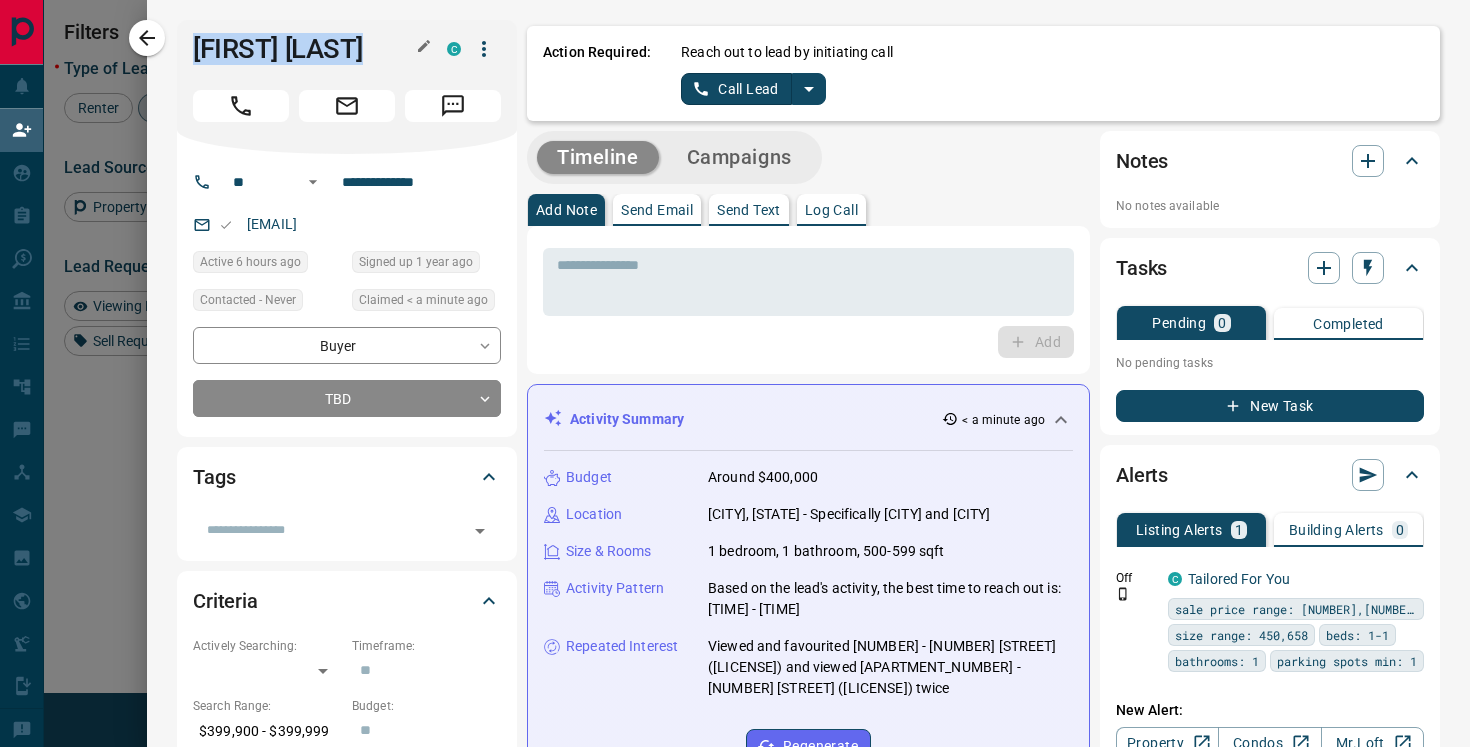 copy on "[FIRST] [LAST]" 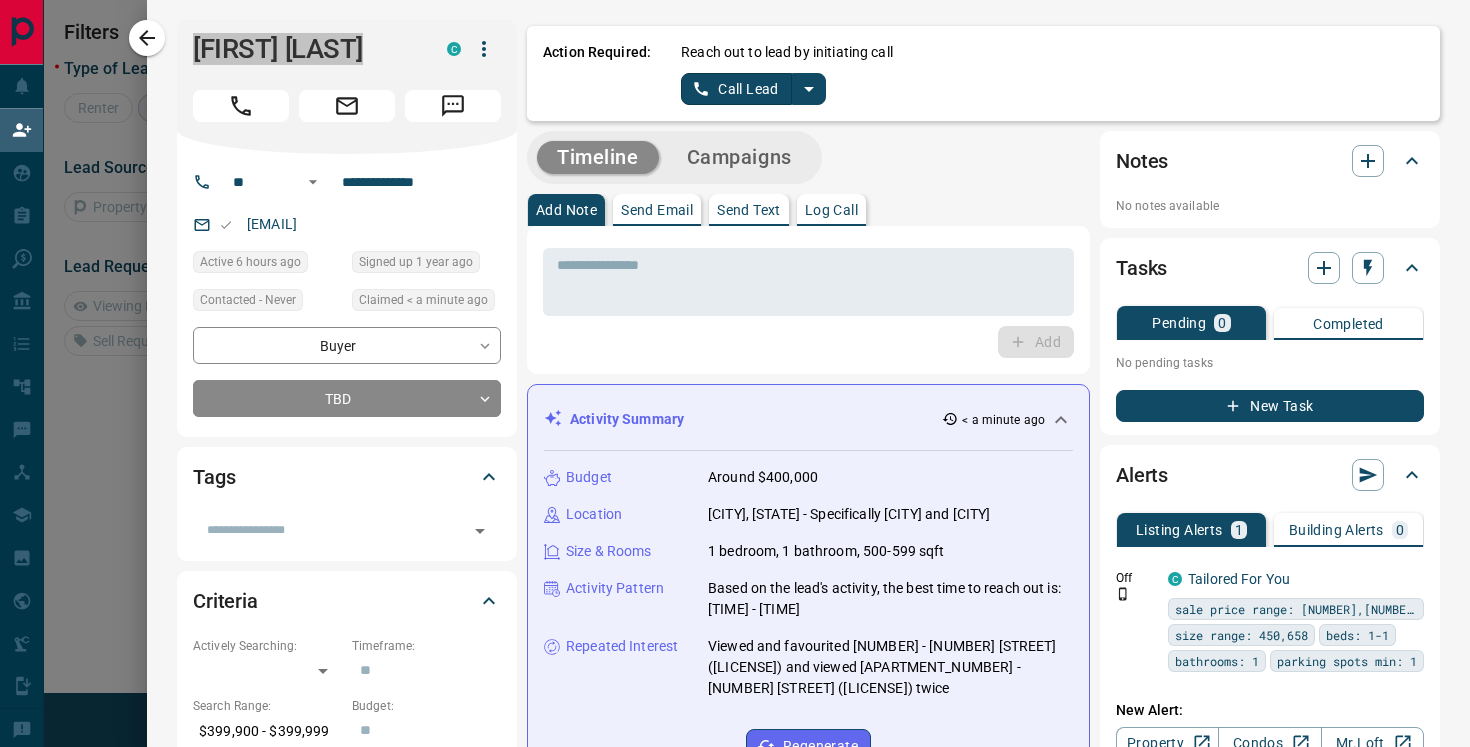 scroll, scrollTop: 1, scrollLeft: 1, axis: both 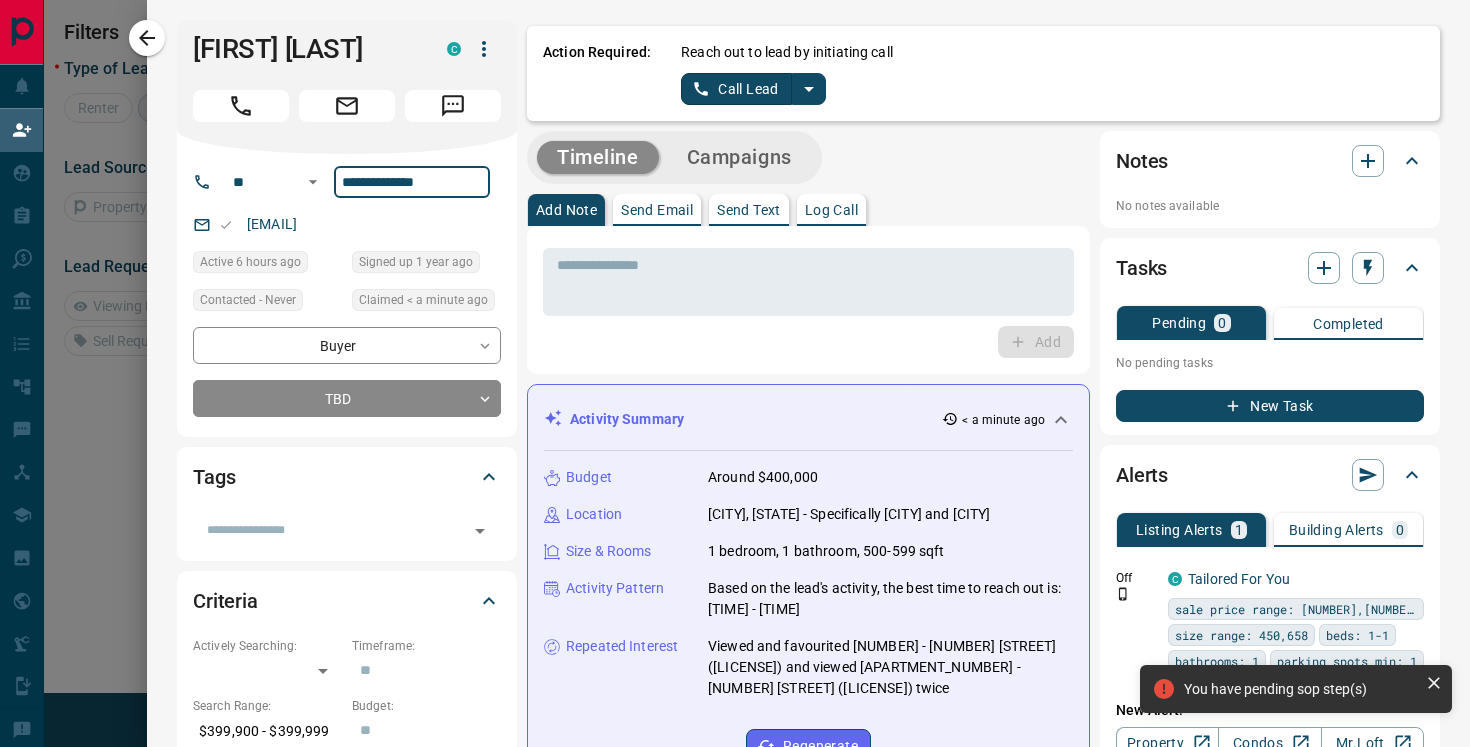 drag, startPoint x: 464, startPoint y: 184, endPoint x: 333, endPoint y: 173, distance: 131.46101 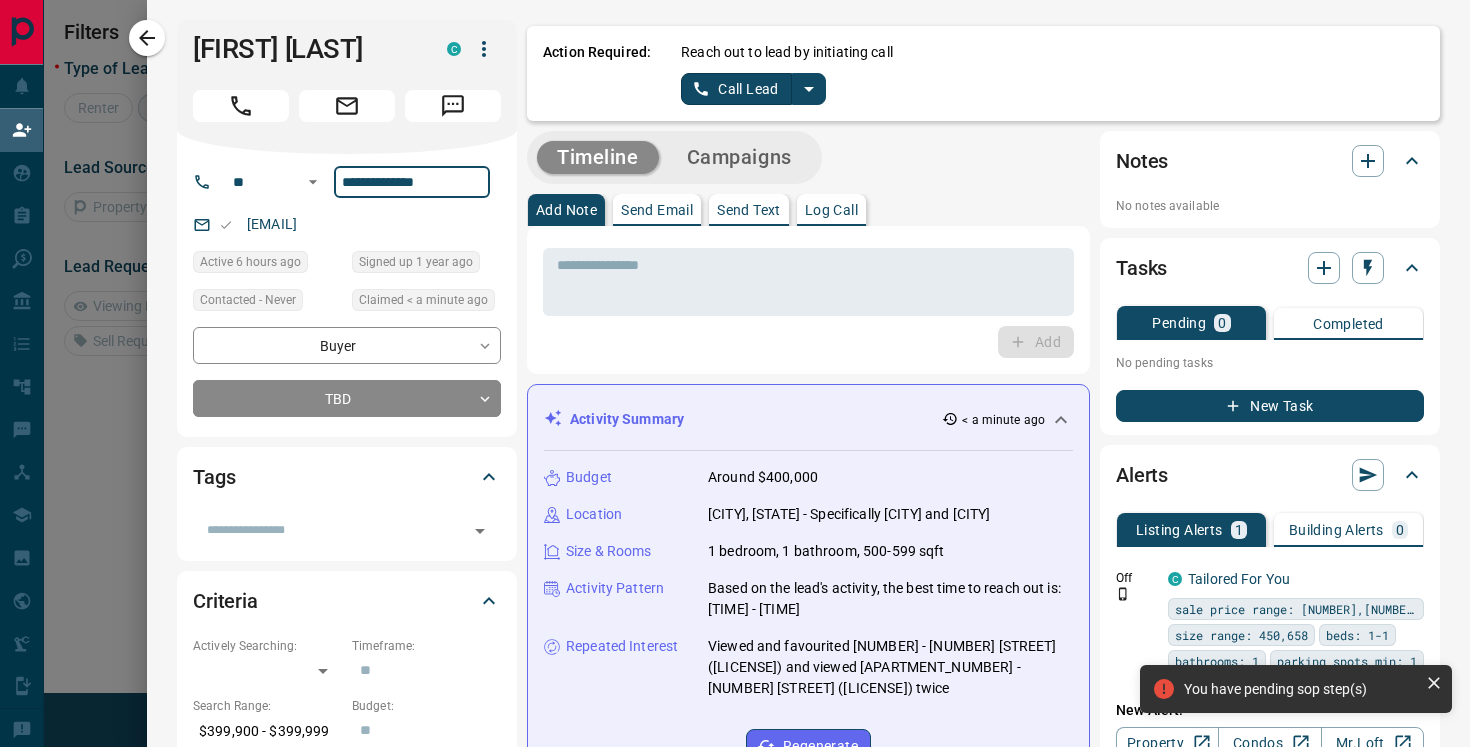 click on "**********" at bounding box center [354, 182] 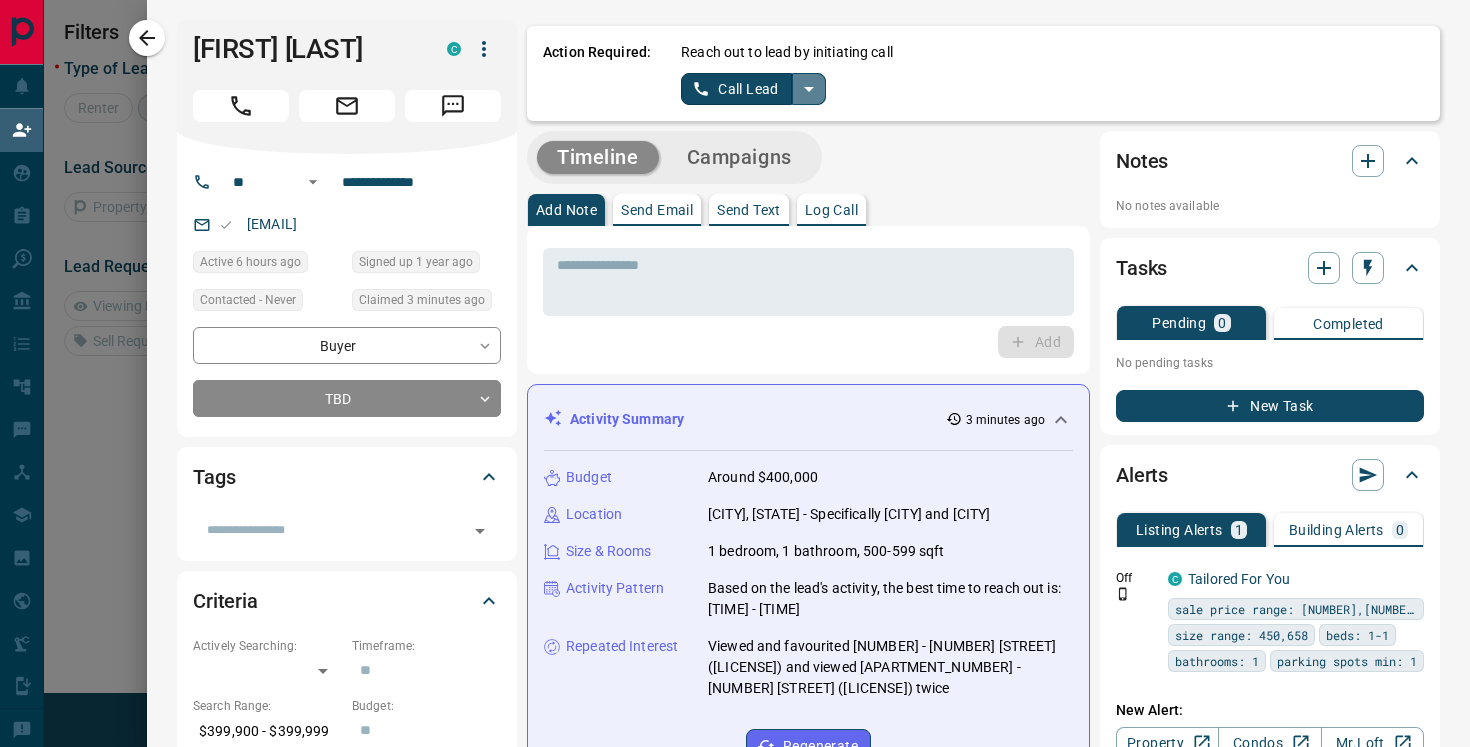 click 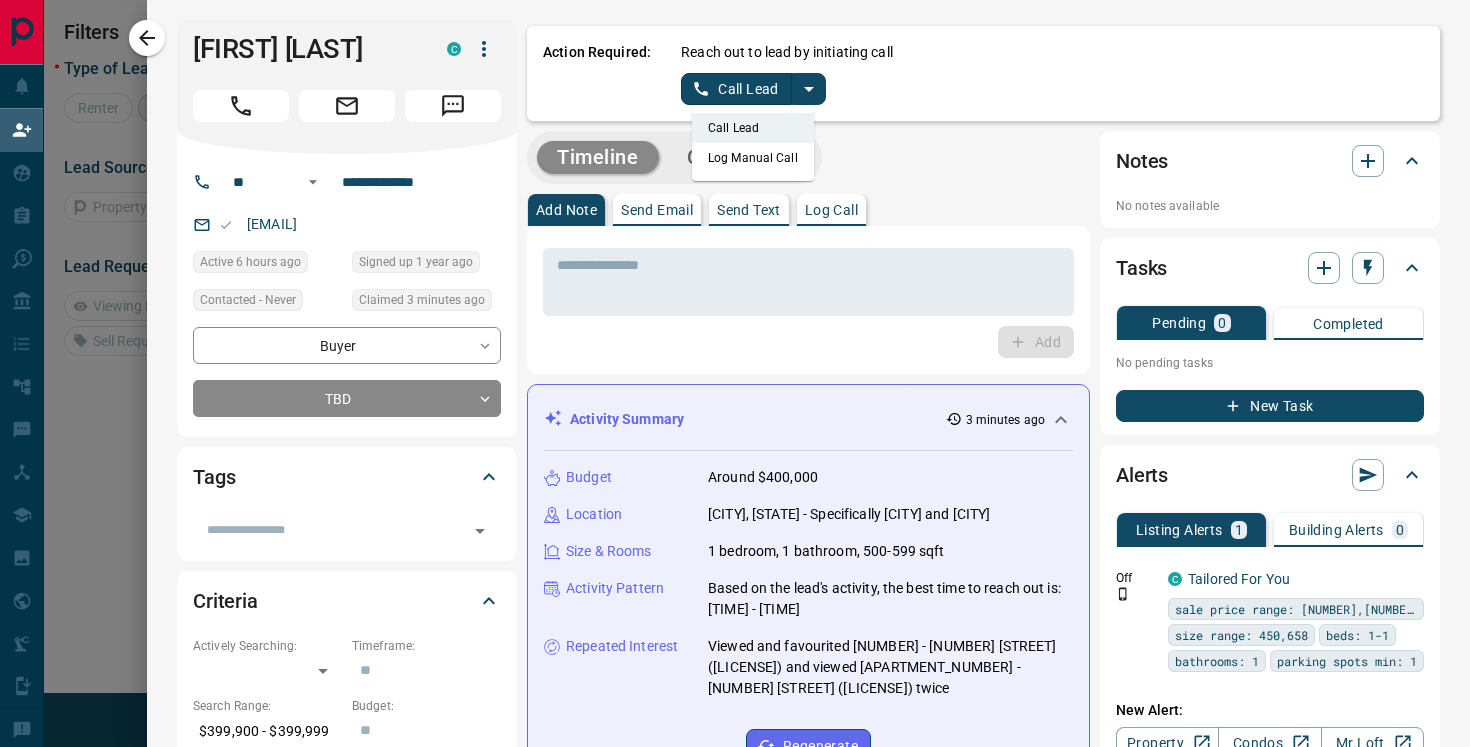click on "Log Manual Call" at bounding box center (753, 158) 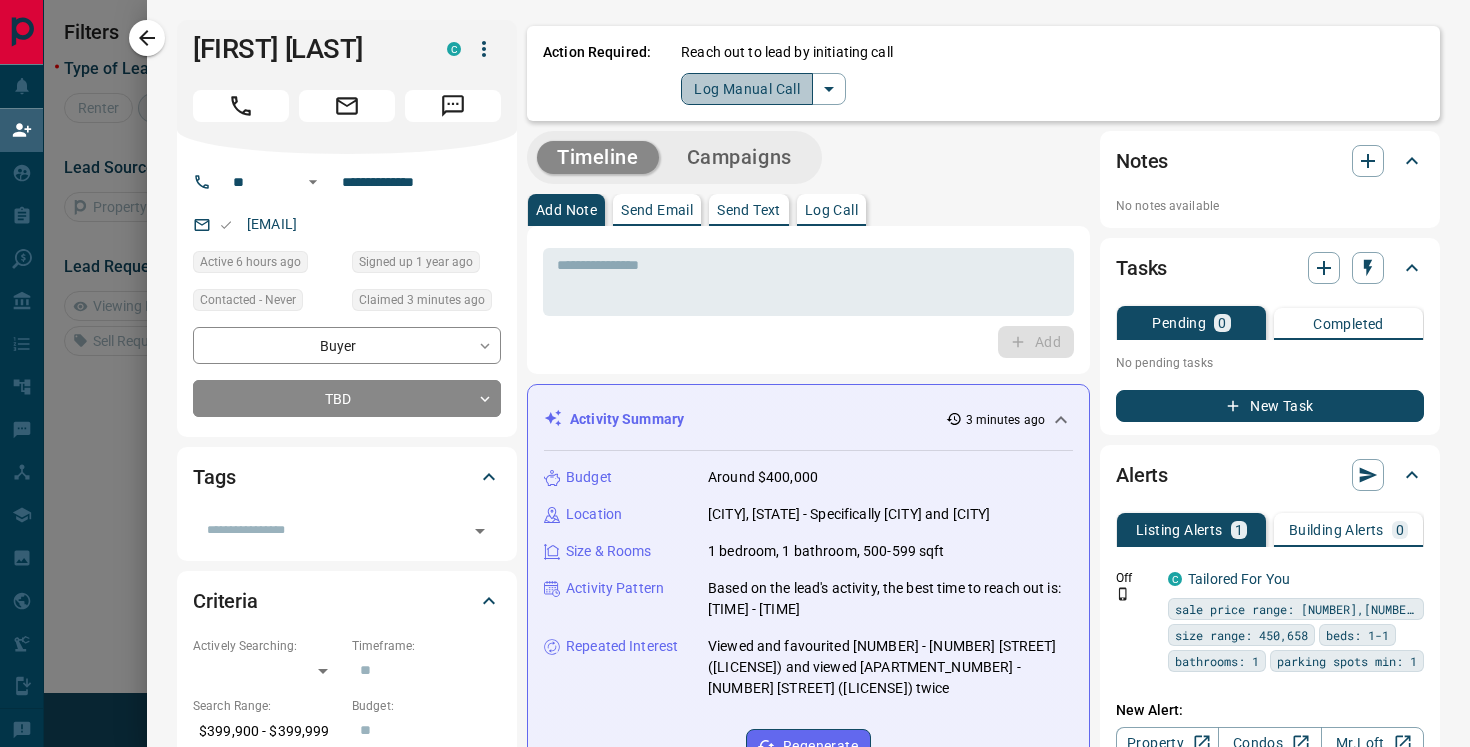 click on "Log Manual Call" at bounding box center [747, 89] 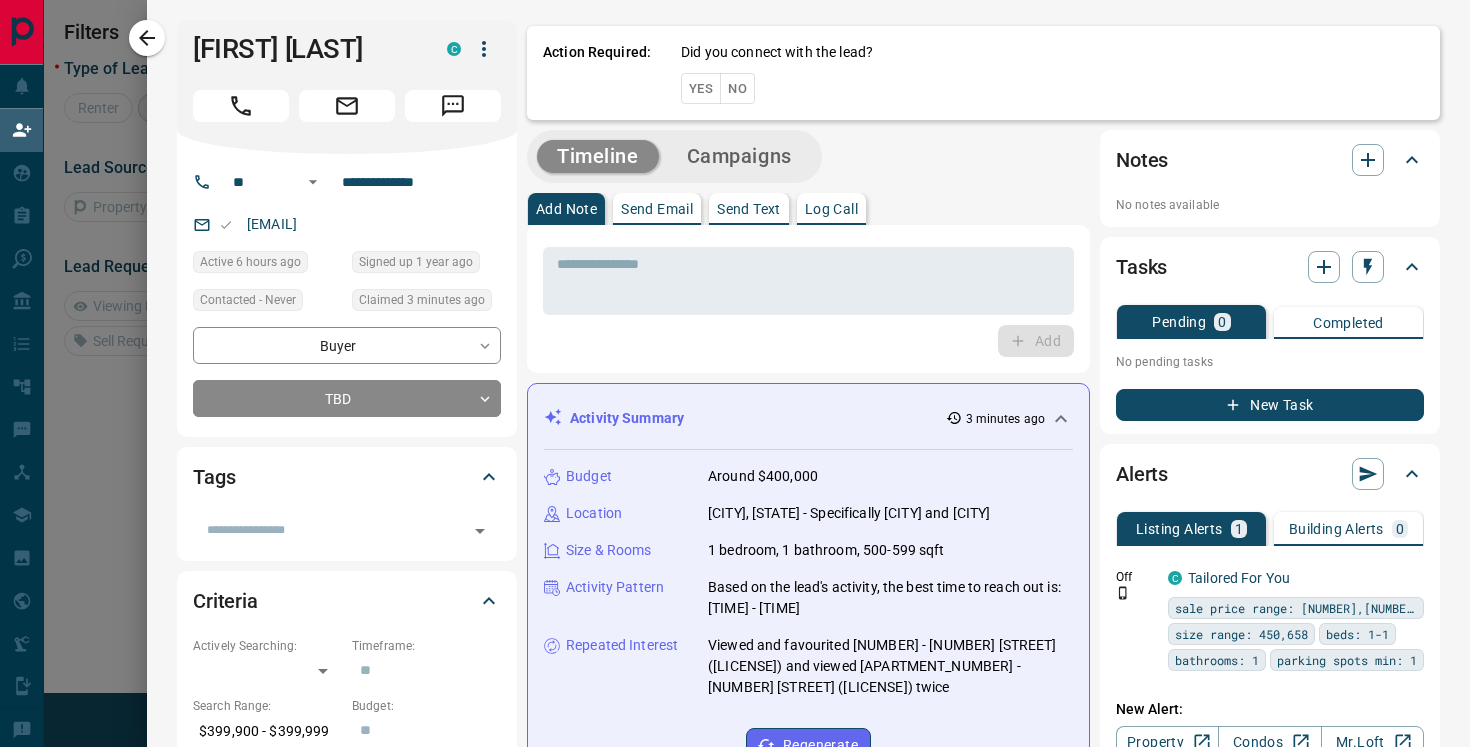 click on "No" at bounding box center [737, 88] 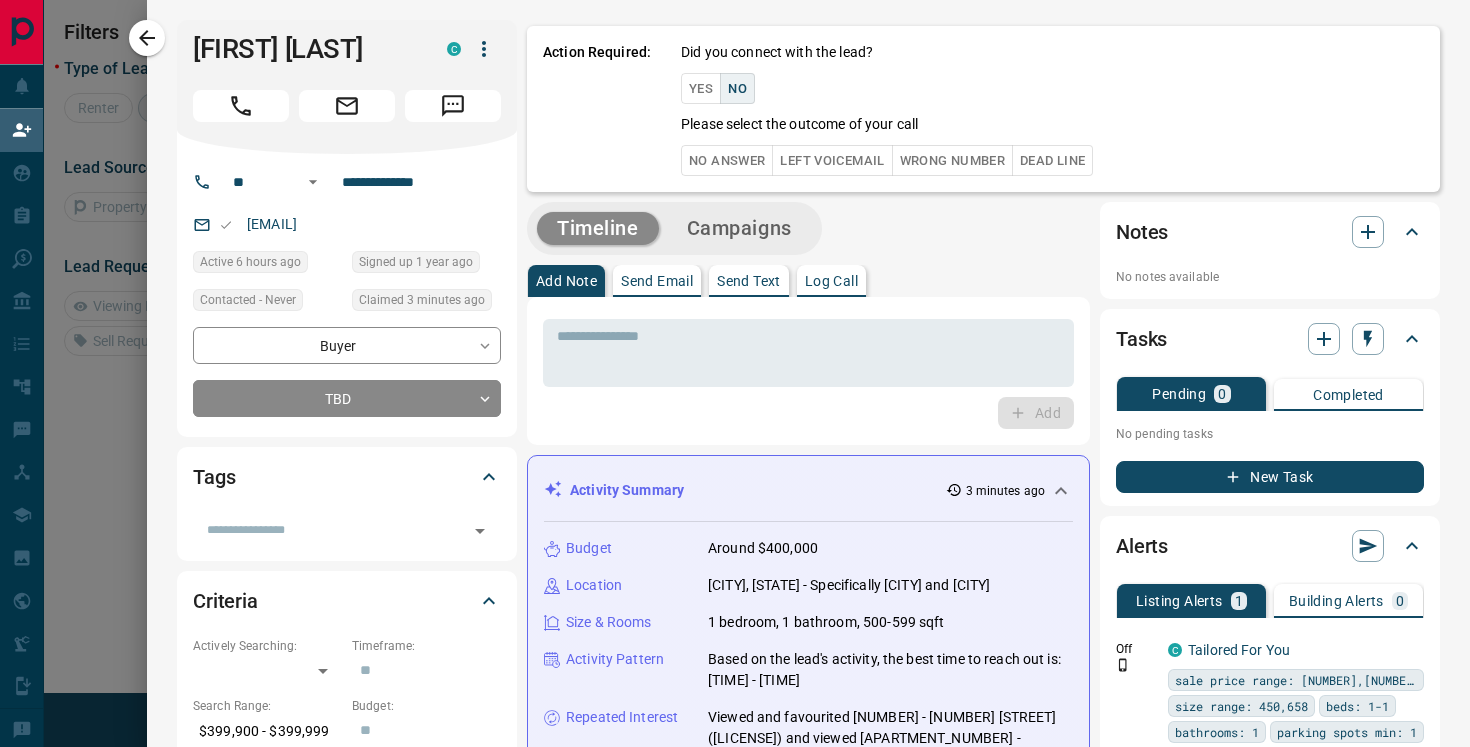 click on "No Answer" at bounding box center [727, 160] 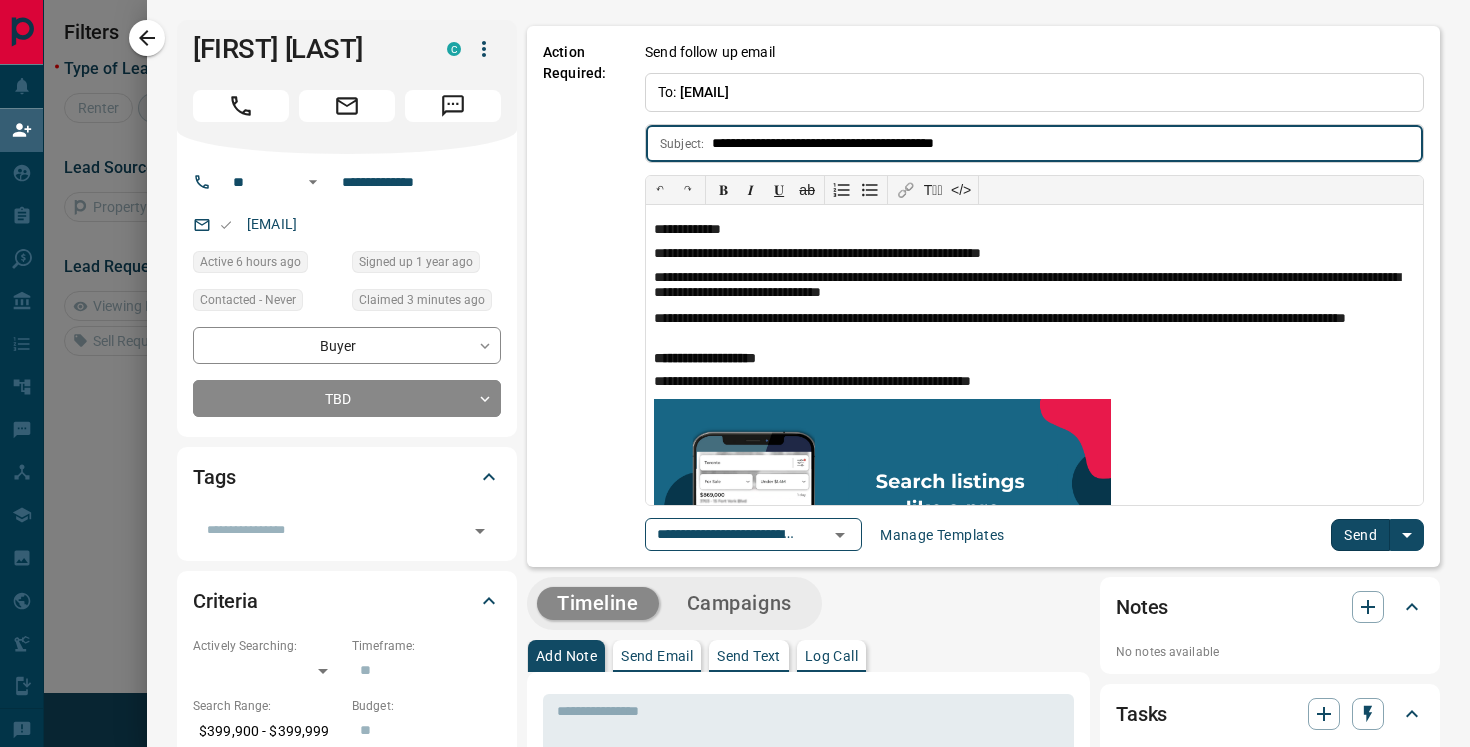 click on "Send" at bounding box center (1360, 535) 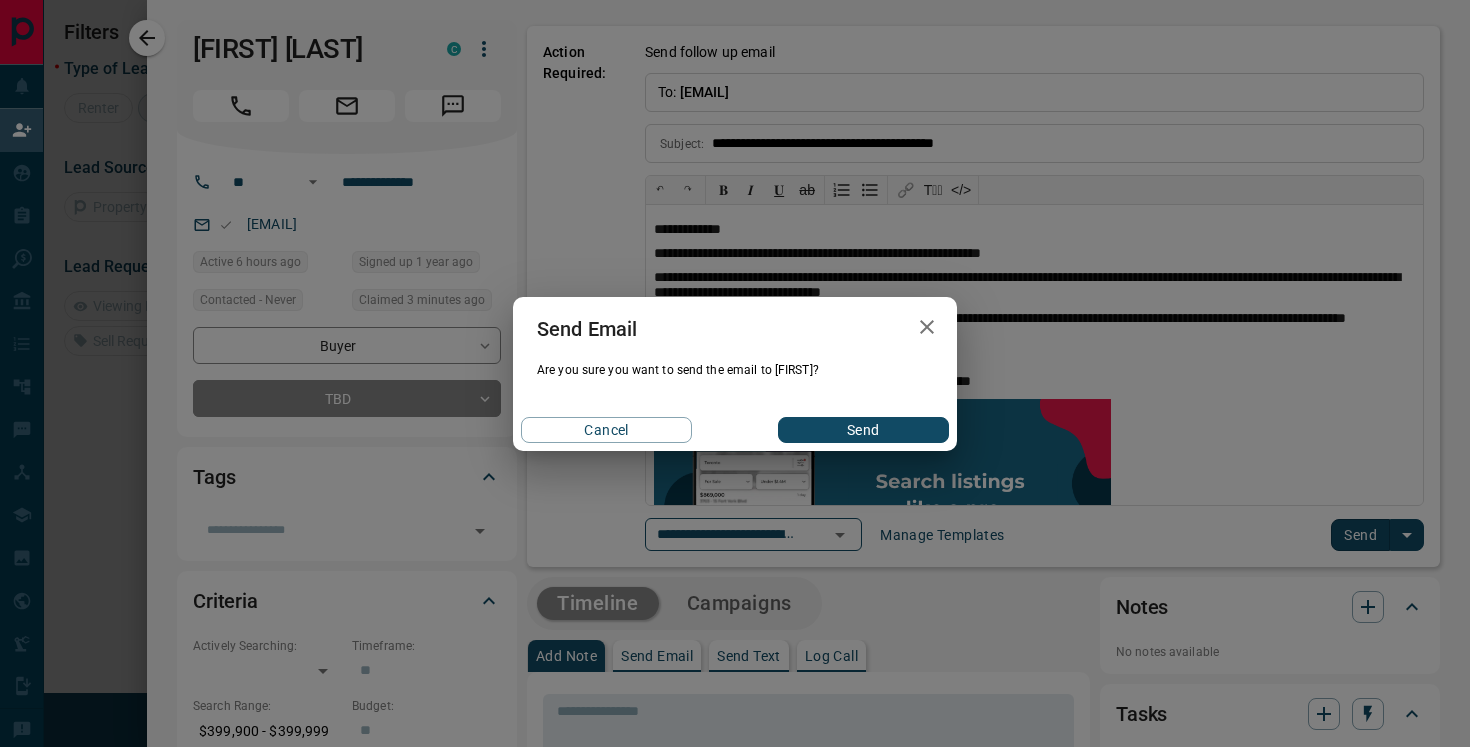 click on "Send" at bounding box center [863, 430] 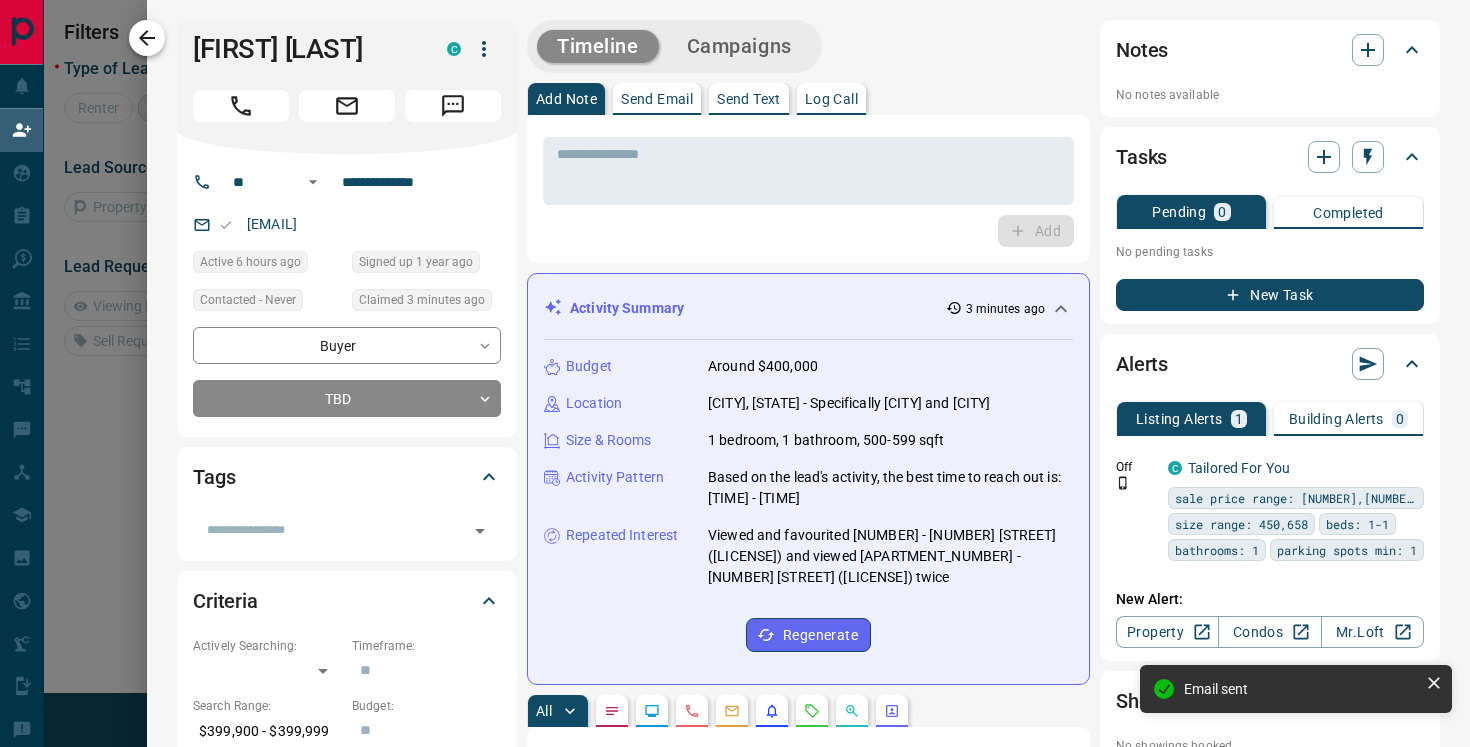 click 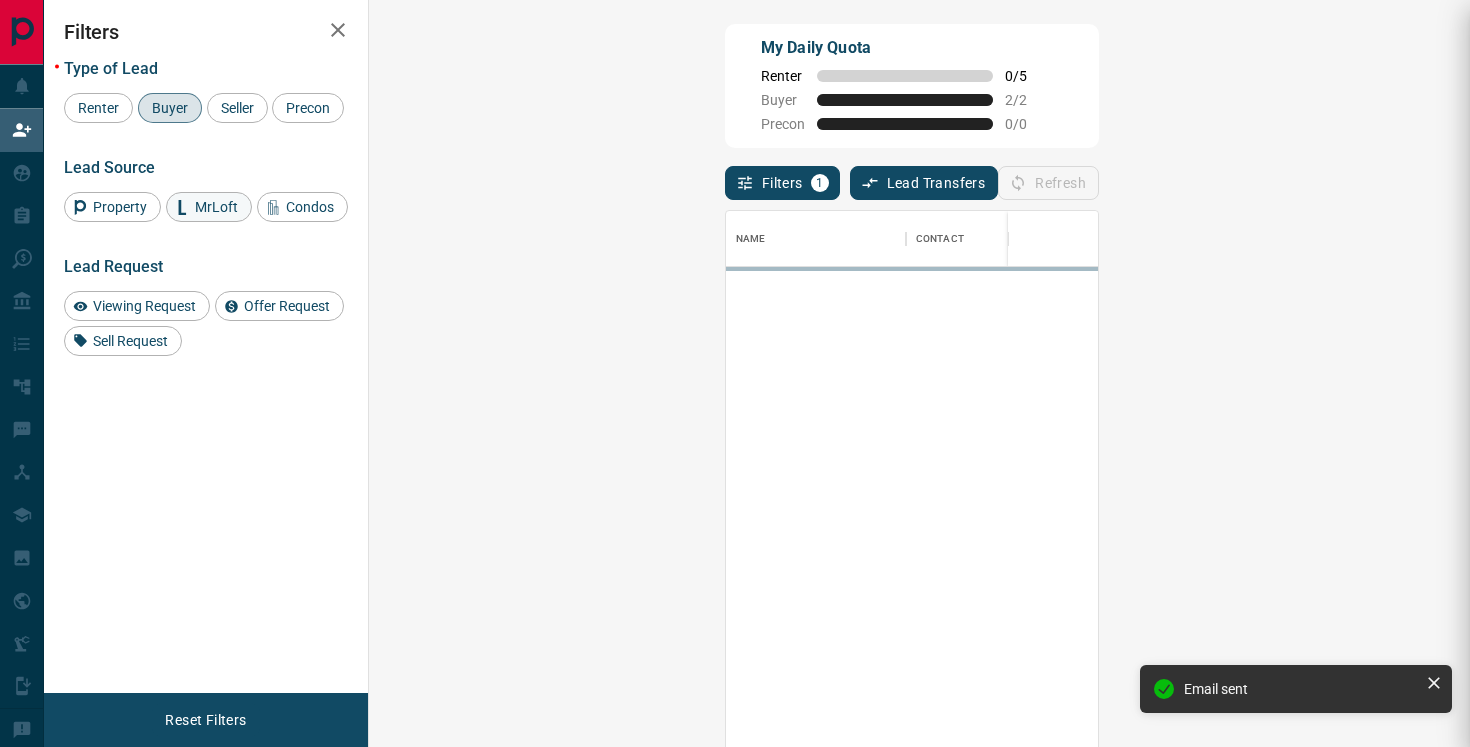 scroll, scrollTop: 1, scrollLeft: 1, axis: both 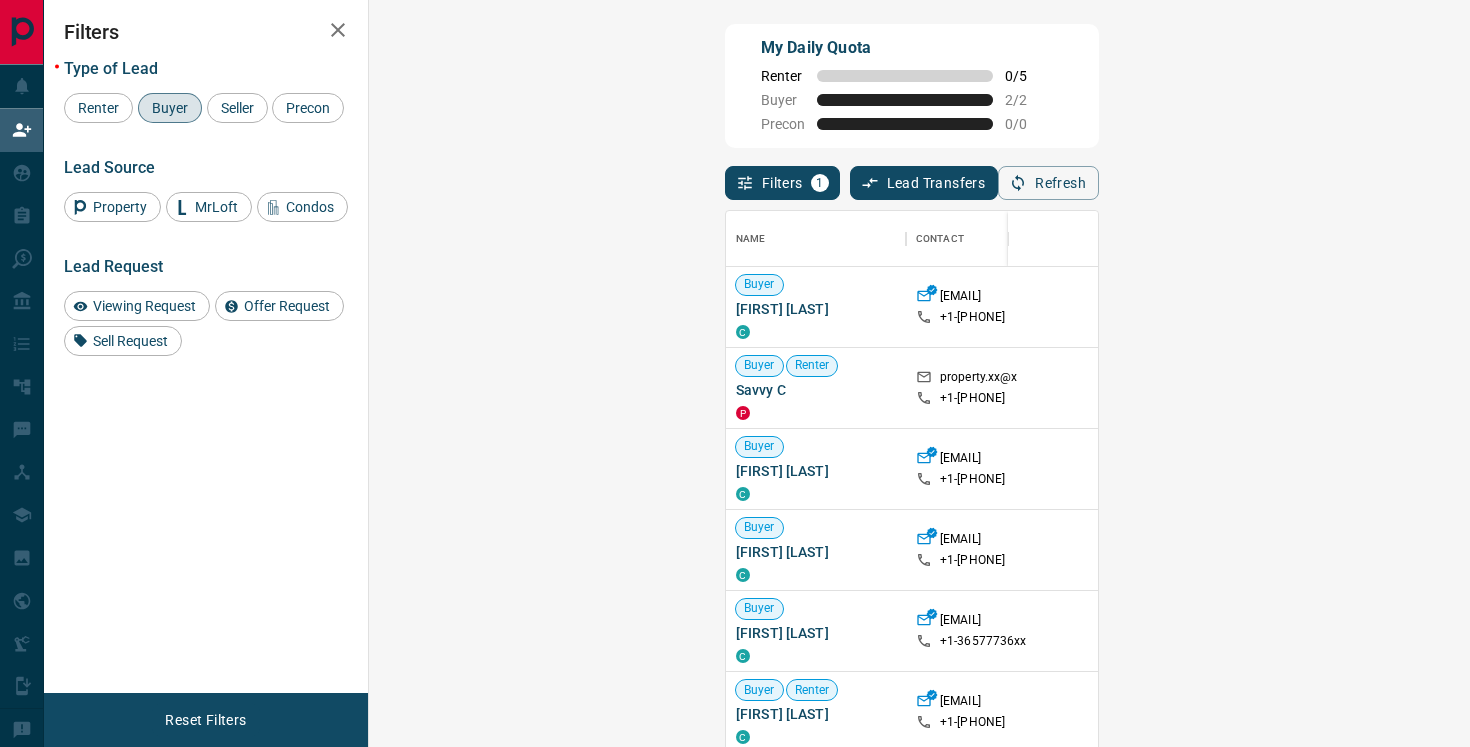 click on "My Daily Quota Renter 0 / 5 Buyer 2 / 2 Precon 0 / 0" at bounding box center (912, 86) 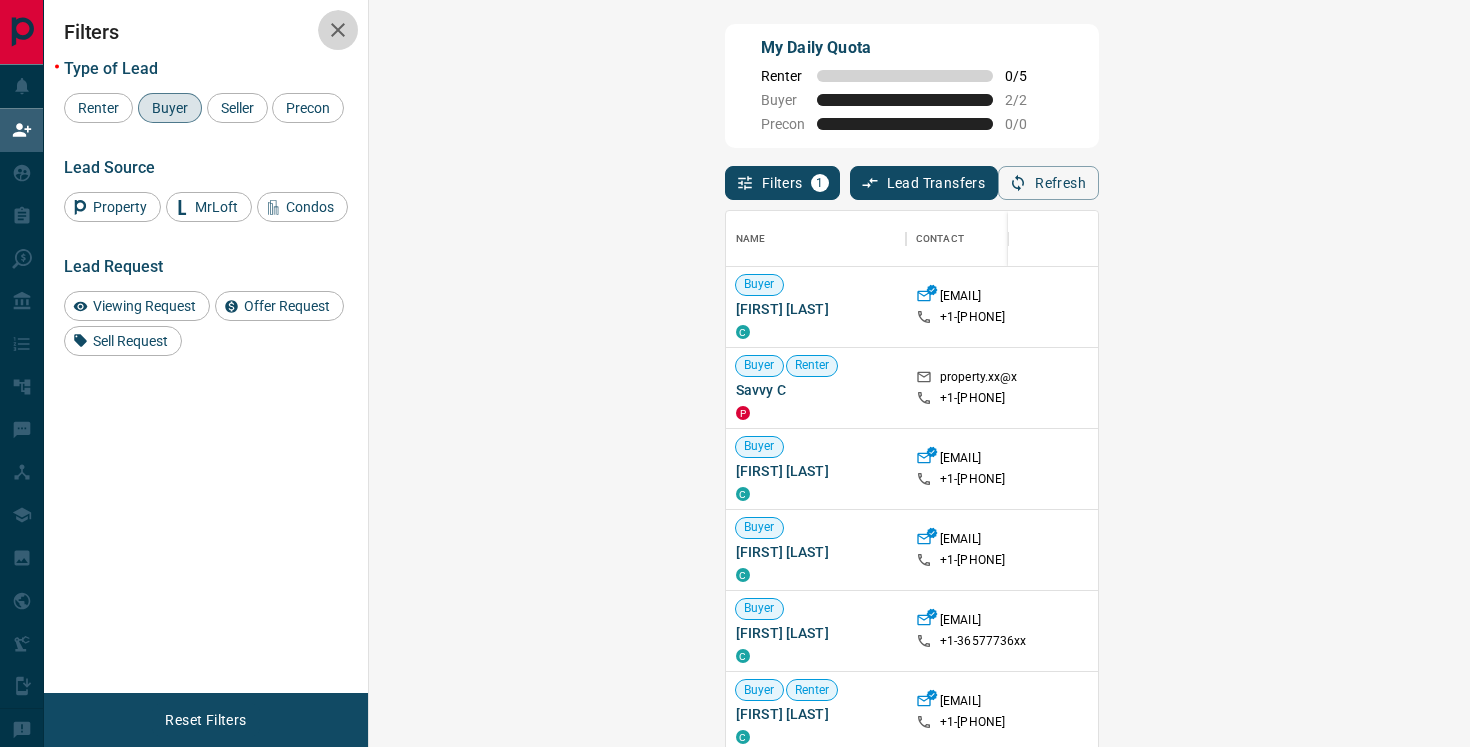 click 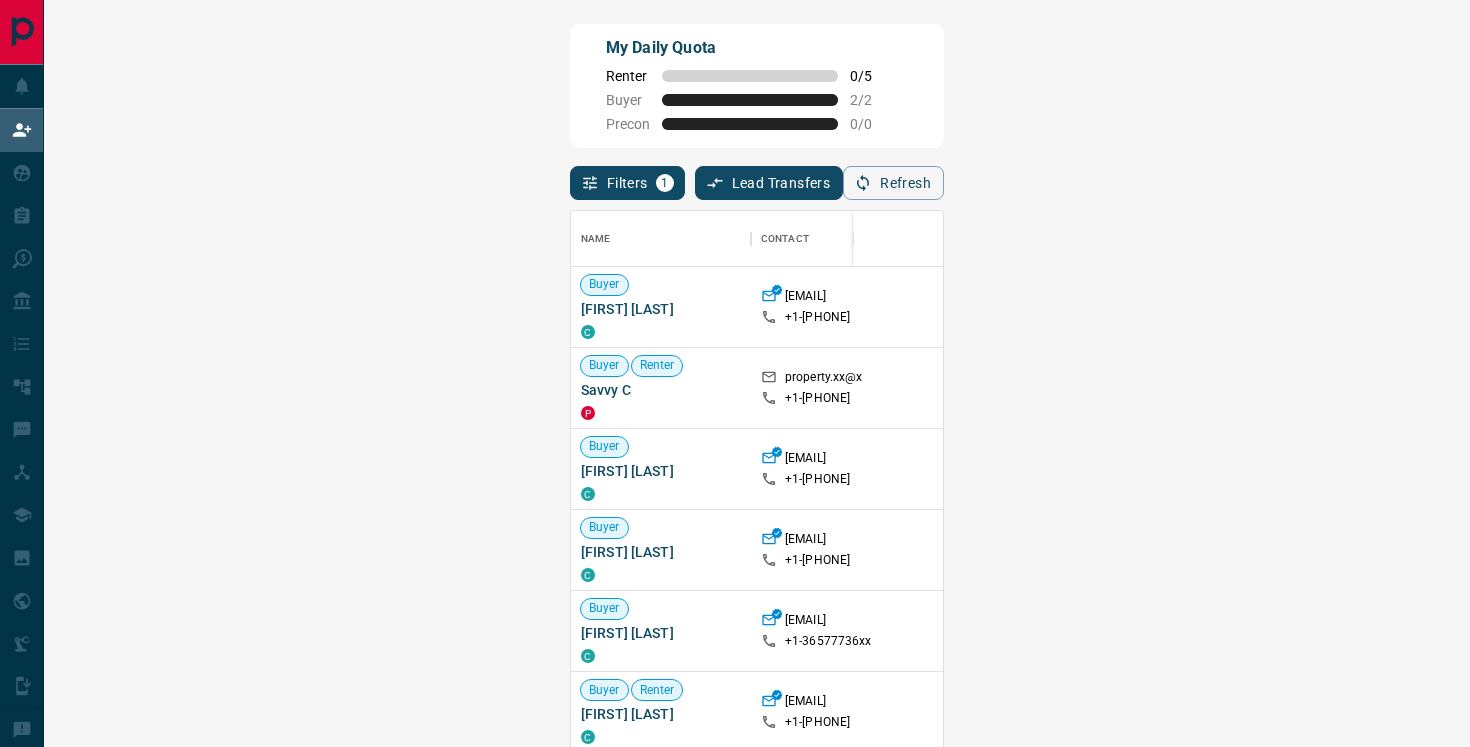scroll, scrollTop: 1, scrollLeft: 1, axis: both 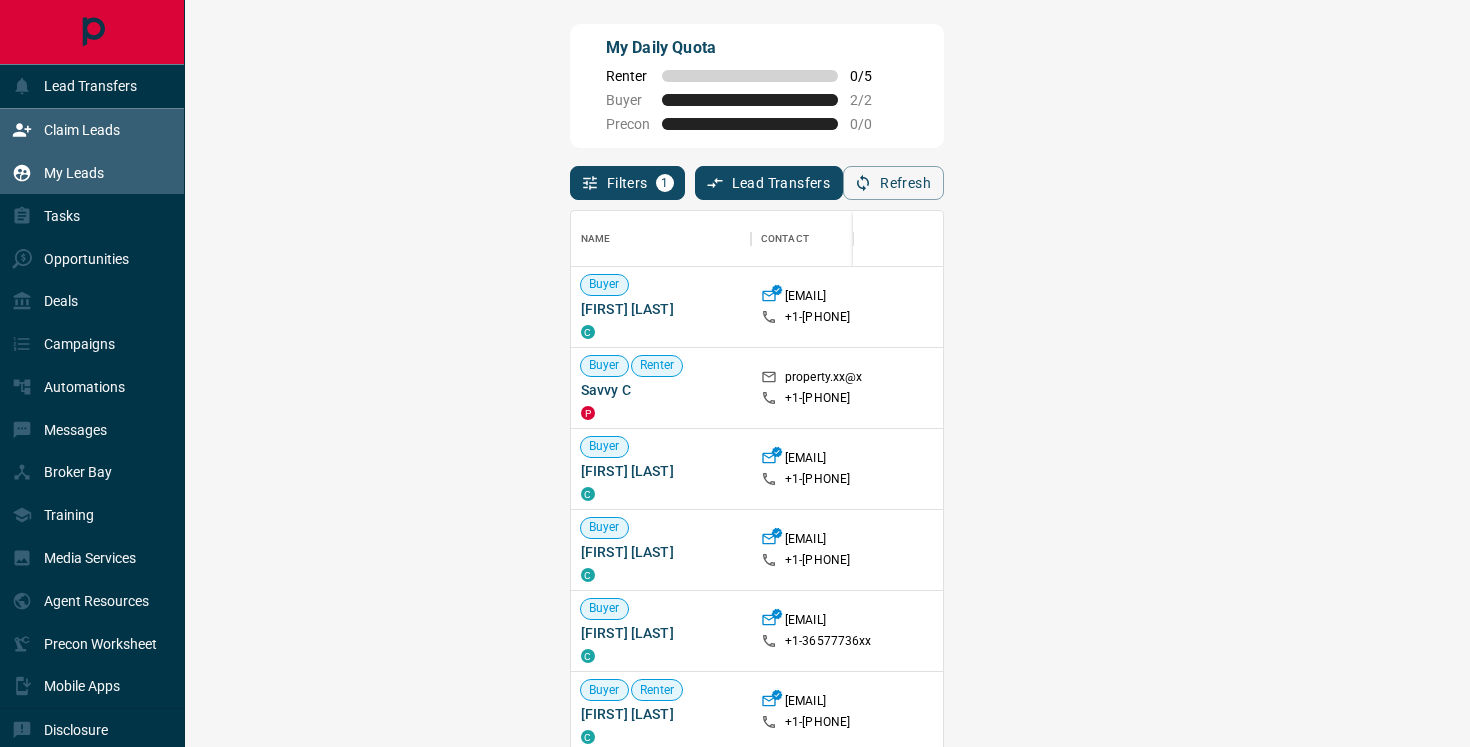 click on "My Leads" at bounding box center (74, 173) 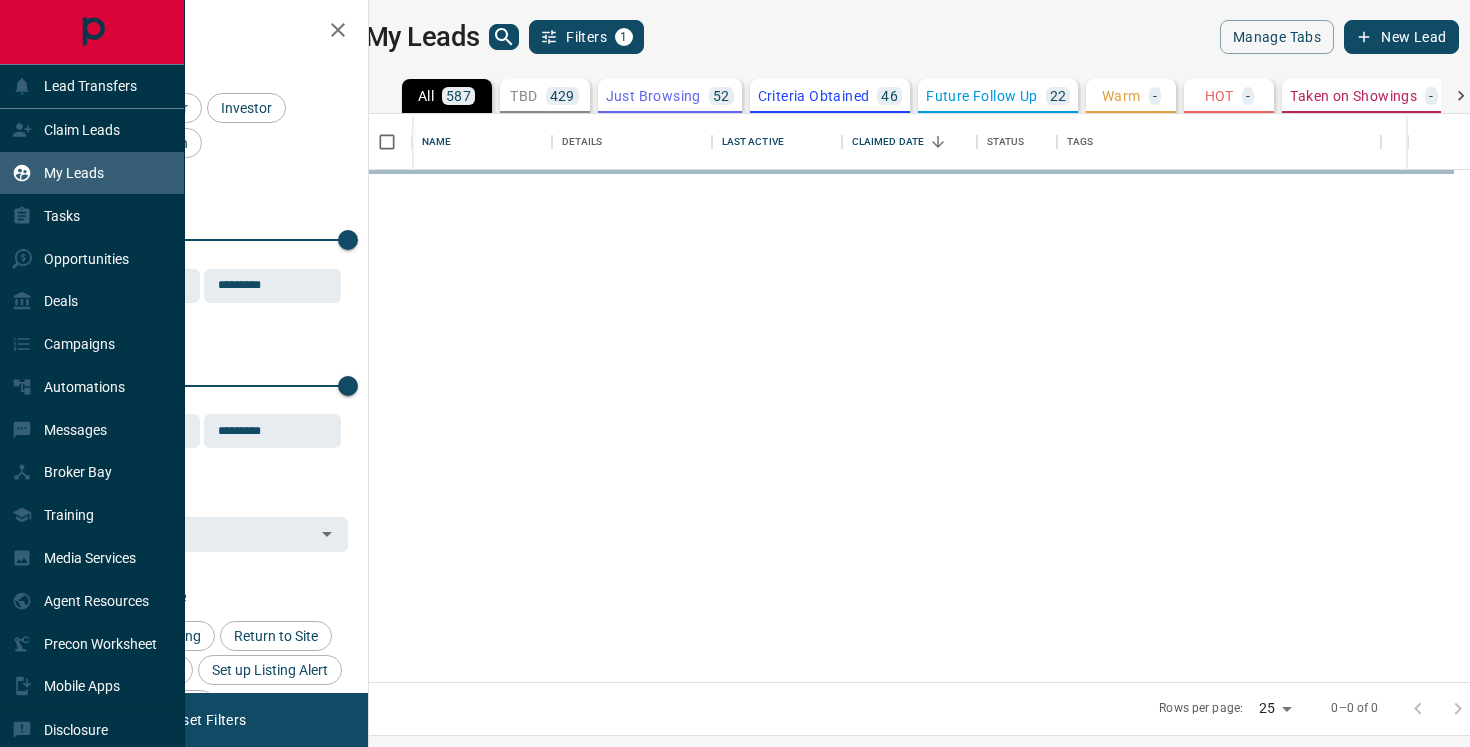 scroll, scrollTop: 1, scrollLeft: 1, axis: both 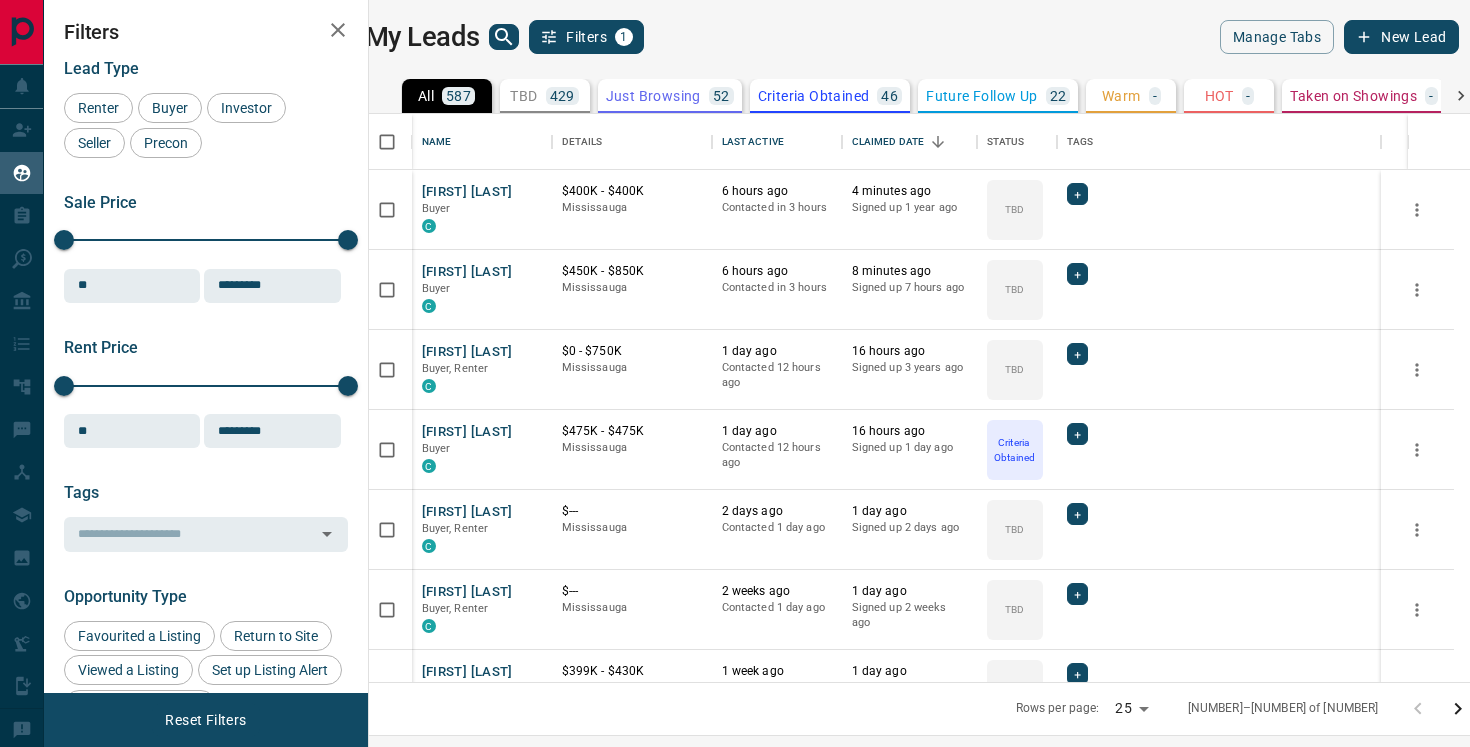 click on "My Leads Filters [NUMBER] Manage Tabs New Lead All [NUMBER] TBD [NUMBER] Do Not Contact - Not Responsive [NUMBER] Bogus [NUMBER] Just Browsing [NUMBER] Criteria Obtained [NUMBER] Future Follow Up [NUMBER] Warm - HOT - Taken on Showings - Submitted Offer - Client [NUMBER] Name Details Last Active Claimed Date Status Tags [FIRST] [LAST] Buyer C $[PRICE] - $[PRICE] [CITY] [NUMBER] hours ago Contacted in [TIME] [DATE] Signed up [NUMBER] year ago TBD + [FIRST] [LAST] Buyer C $[PRICE] - $[PRICE] [CITY] [NUMBER] hours ago Contacted in [TIME] [DATE] Signed up [NUMBER] hours ago TBD + [FIRST] [LAST] Buyer, Renter C $[PRICE] - $[PRICE] [CITY] [NUMBER] day ago Contacted [NUMBER] hours ago [NUMBER] hours ago Signed up [NUMBER] years ago TBD + [FIRST] [LAST] Buyer C $[PRICE] - $[PRICE] [CITY] [NUMBER] day ago Contacted [NUMBER] hours ago [NUMBER] hours ago Signed up [NUMBER] day ago Criteria Obtained + [FIRST] [LAST] Buyer, Renter C $--- [CITY] [NUMBER] days ago Contacted [NUMBER] day ago [NUMBER] day ago Signed up [NUMBER] days ago TBD + [FIRST] [LAST] Buyer, Renter C $--- [CITY] [NUMBER] weeks ago Contacted [NUMBER] day ago [NUMBER] day ago Signed up [NUMBER] weeks ago TBD + Buyer C TBD" at bounding box center [757, 361] 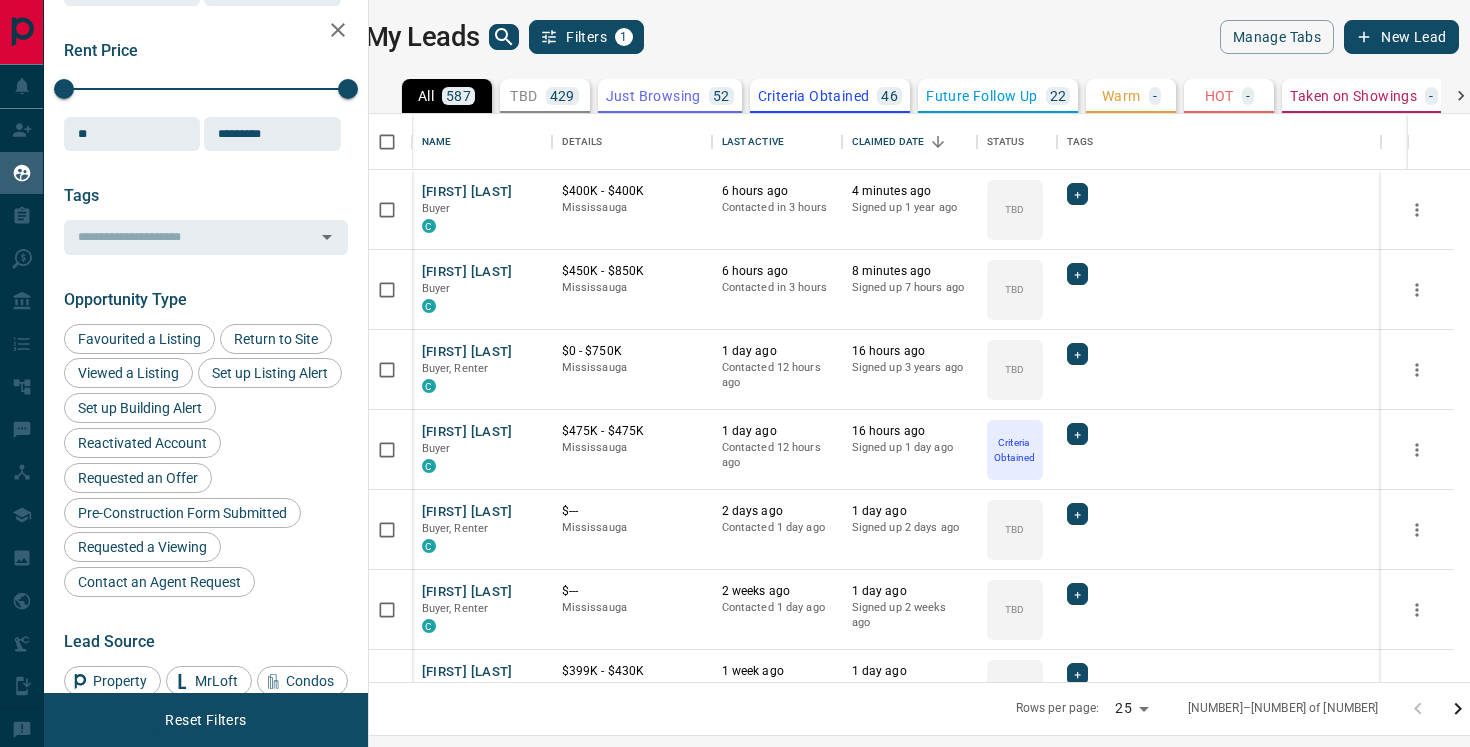 scroll, scrollTop: 298, scrollLeft: 0, axis: vertical 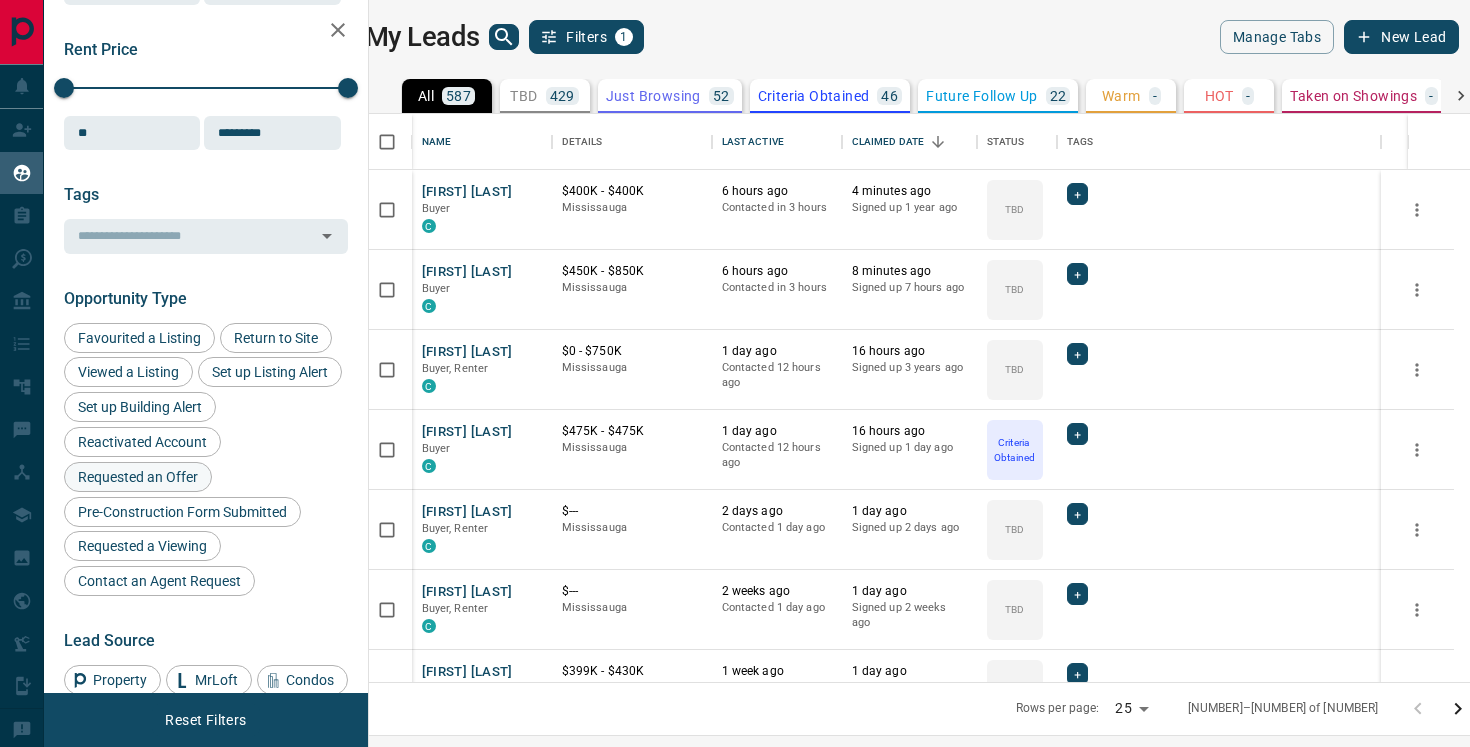 click on "Requested an Offer" at bounding box center (138, 477) 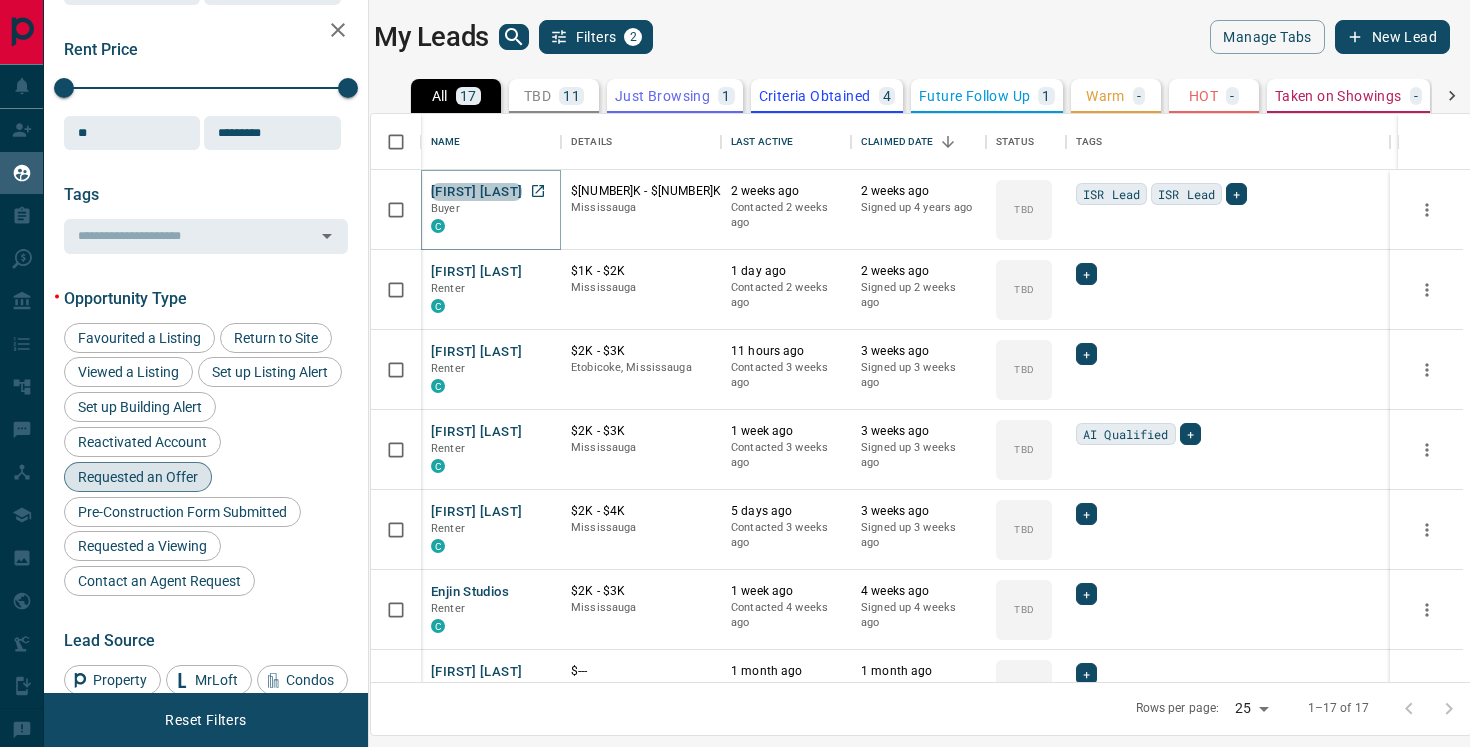 click on "[FIRST] [LAST]" at bounding box center [476, 192] 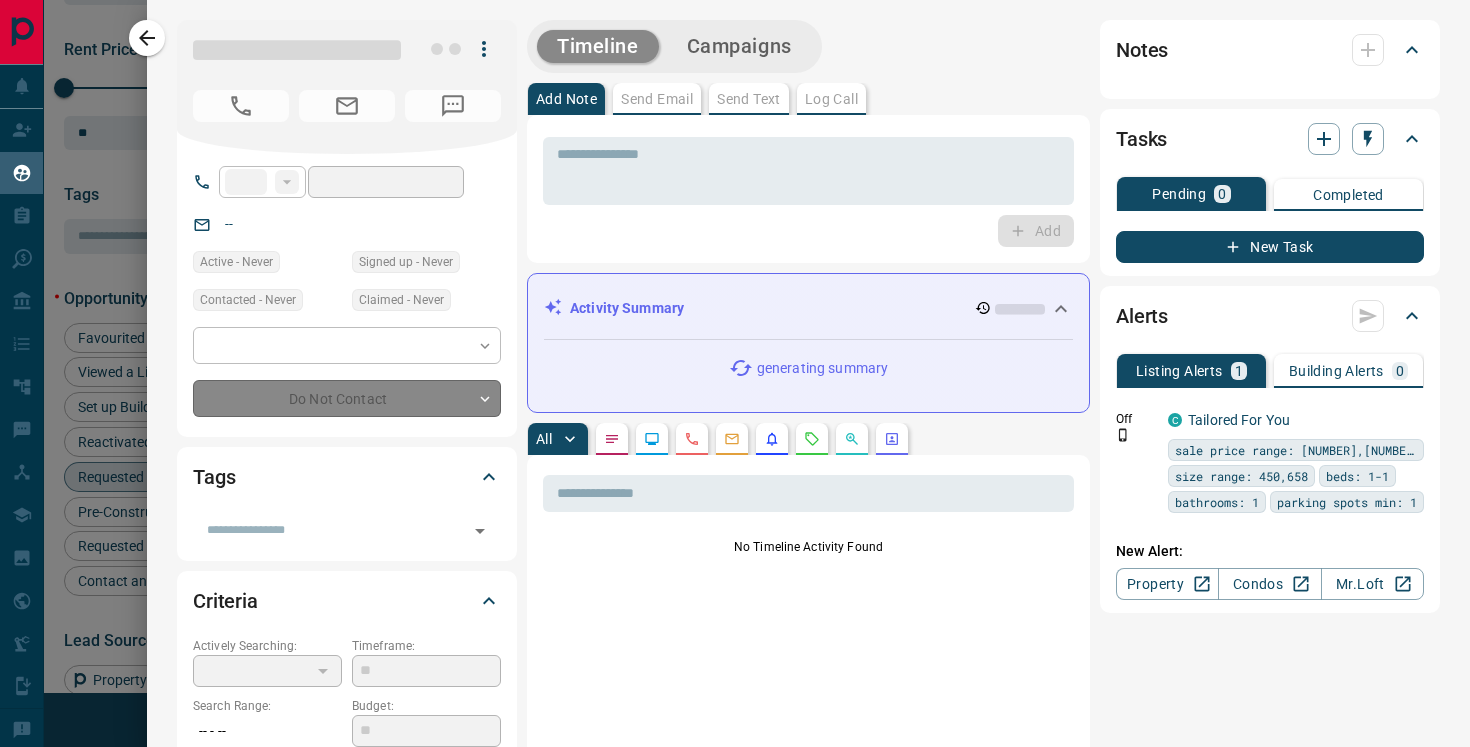 type on "**" 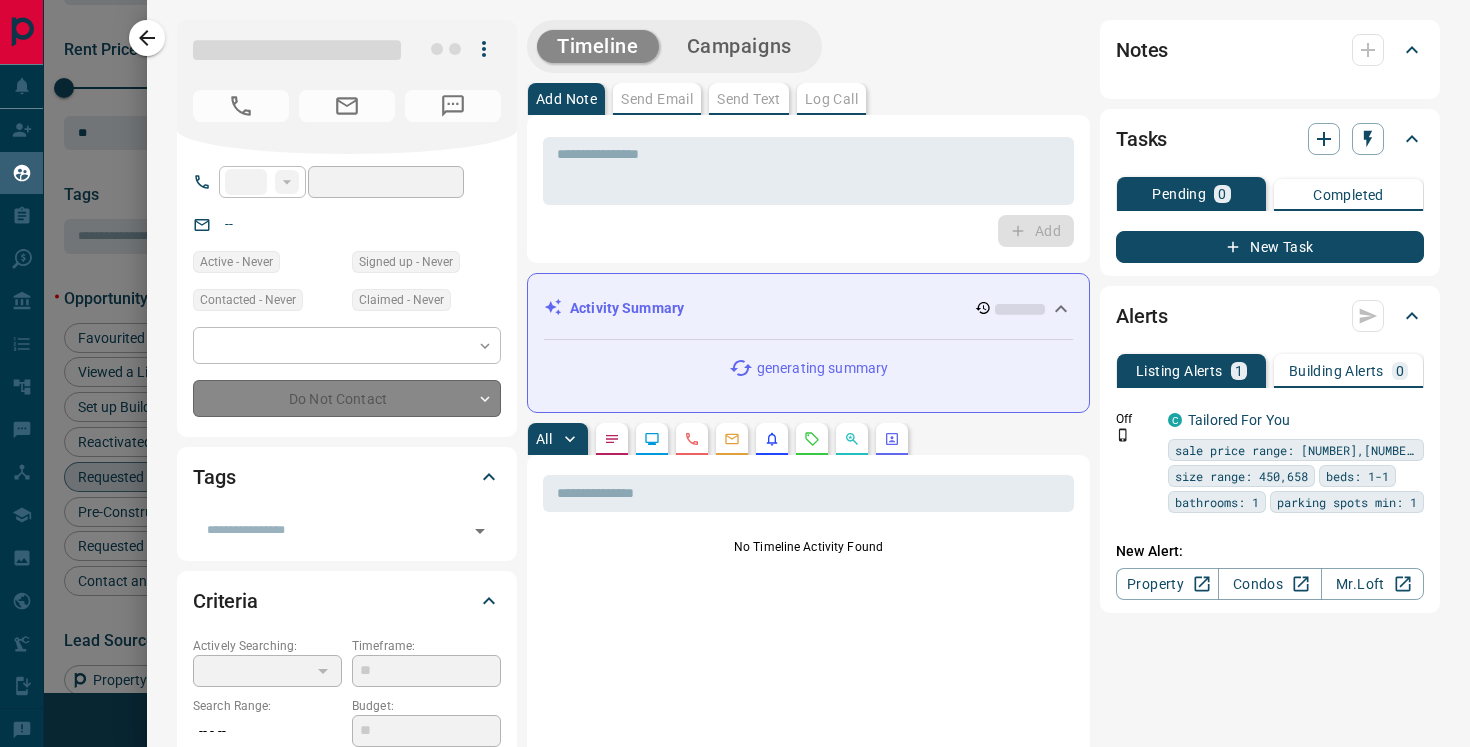 type on "**********" 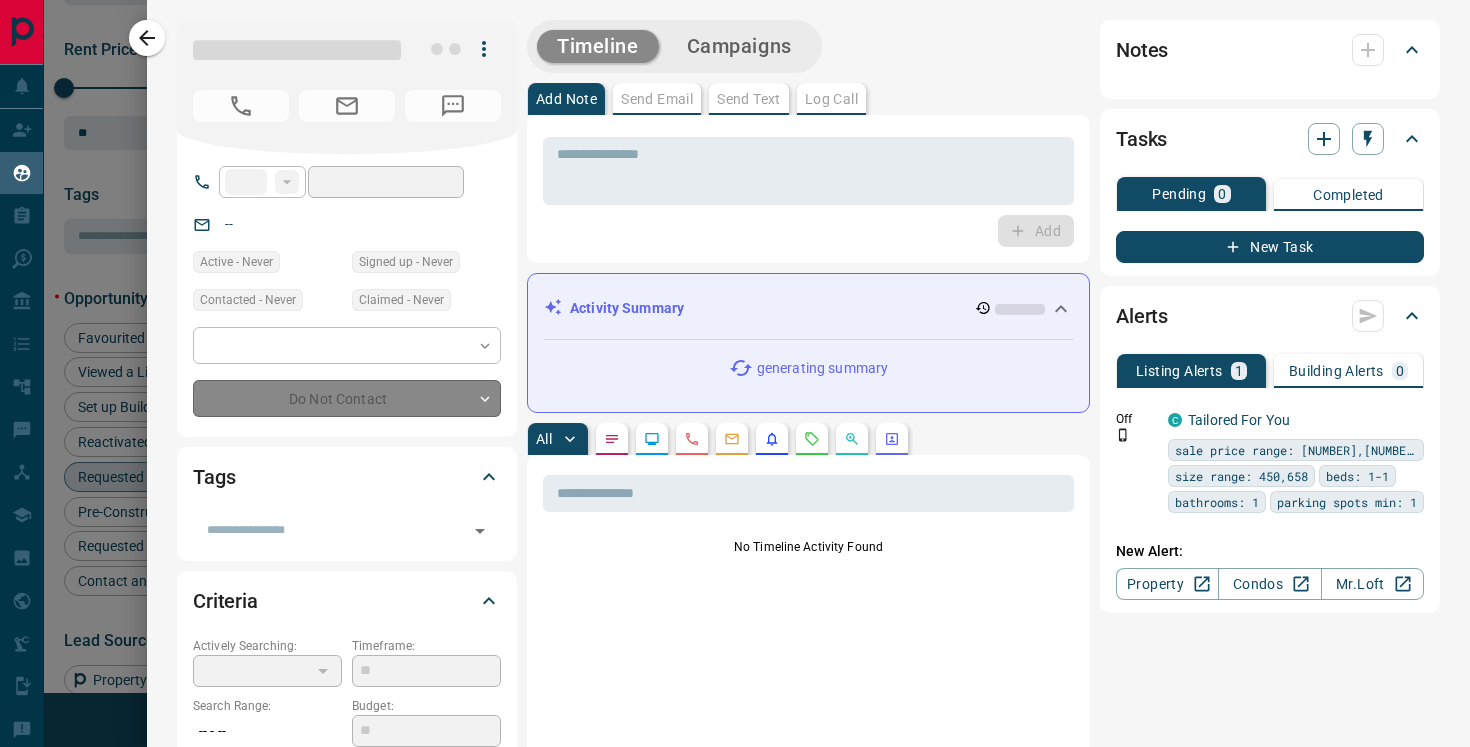 type on "**********" 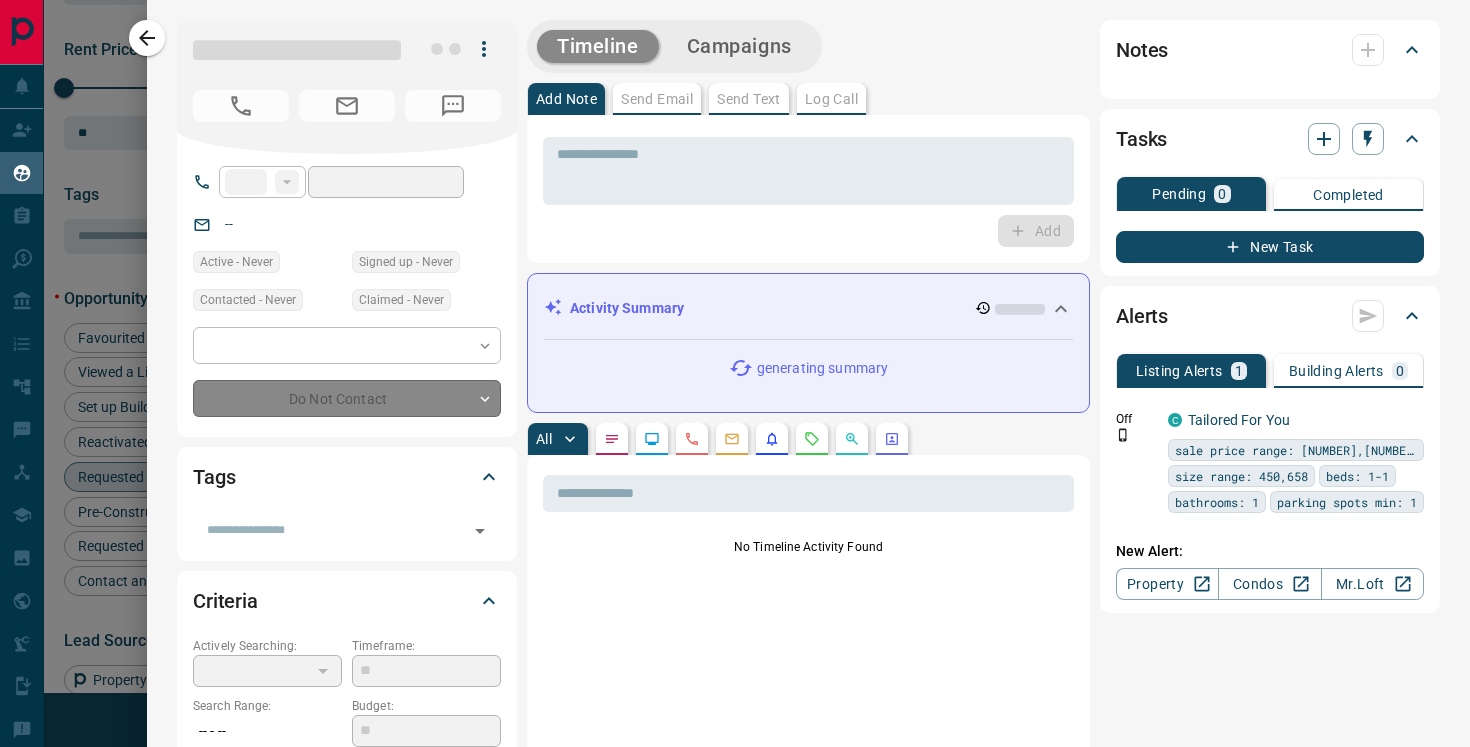type on "**" 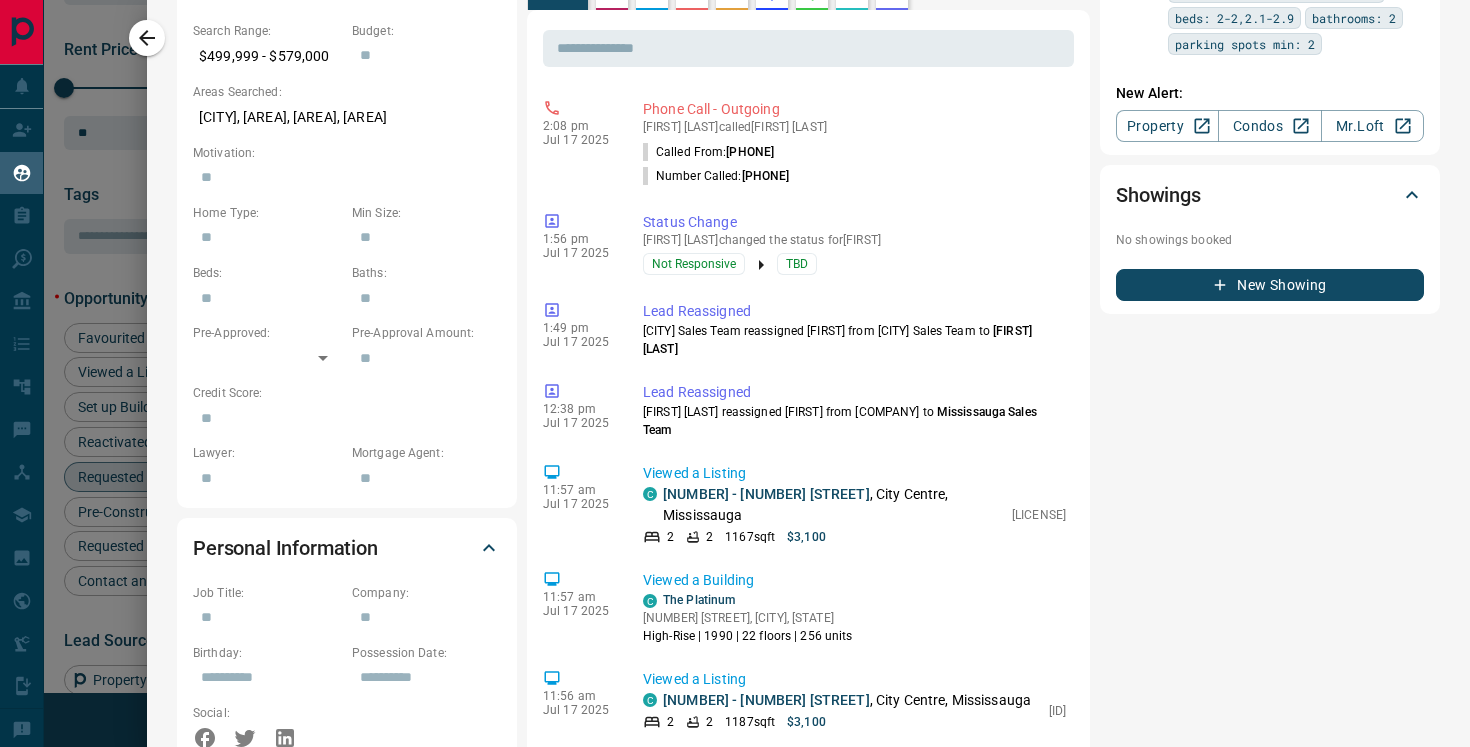 scroll, scrollTop: 0, scrollLeft: 0, axis: both 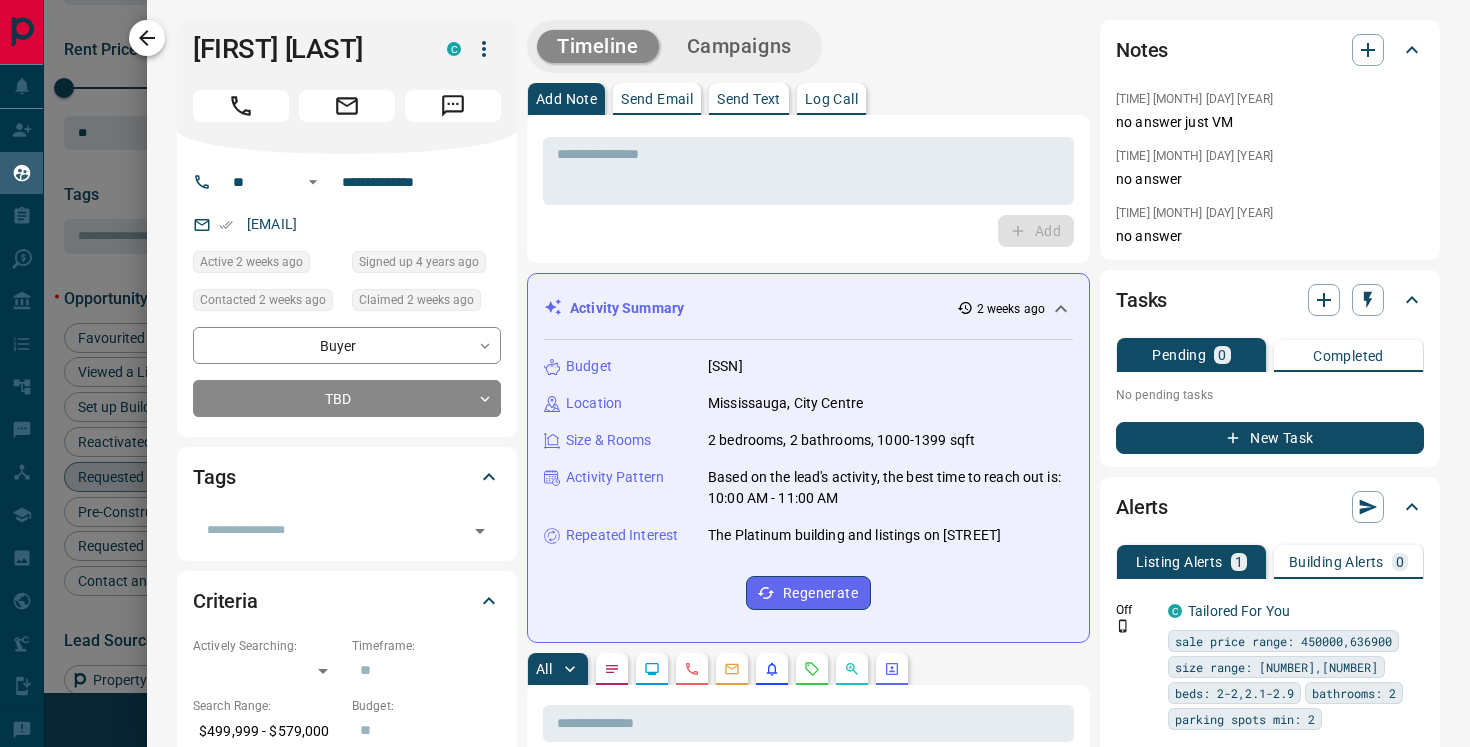 click at bounding box center [147, 38] 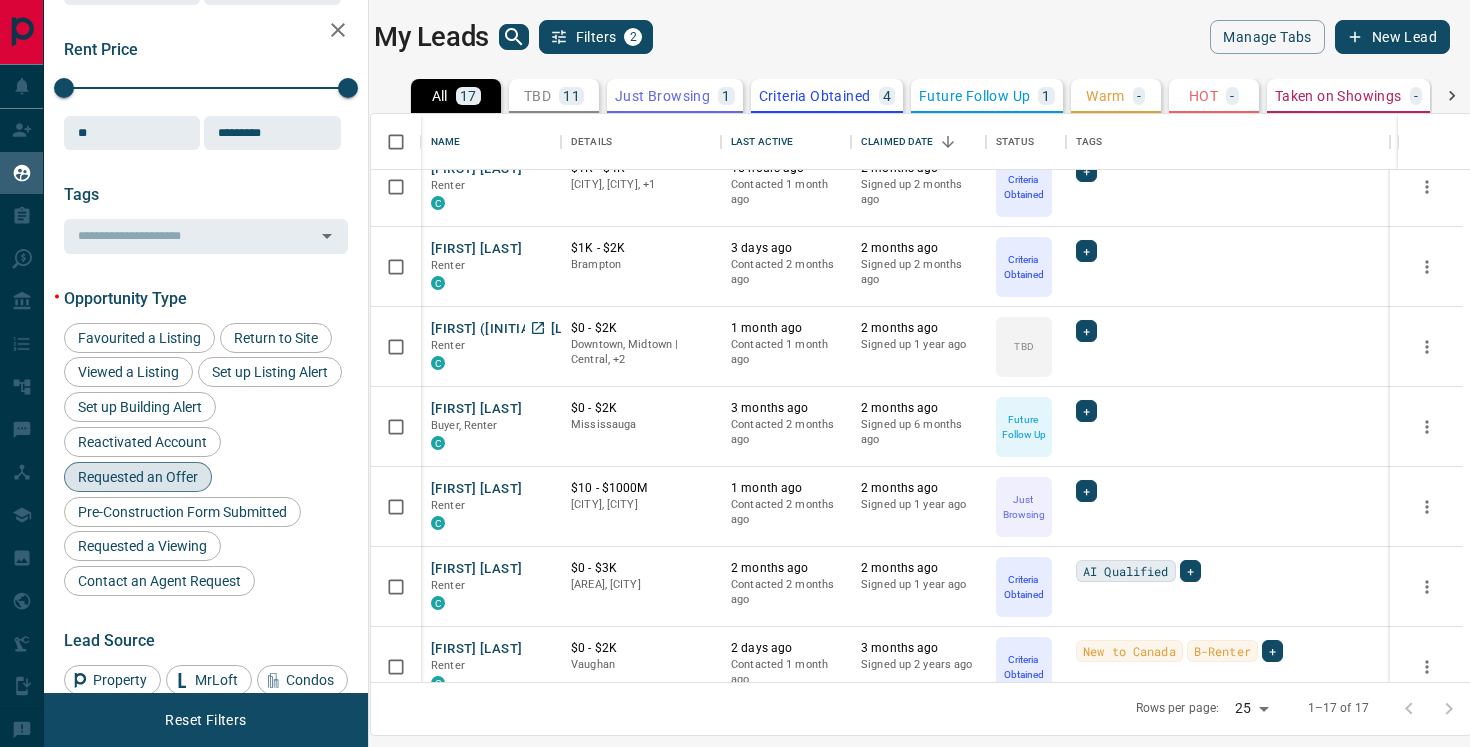scroll, scrollTop: 848, scrollLeft: 0, axis: vertical 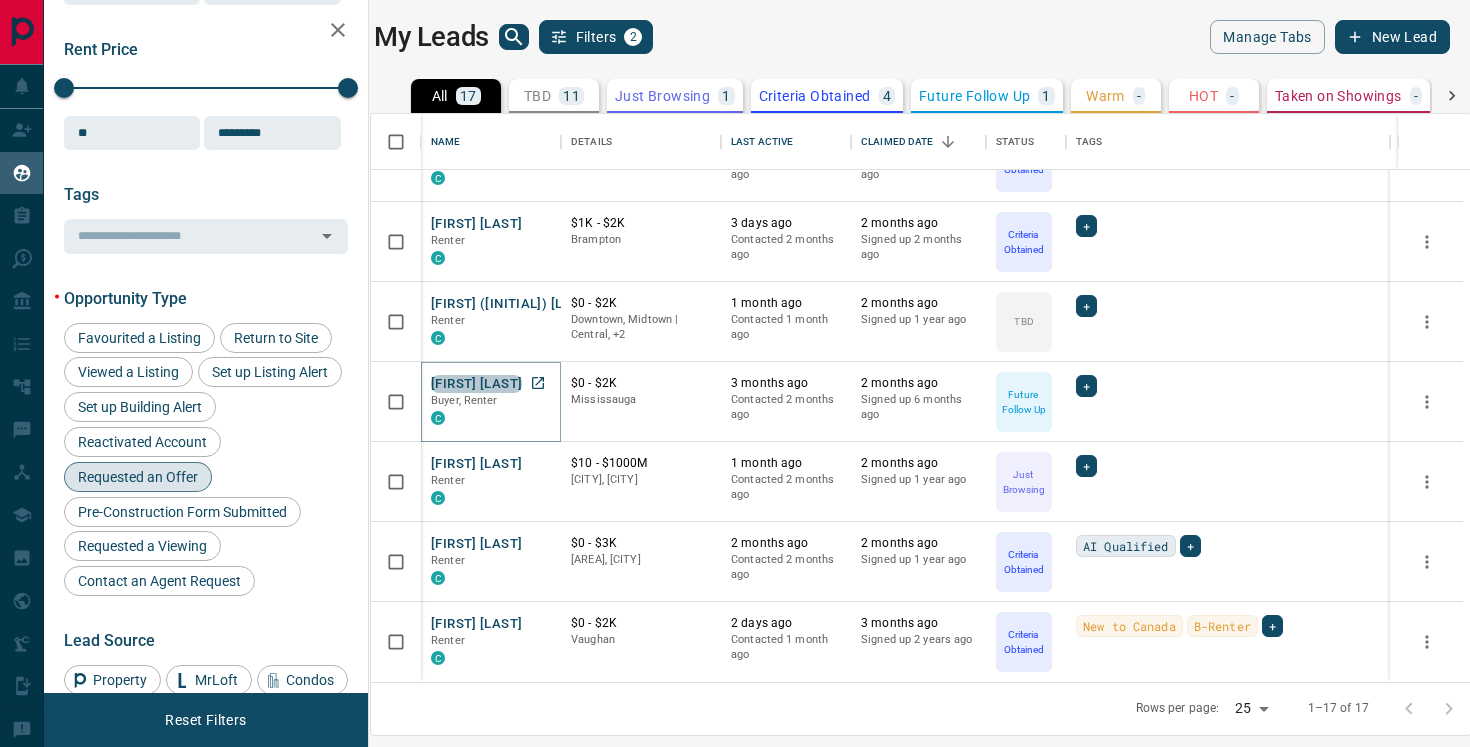 click on "[FIRST] [LAST]" at bounding box center (476, 384) 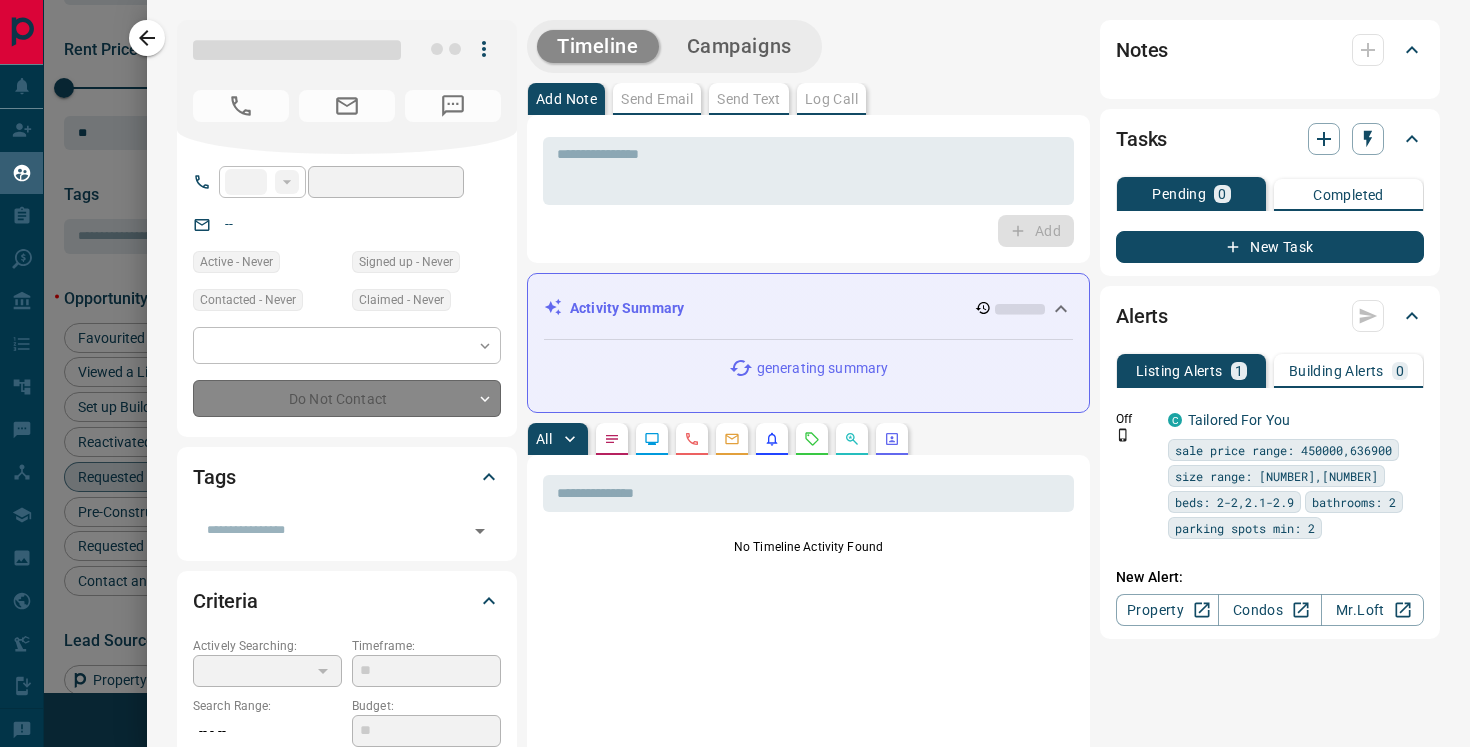 type on "**" 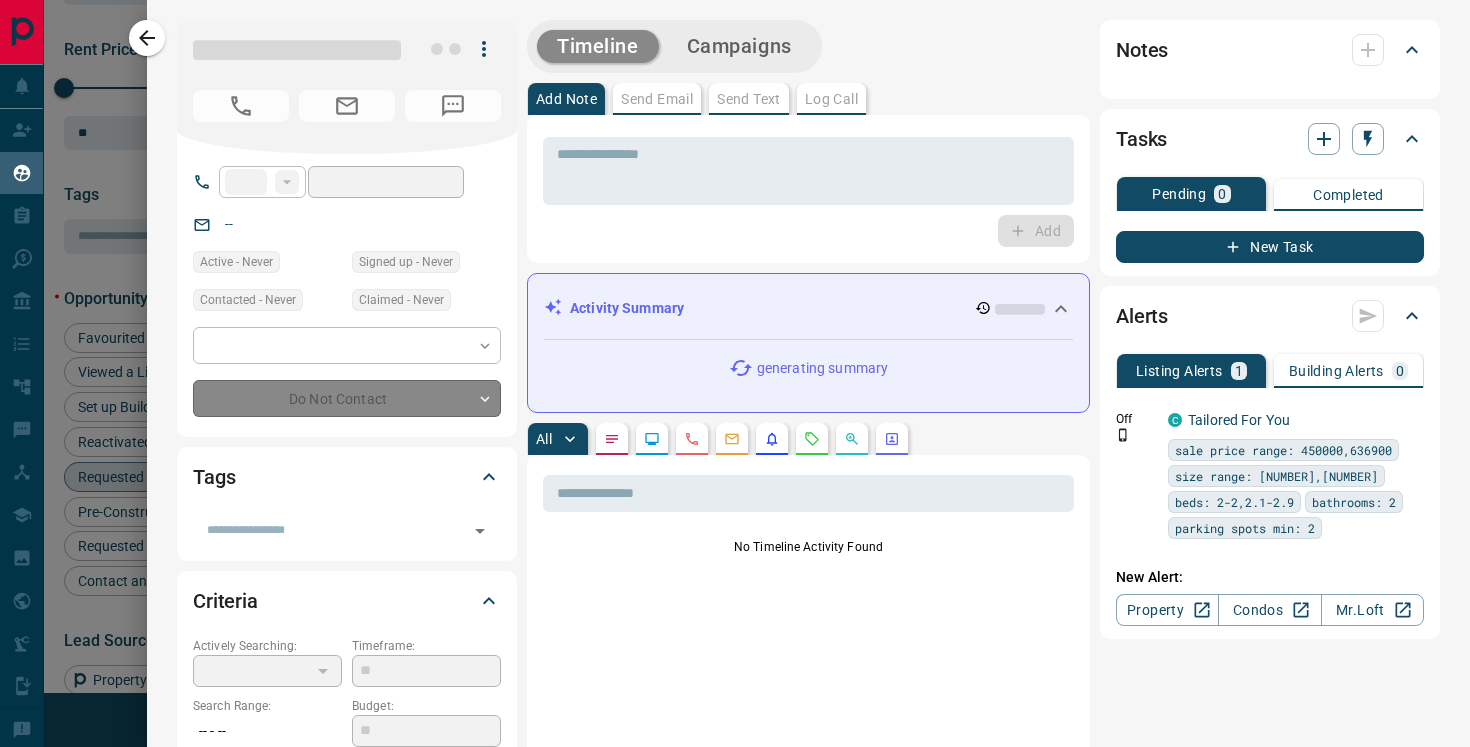 type on "**********" 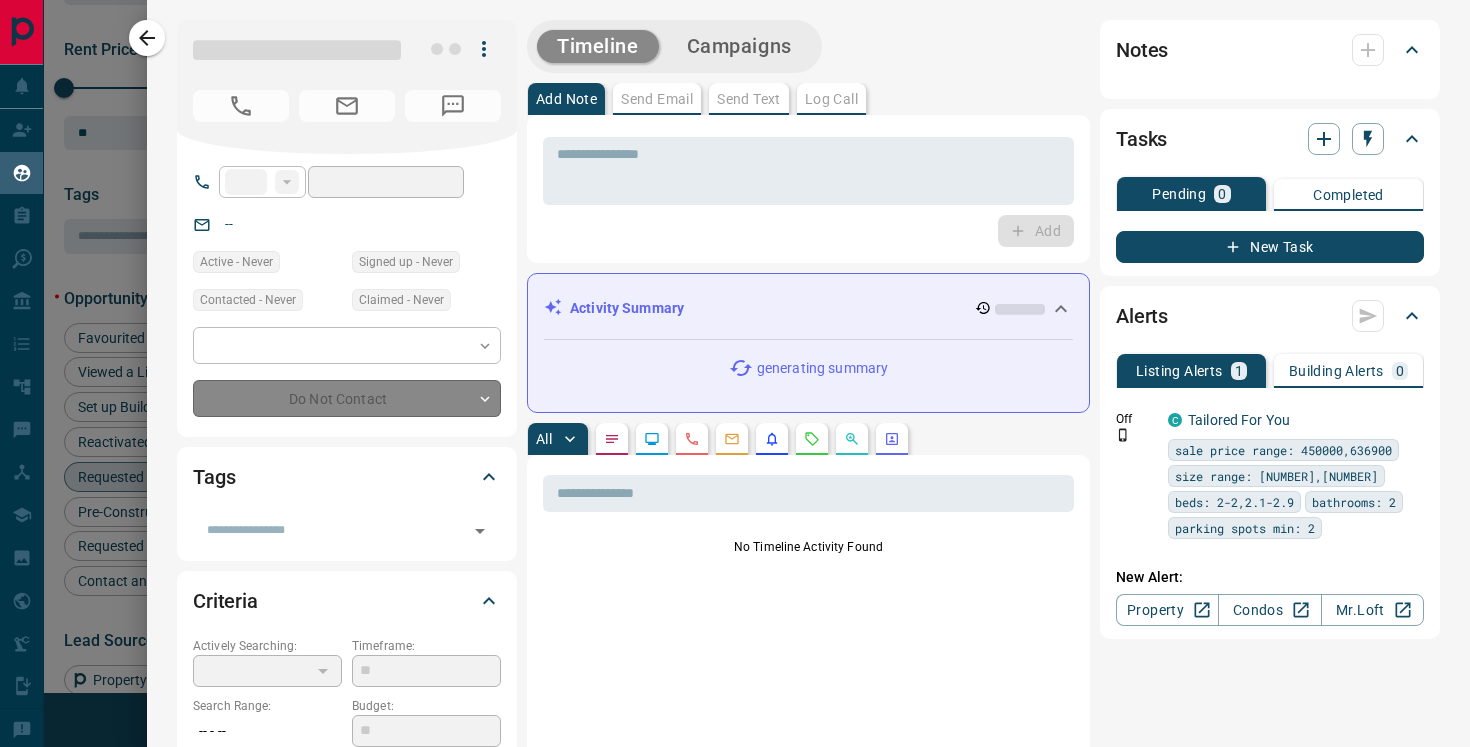 type on "*" 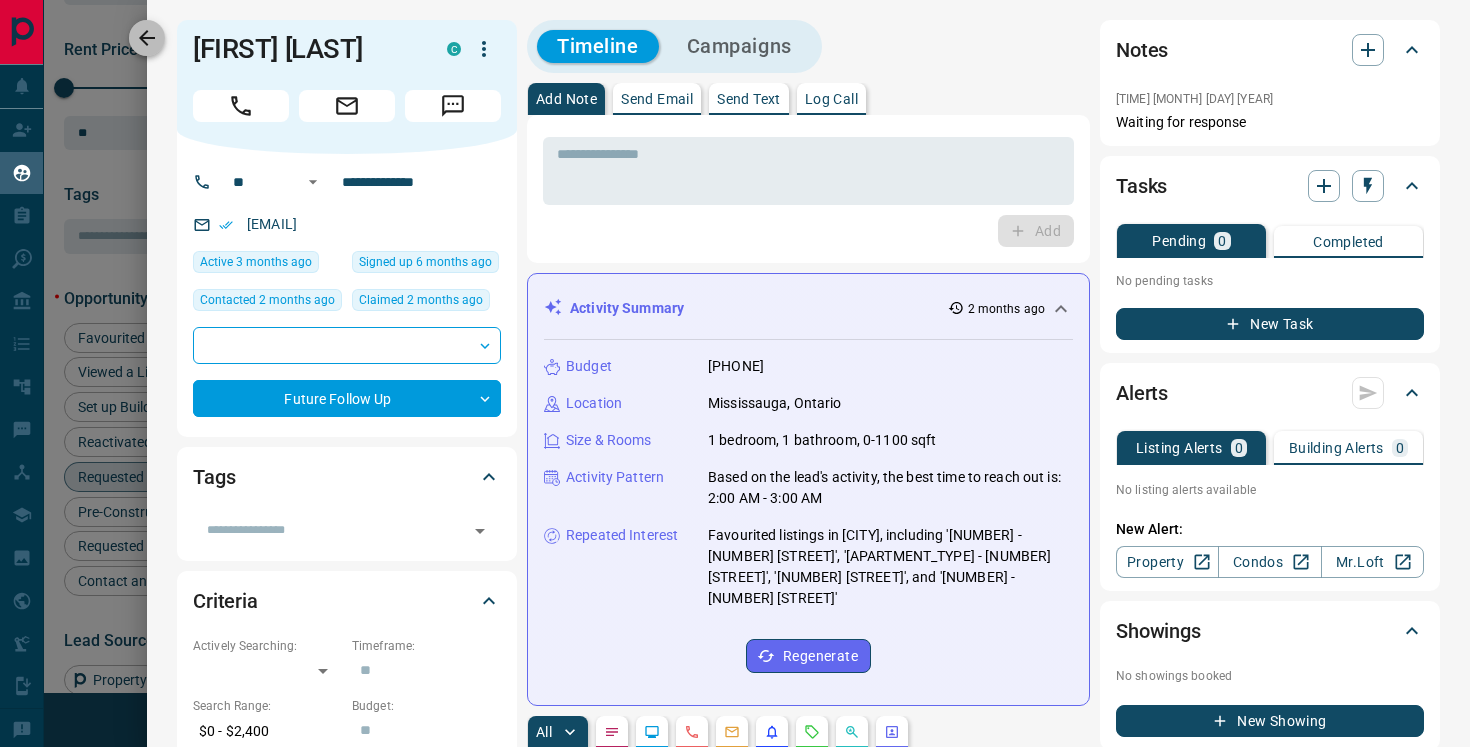 click 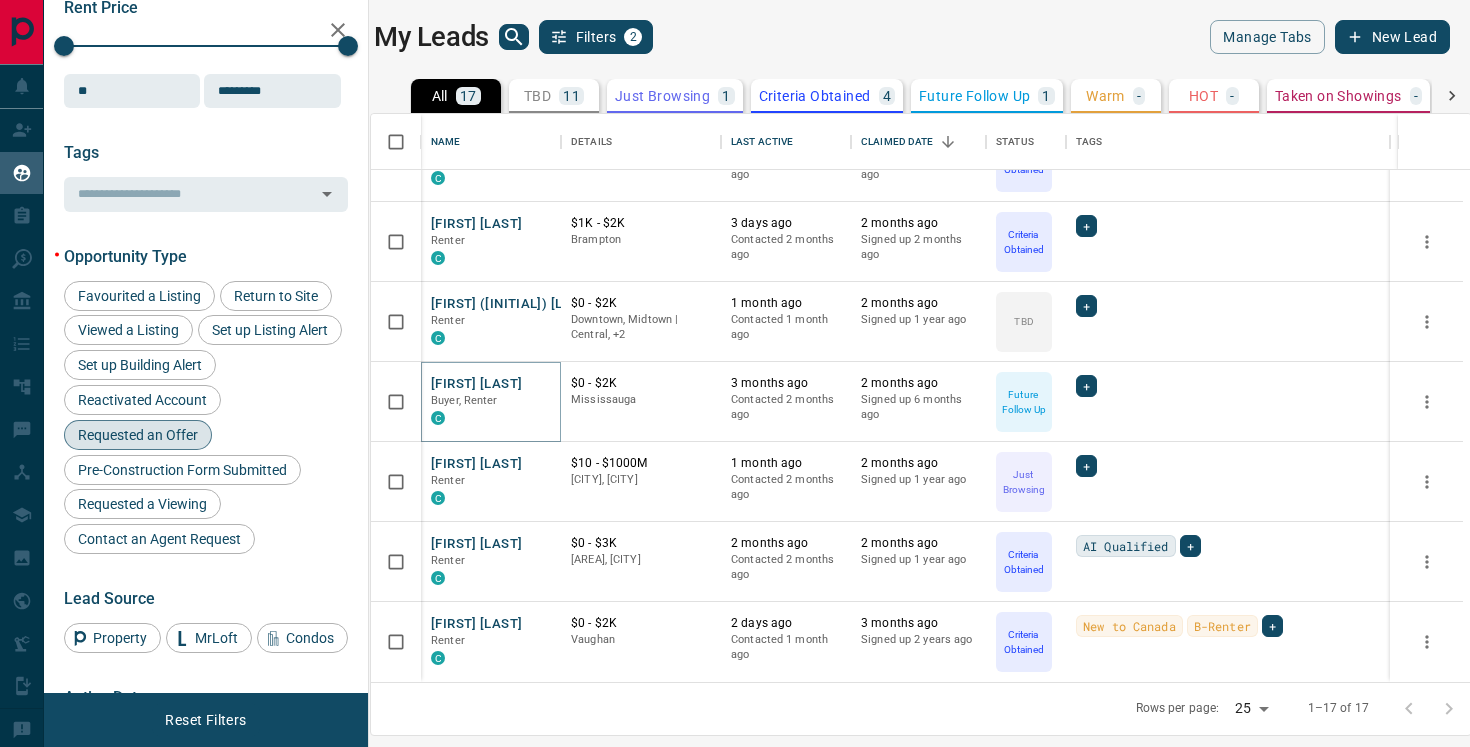 scroll, scrollTop: 297, scrollLeft: 0, axis: vertical 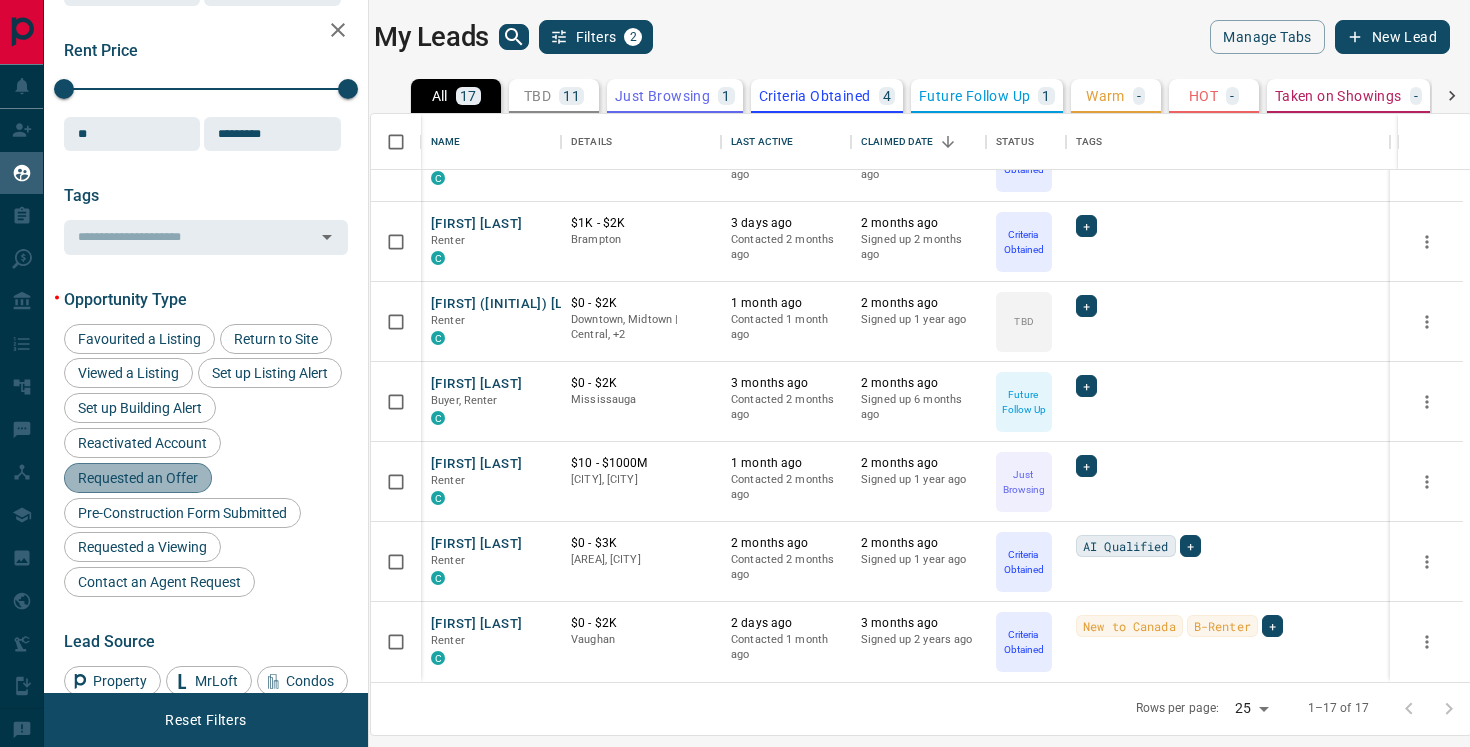 click on "Requested an Offer" at bounding box center [138, 478] 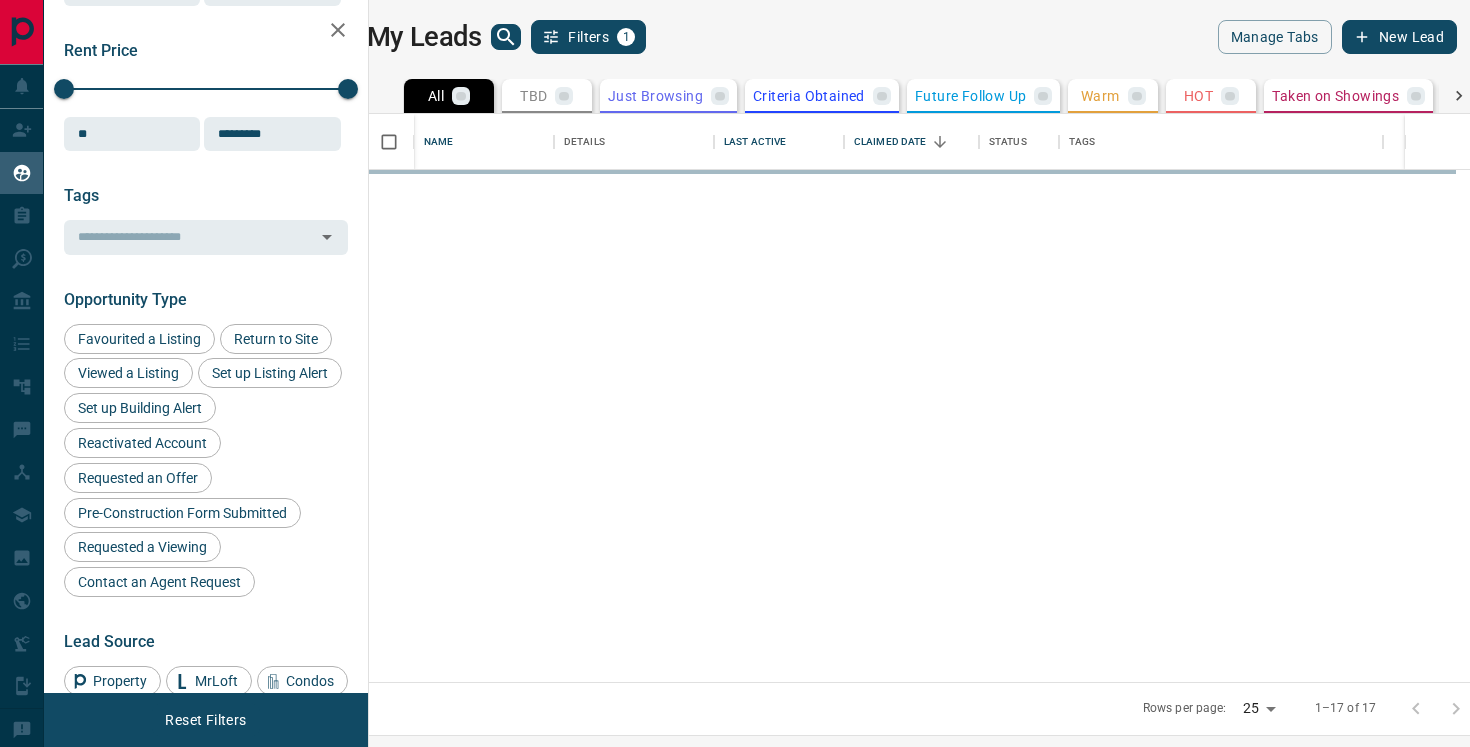 scroll, scrollTop: 0, scrollLeft: 0, axis: both 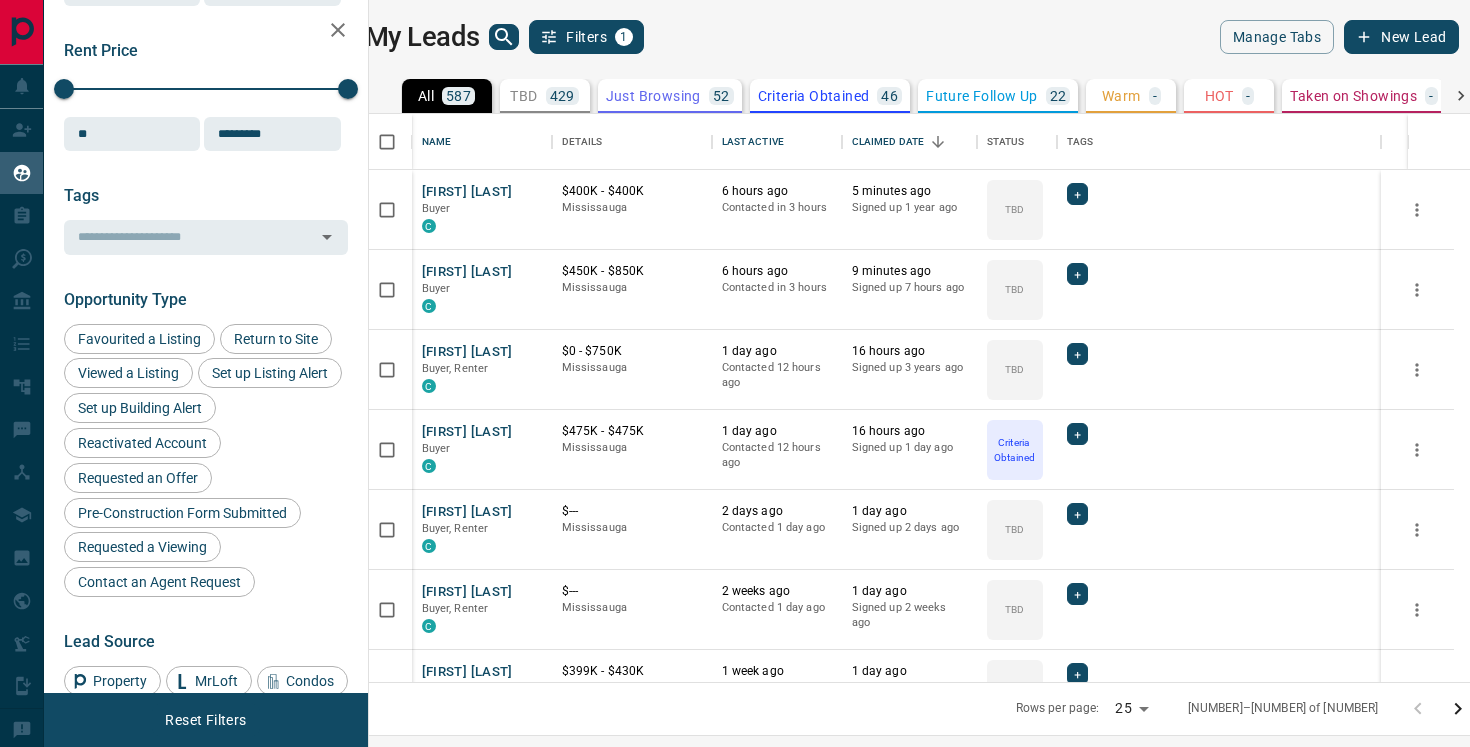 click 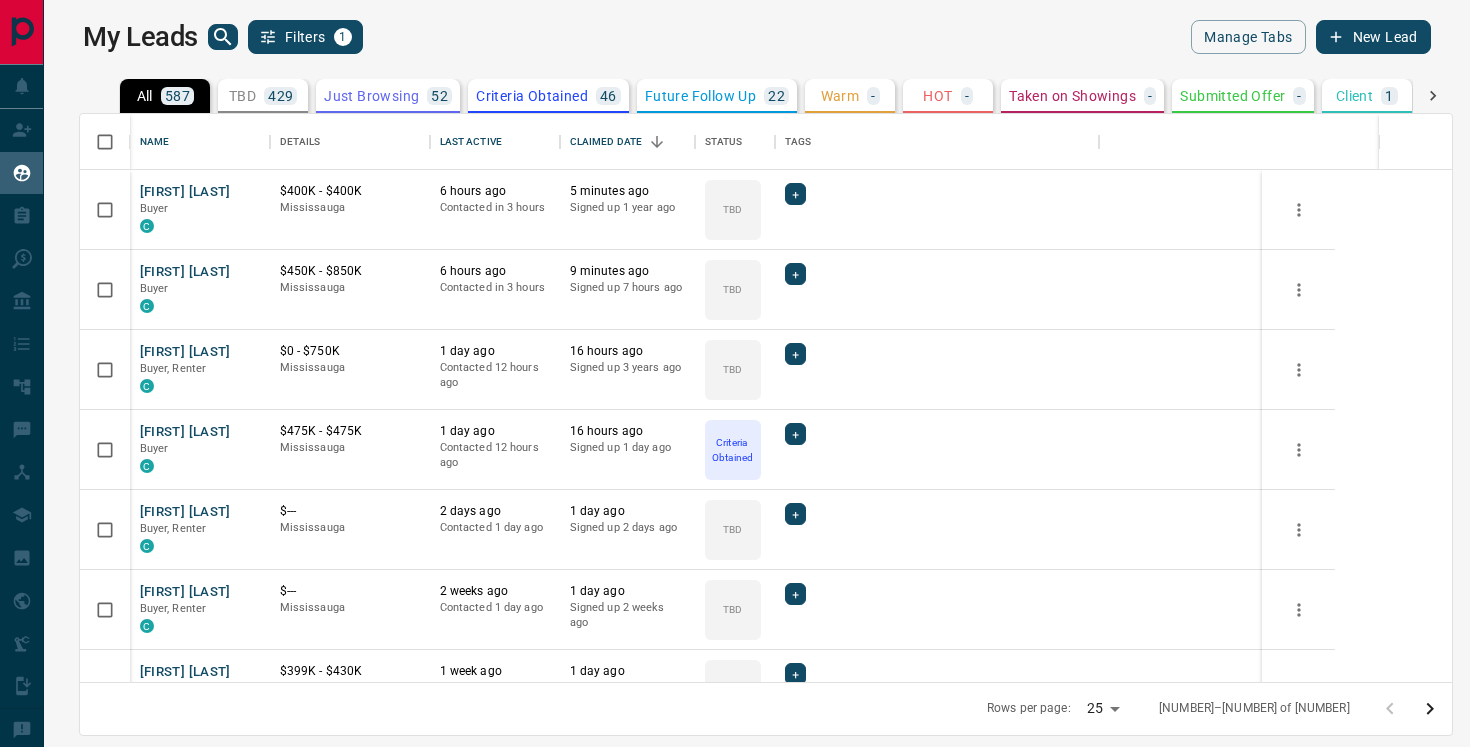 scroll, scrollTop: 1, scrollLeft: 1, axis: both 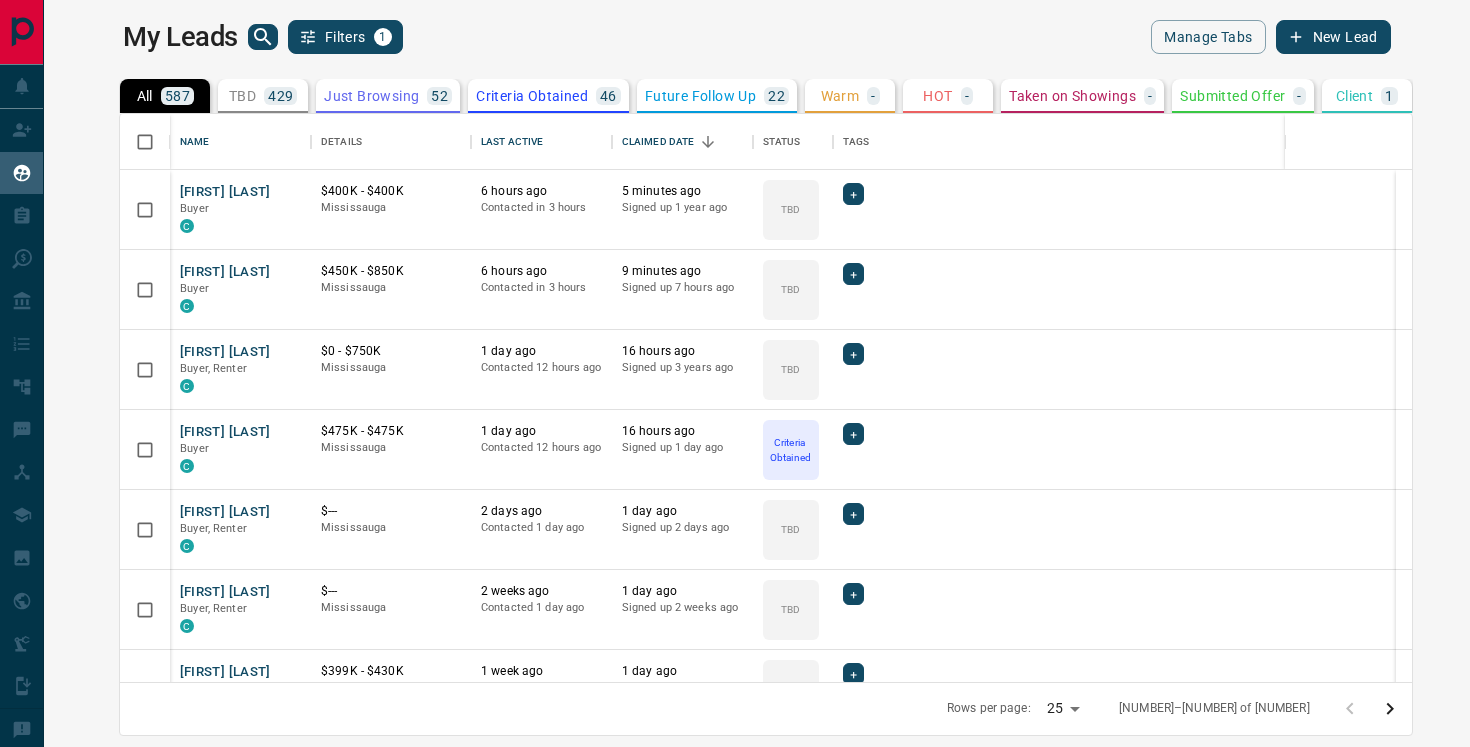 click on "My Leads Filters [NUMBER] Manage Tabs New Lead All [NUMBER] TBD [NUMBER] Do Not Contact - Not Responsive [NUMBER] Bogus [NUMBER] Just Browsing [NUMBER] Criteria Obtained [NUMBER] Future Follow Up [NUMBER] Warm - HOT - Taken on Showings - Submitted Offer - Client [NUMBER] Name Details Last Active Claimed Date Status Tags [FIRST] [LAST] Buyer C $[PRICE] - $[PRICE] [CITY] [NUMBER] hours ago Contacted in [TIME] [DATE] Signed up [NUMBER] year ago TBD + [FIRST] [LAST] Buyer C $[PRICE] - $[PRICE] [CITY] [NUMBER] hours ago Contacted in [TIME] [DATE] Signed up [NUMBER] hours ago TBD + [FIRST] [LAST] Buyer, Renter C $[PRICE] - $[PRICE] [CITY] [NUMBER] day ago Contacted [NUMBER] hours ago [NUMBER] hours ago Signed up [NUMBER] years ago TBD + [FIRST] [LAST] Buyer C $[PRICE] - $[PRICE] [CITY] [NUMBER] day ago Contacted [NUMBER] hours ago [NUMBER] hours ago Signed up [NUMBER] day ago Criteria Obtained + [FIRST] [LAST] Buyer, Renter C $--- [CITY] [NUMBER] days ago Contacted [NUMBER] day ago [NUMBER] day ago Signed up [NUMBER] days ago TBD + [FIRST] [LAST] Buyer, Renter C $--- [CITY] [NUMBER] weeks ago Contacted [NUMBER] day ago [NUMBER] day ago Signed up [NUMBER] weeks ago TBD + Buyer C TBD" at bounding box center [757, 361] 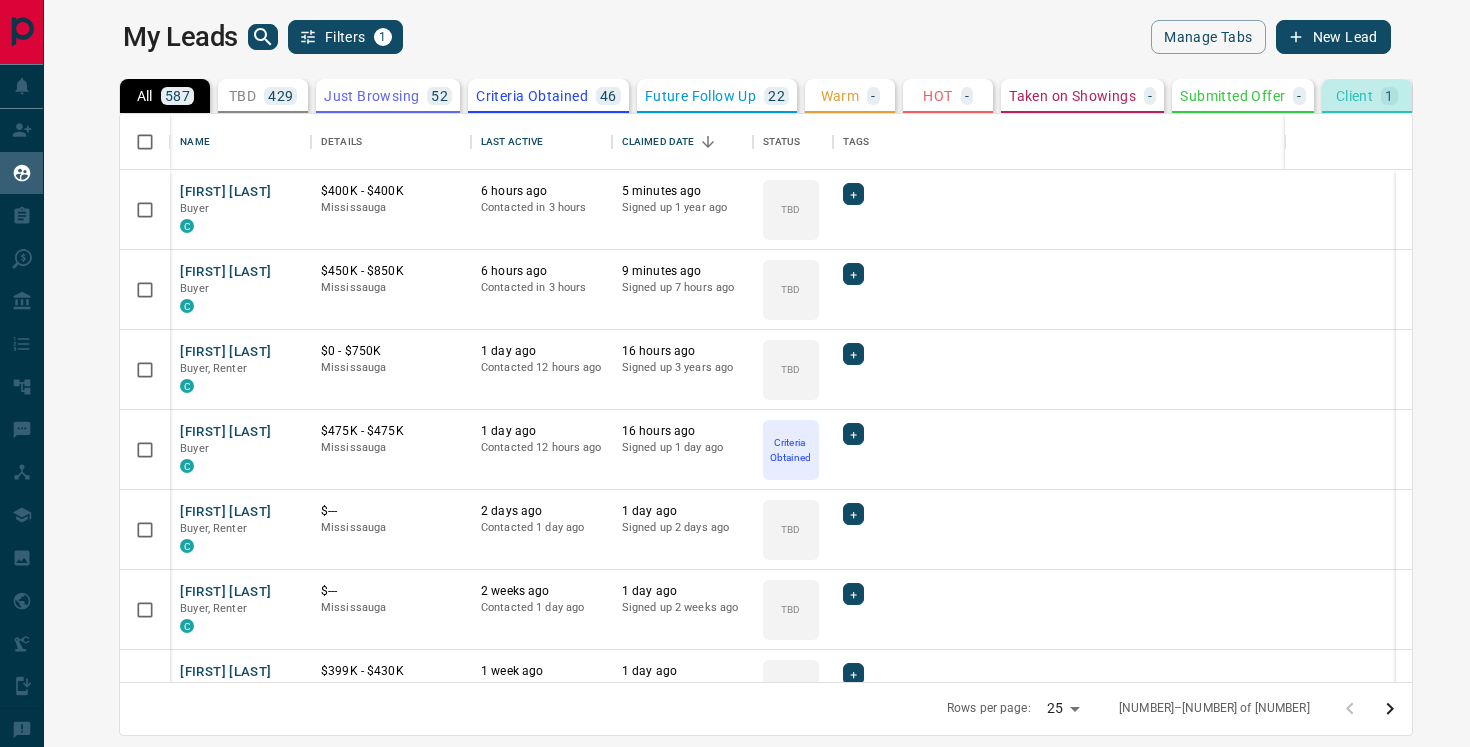 click on "Client" at bounding box center (1354, 96) 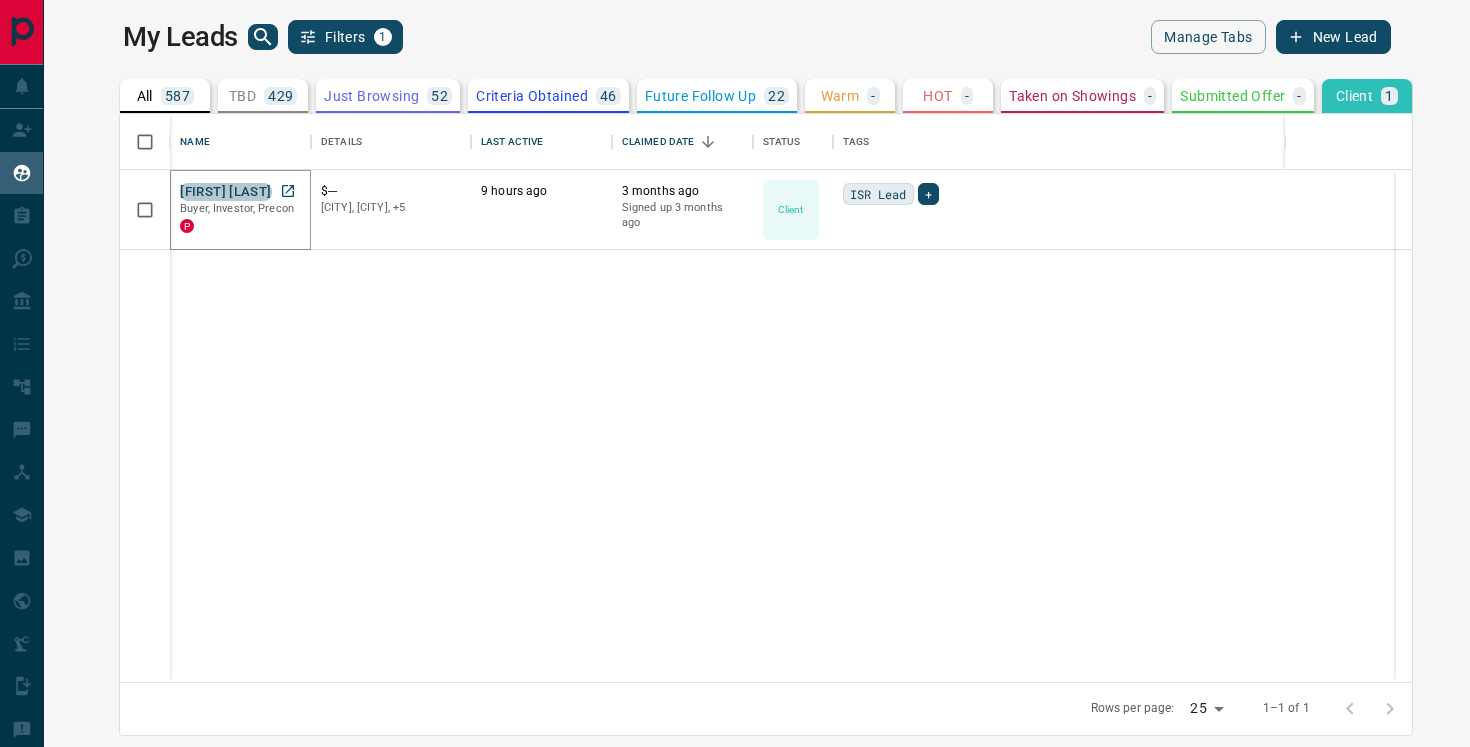 click on "[FIRST] [LAST]" at bounding box center [225, 192] 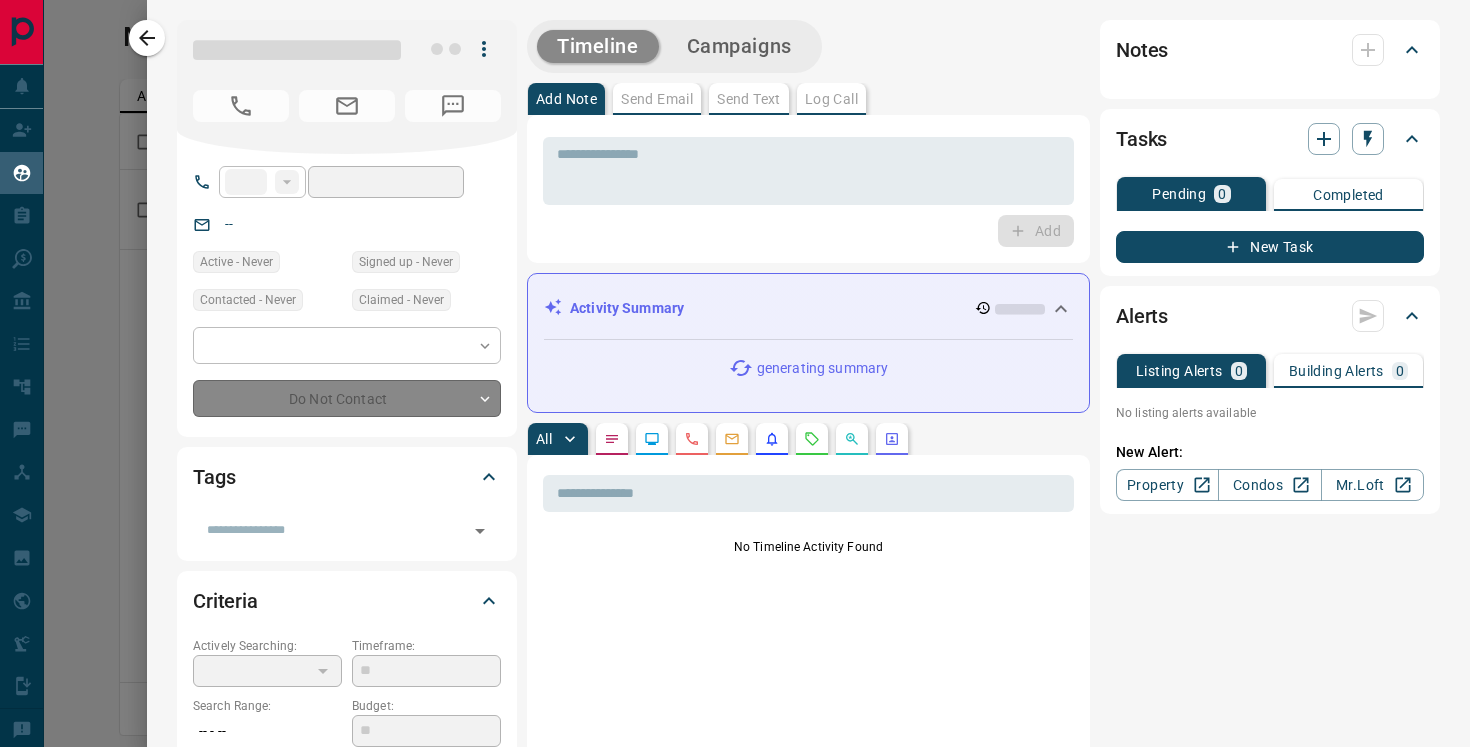 type on "**" 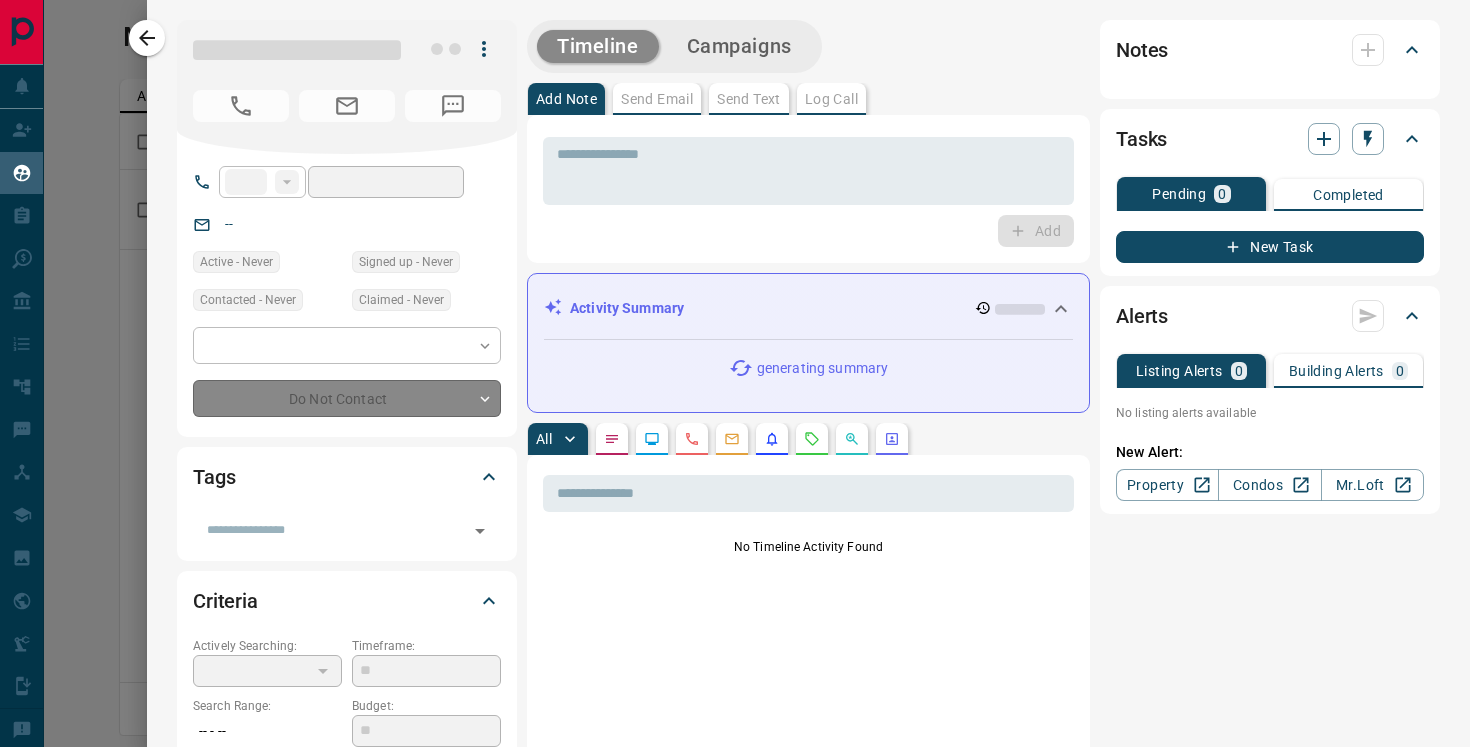 type on "**********" 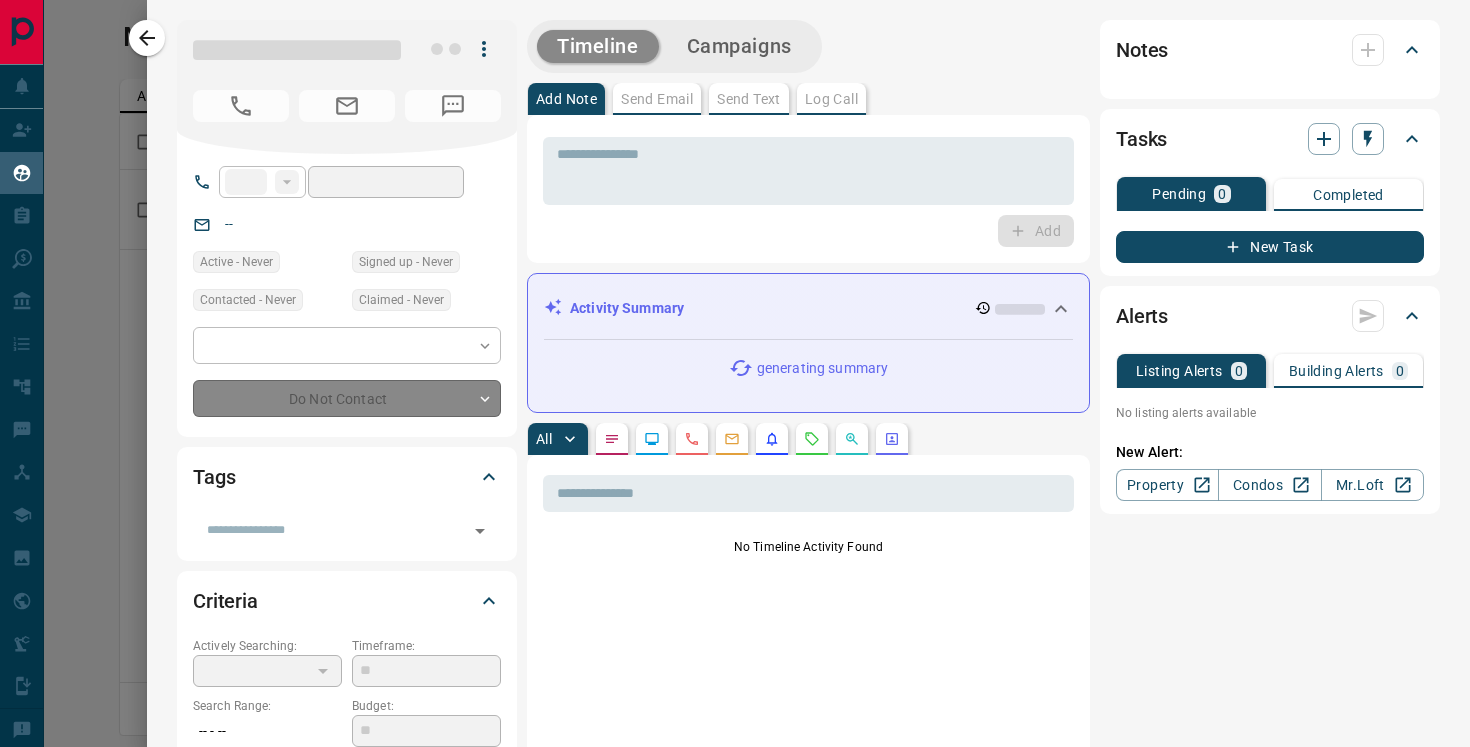 type on "**" 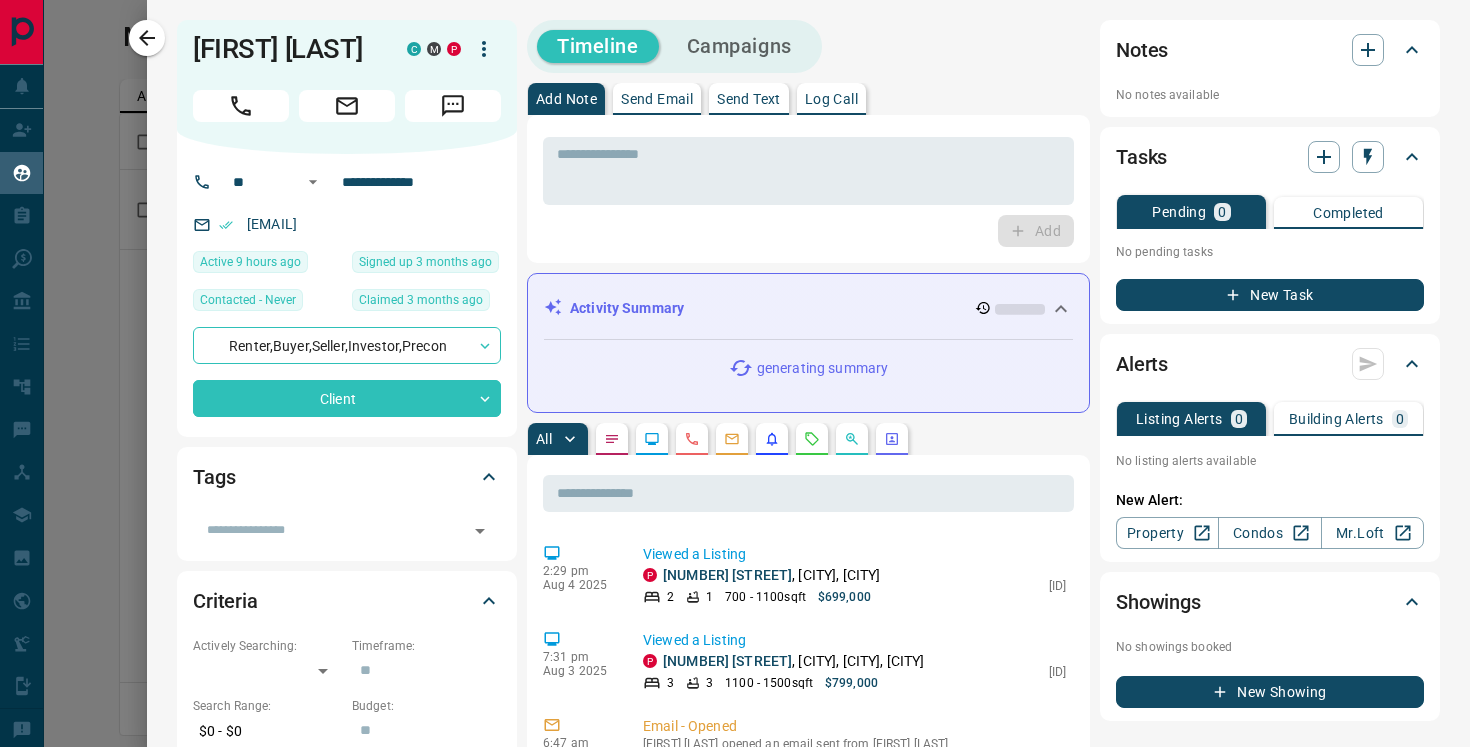 click 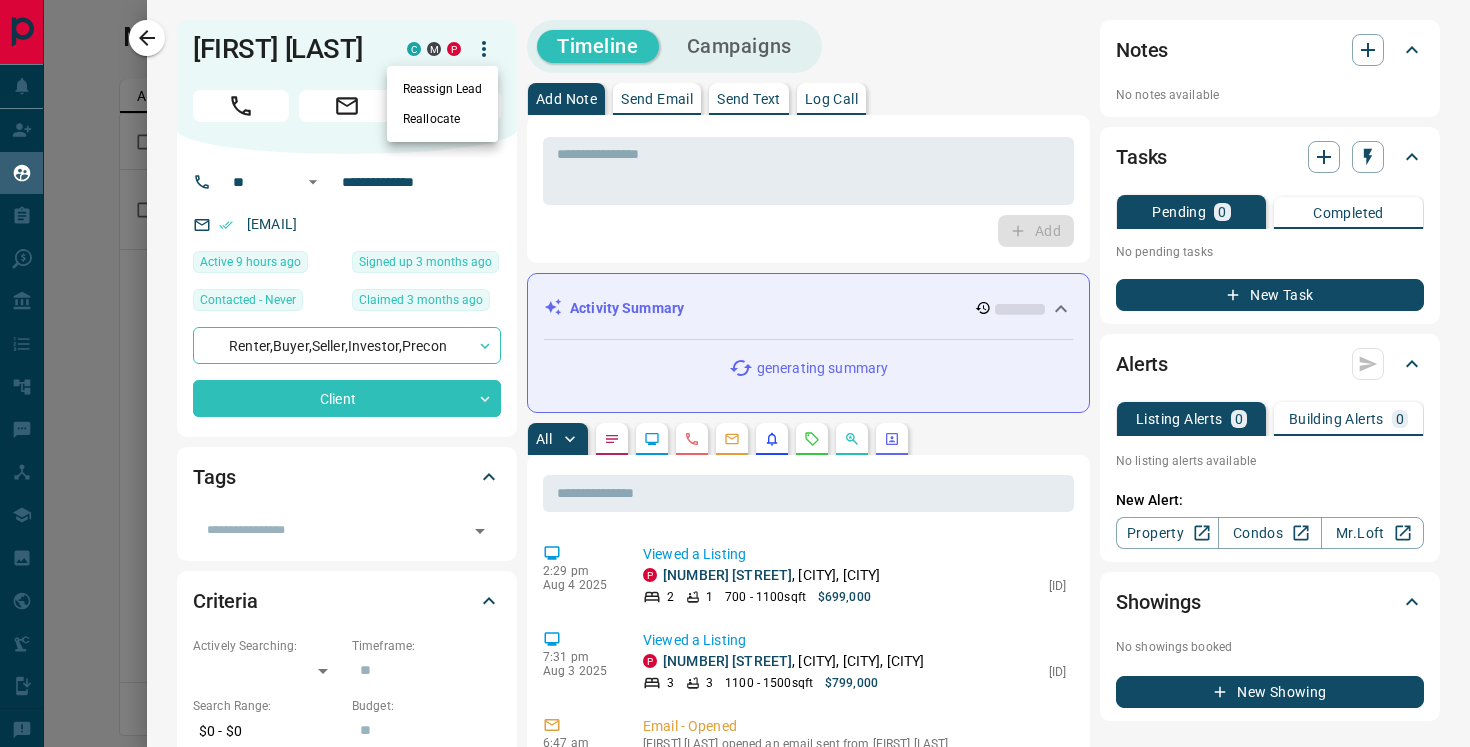 click at bounding box center (735, 373) 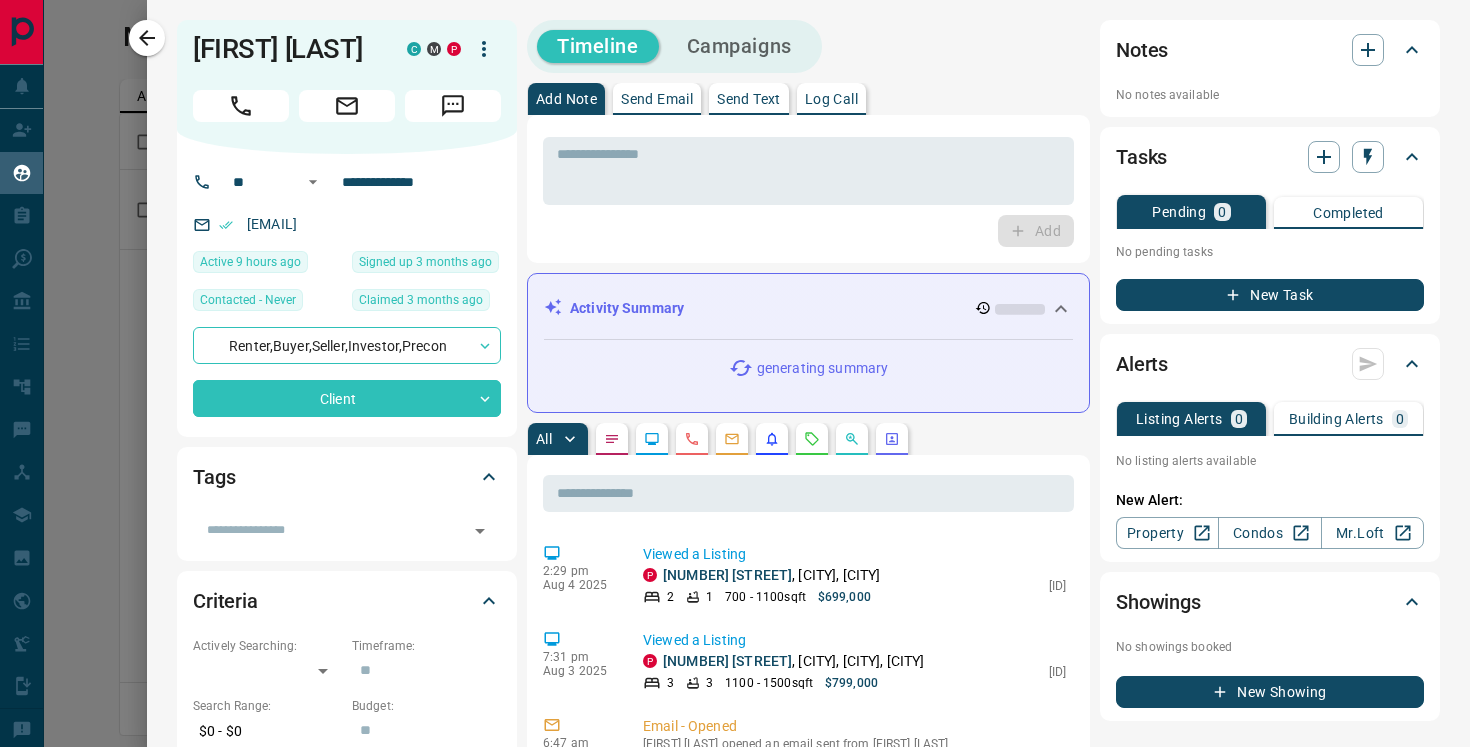 click on "Timeline Campaigns Add Note Send Email Send Text Log Call * ​ Add Activity Summary generating summary All ​ [TIME] [DATE] Viewed a Listing P [NUMBER] [STREET] , [CITY], [CITY] [NUMBER] [NUMBER] [SIZE] sqft $[PRICE] [ID] [TIME] [DATE] Viewed a Listing P [NUMBER] [STREET] , [CITY], [CITY], [CITY] [NUMBER] [NUMBER] [SIZE] sqft $[PRICE] [ID] [TIME] [DATE] Email - Opened [FIRST] [LAST] opened an email sent from [FIRST] [LAST] Welcome to property.ca! [TIME] [DATE] Email Event - Open Lead account [[FIRST] [LAST]] has Unsubscribed from Agent Communication [TIME] [DATE] Email Event - Open Lead account [[FIRST] [LAST]] deactivated - Do not contact! [TIME] [DATE] Email Event - Delivery Lead account [[FIRST] [LAST]] deactivated - Do not contact! [TIME] [DATE] Email Event - Delivery [FIRST] [LAST] has Unsubscribed from Agent Communication [TIME] [DATE] Viewed a Listing P [NUMBER] [STREET] , [CITY], [CITY] [NUMBER] [NUMBER] [SIZE] sqft $[PRICE] [ID] [TIME] [DATE] P [NUMBER]" at bounding box center [808, 1089] 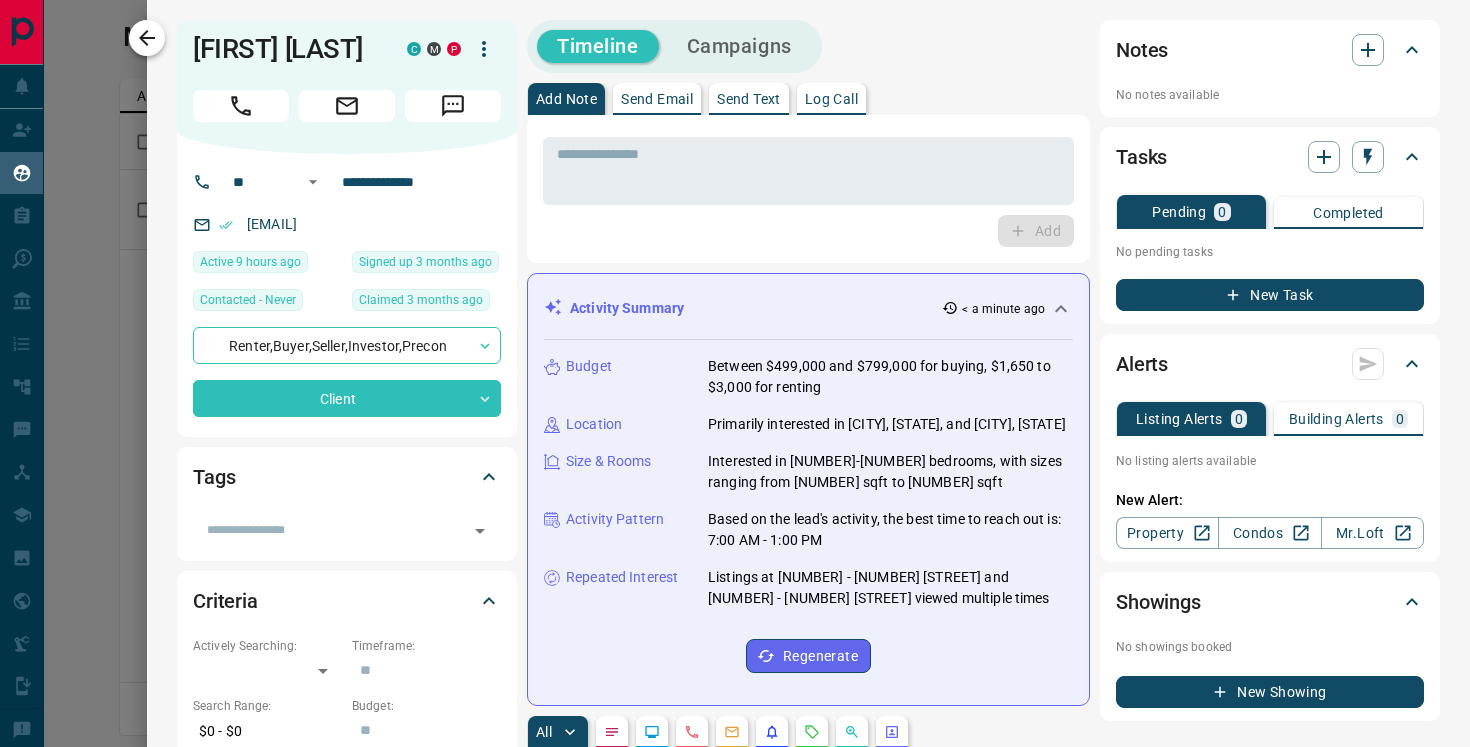 click 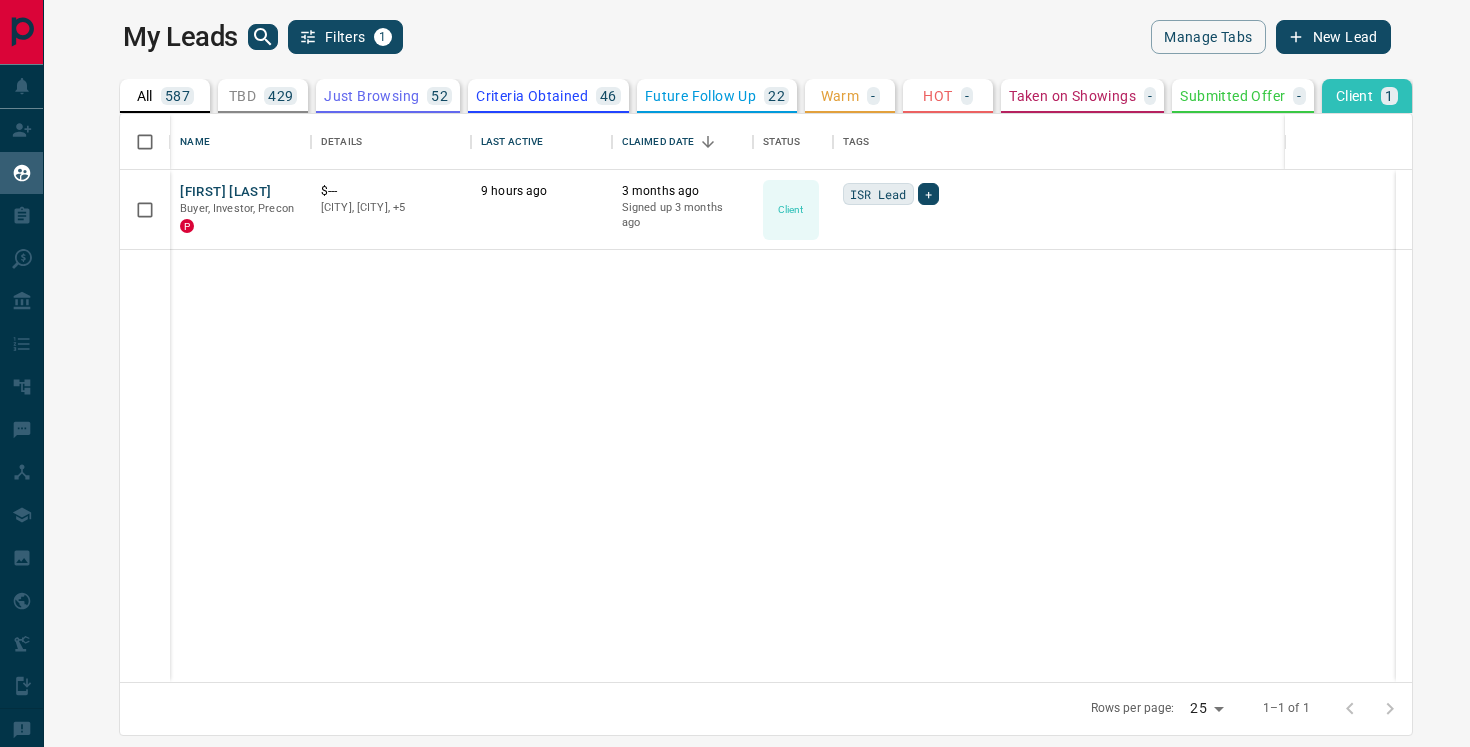 click on "[FIRST] [LAST] Buyer, Investor, Precon P $--- [CITY], [CITY], +5 hours ago hours ago Signed up hours ago Client ISR Lead +" at bounding box center (821, 426) 